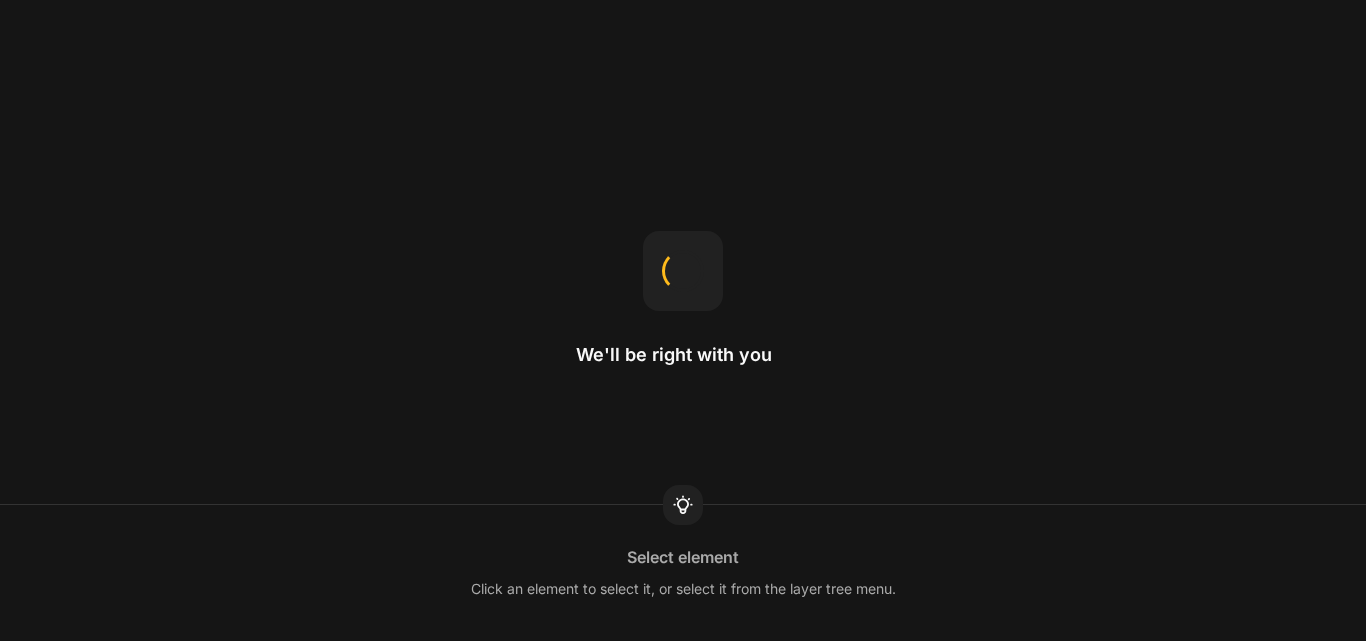 scroll, scrollTop: 0, scrollLeft: 0, axis: both 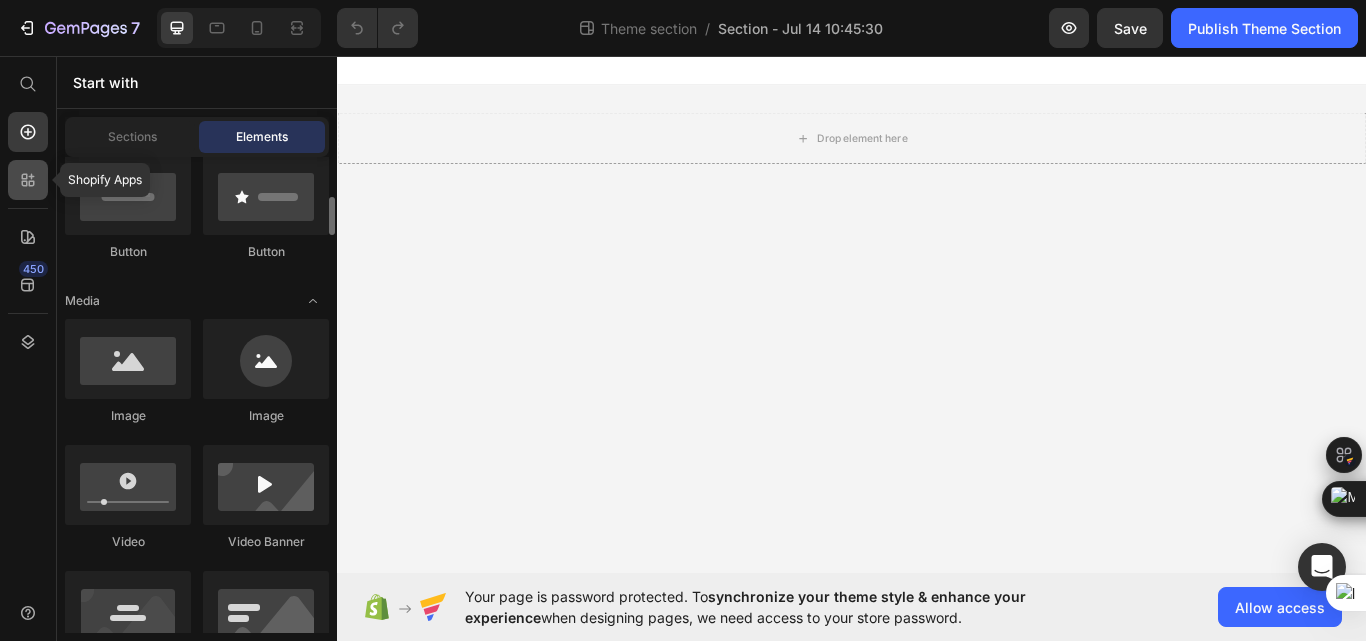 click 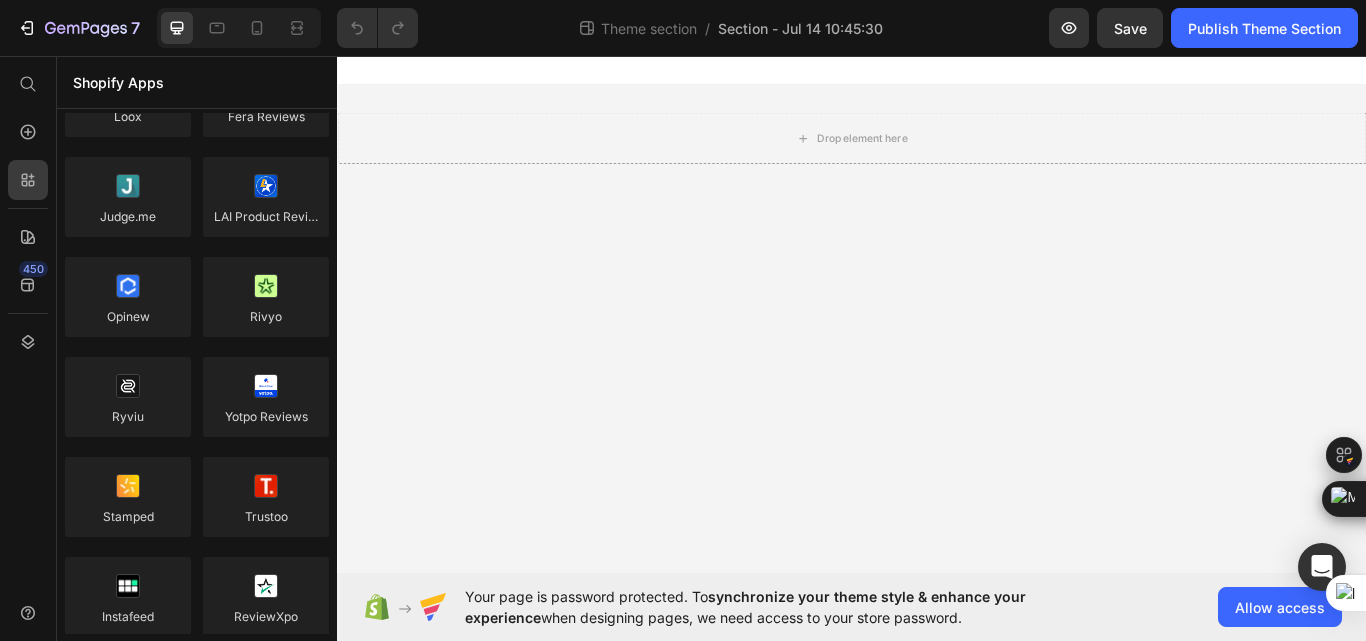 scroll, scrollTop: 0, scrollLeft: 0, axis: both 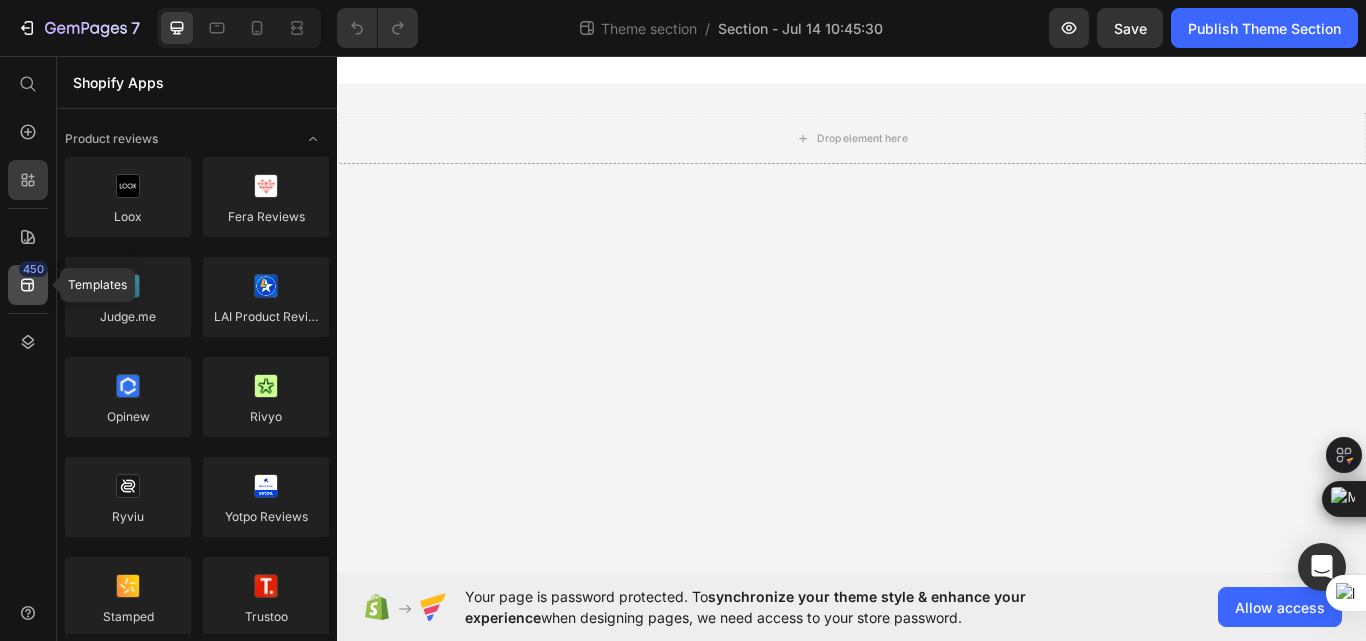 click on "450" at bounding box center [33, 269] 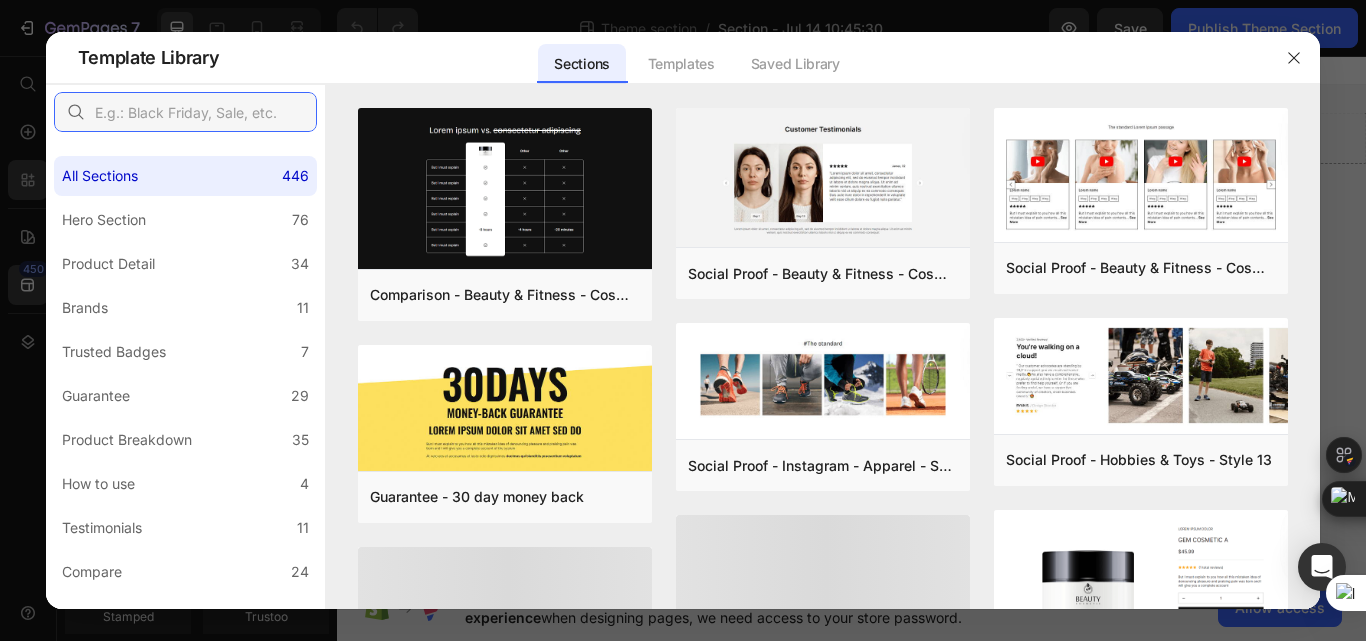 click at bounding box center [185, 112] 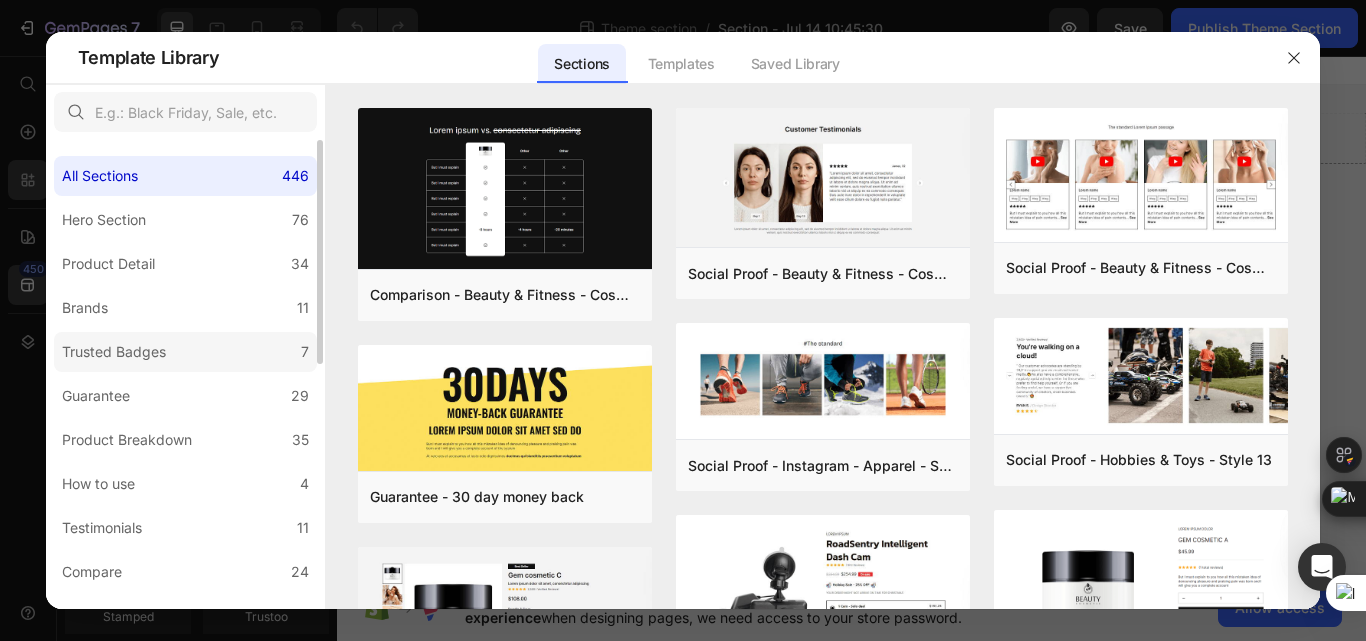 click on "Trusted Badges" at bounding box center (114, 352) 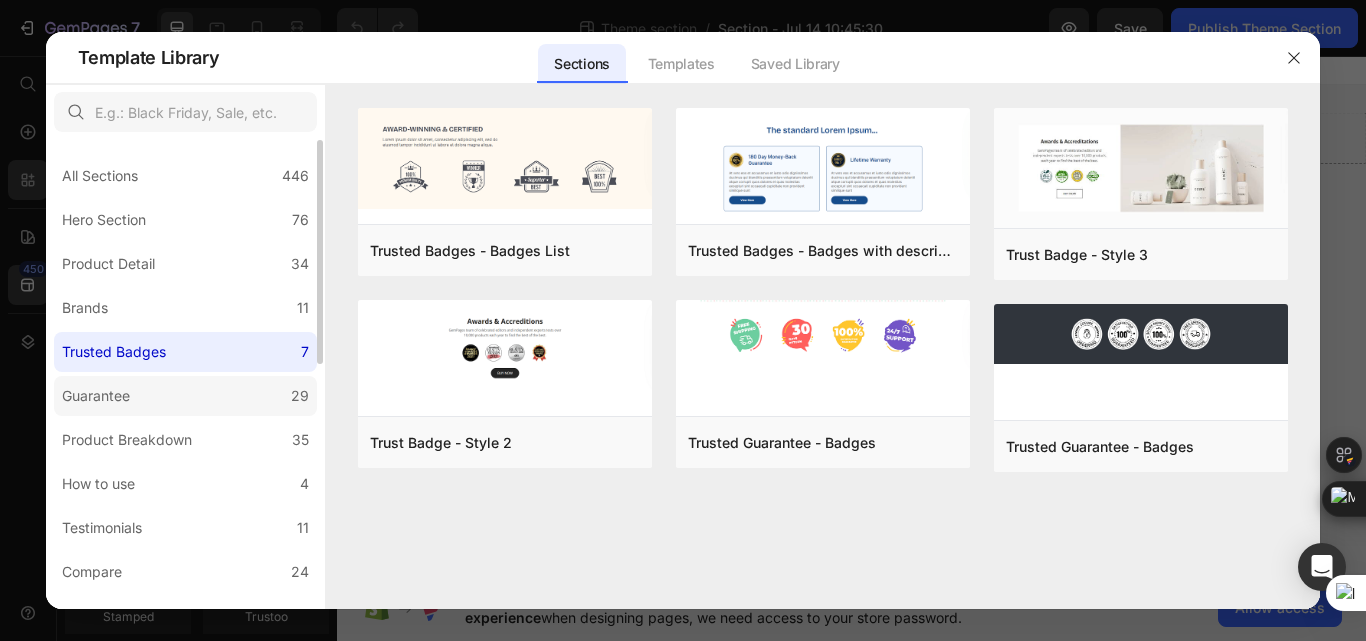 click on "Guarantee 29" 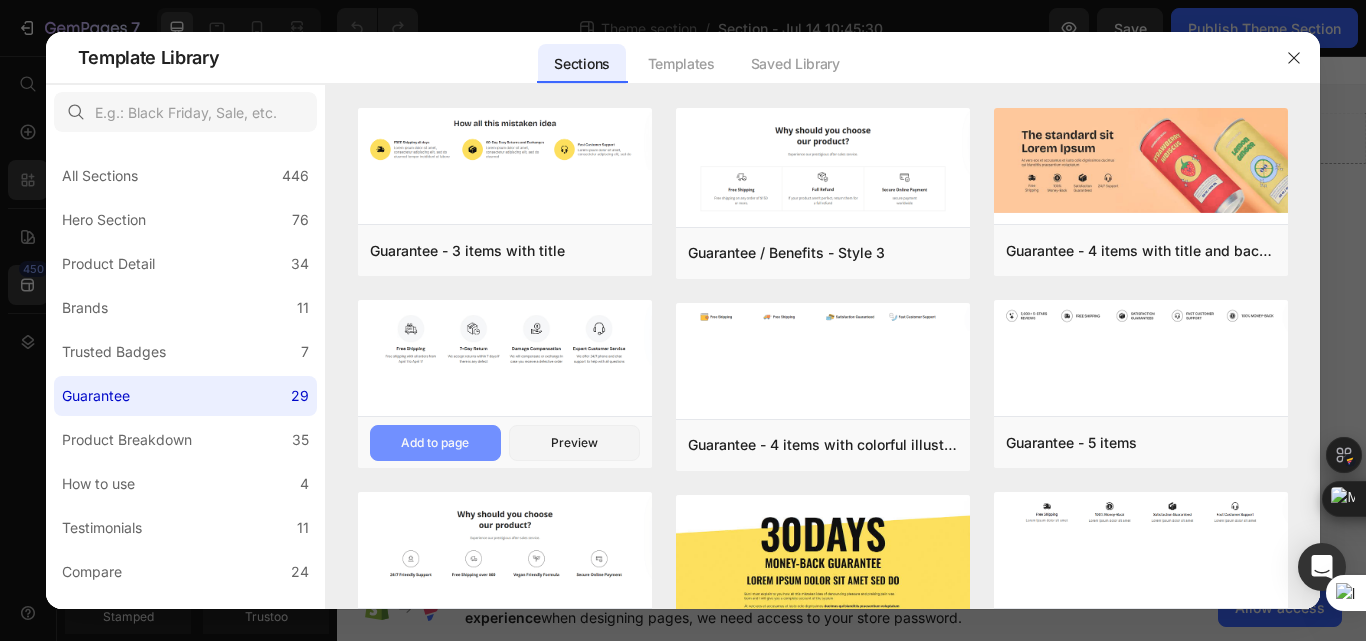 click on "Add to page" at bounding box center (435, 443) 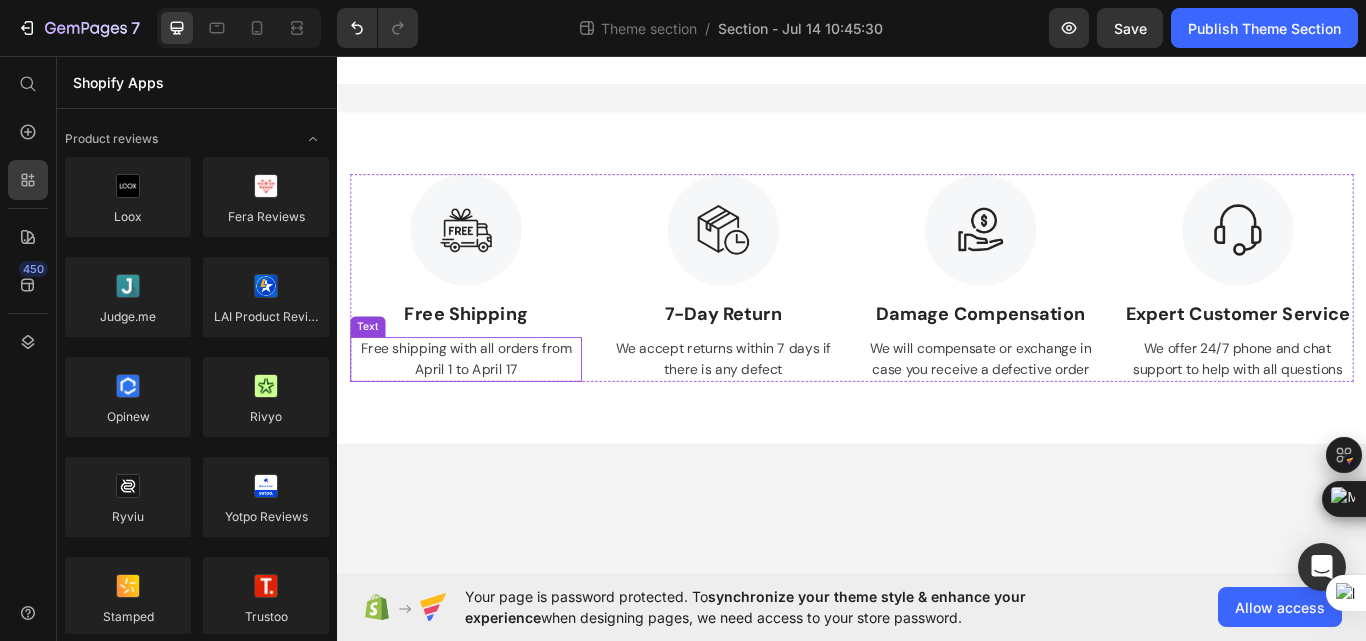 click on "Free shipping with all orders
from April 1 to April 17" at bounding box center [487, 411] 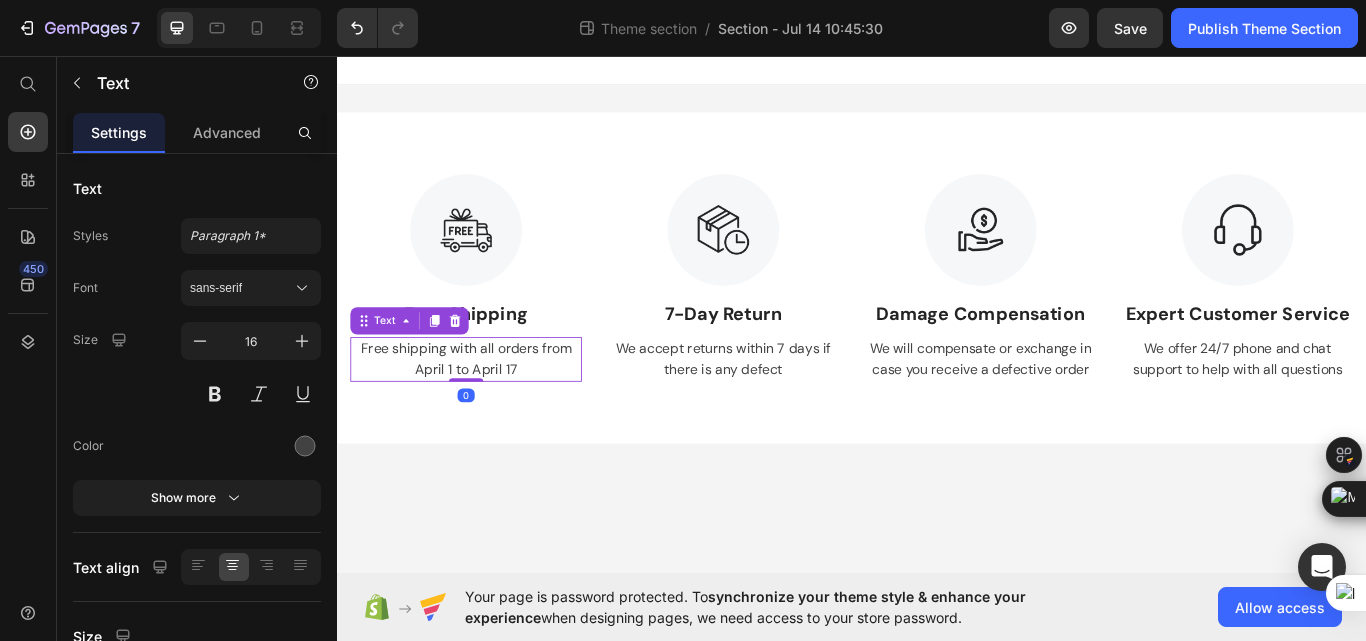 click on "Free shipping with all orders from April 1 to April 17" at bounding box center [487, 411] 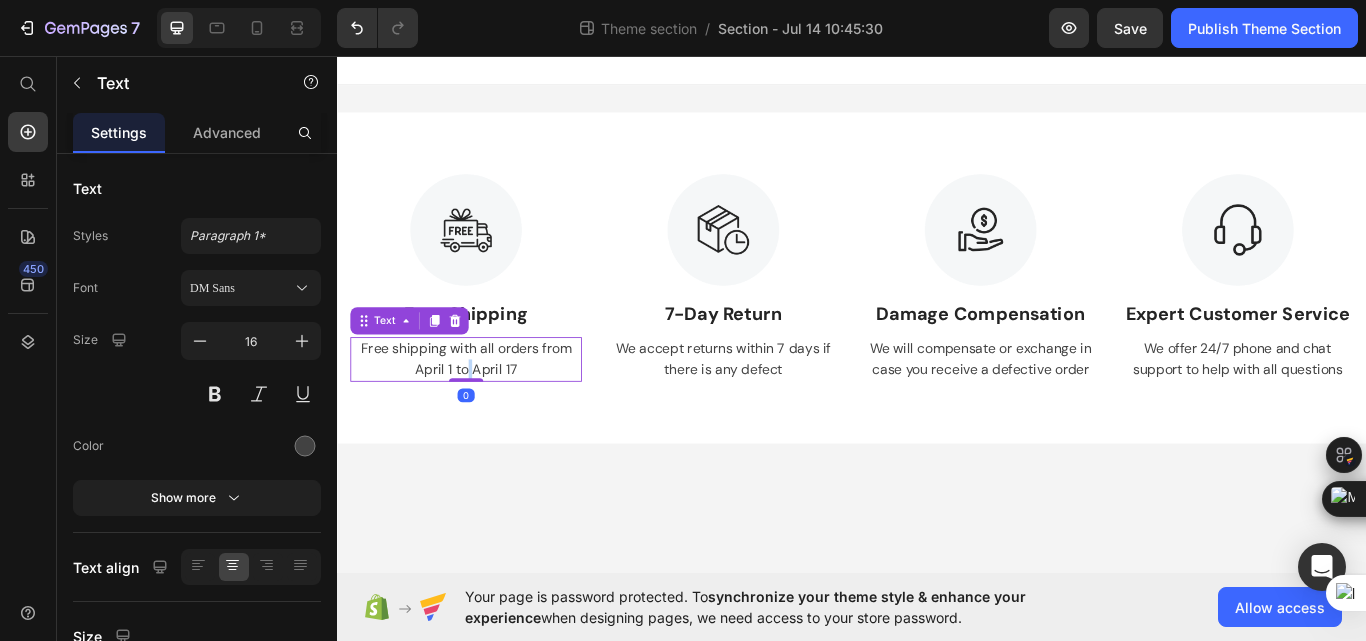 click on "Free shipping with all orders from April 1 to April 17" at bounding box center [487, 411] 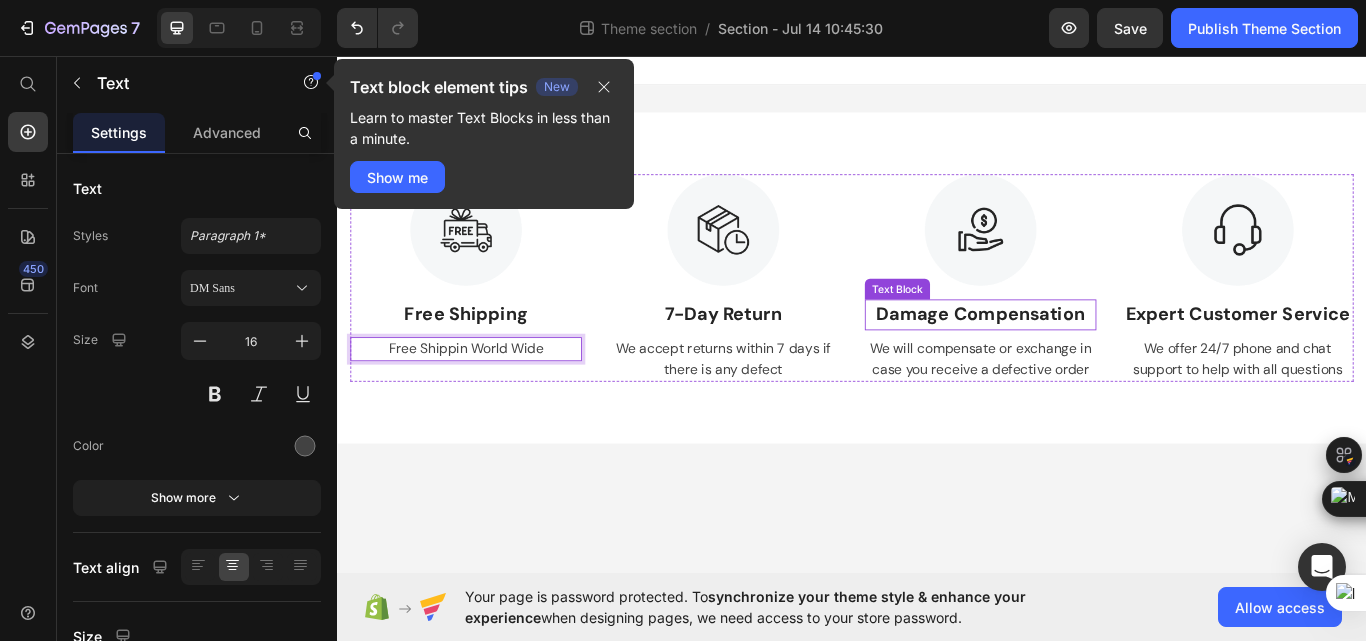 click on "Damage Compensation" at bounding box center (1087, 359) 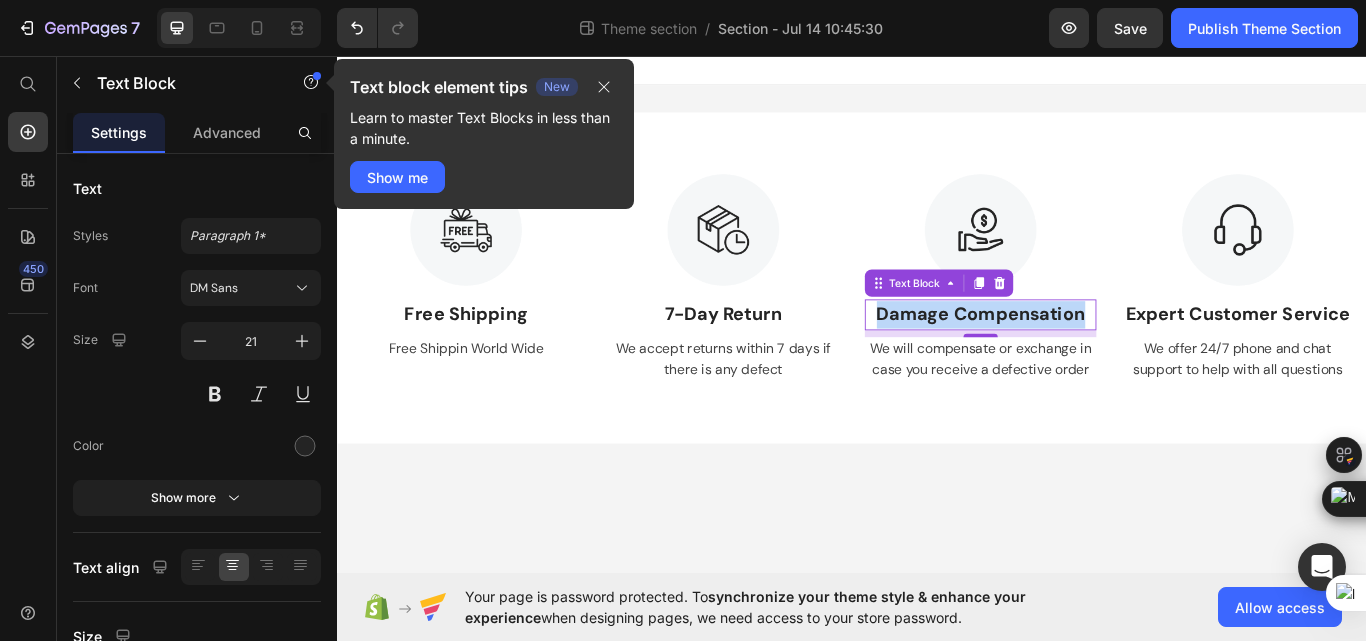 click on "Damage Compensation" at bounding box center (1087, 359) 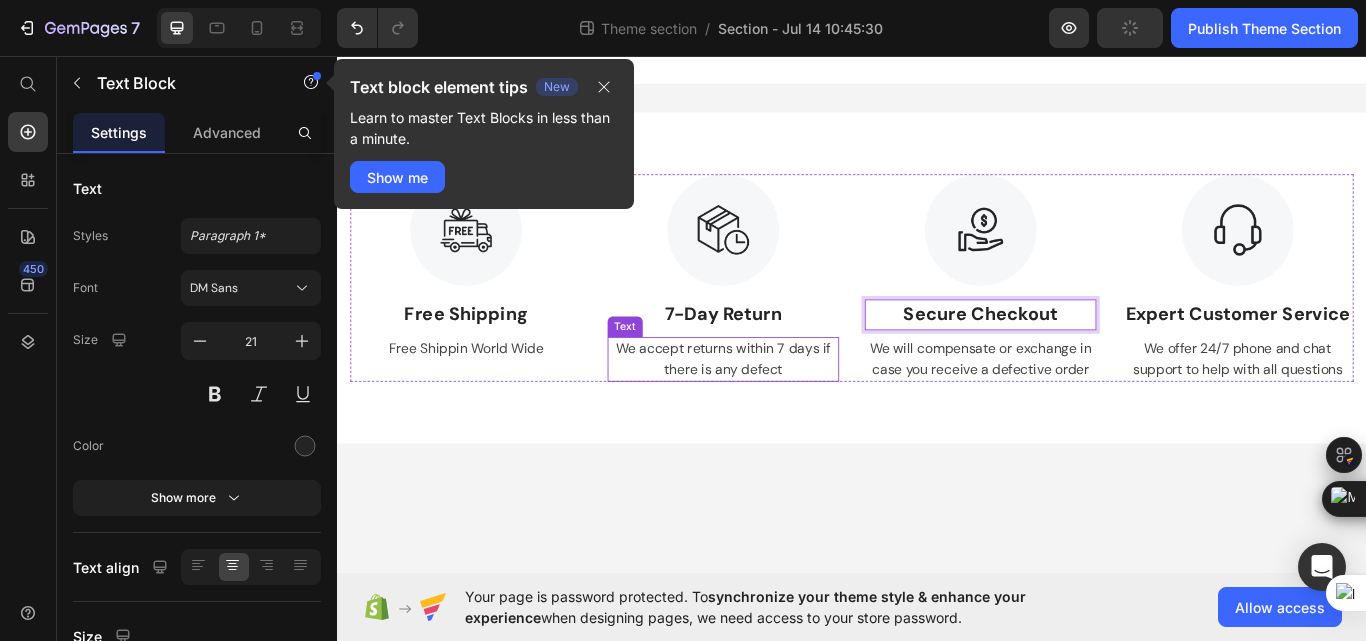 click on "We accept returns within 7 days
if there is any defect" at bounding box center [787, 411] 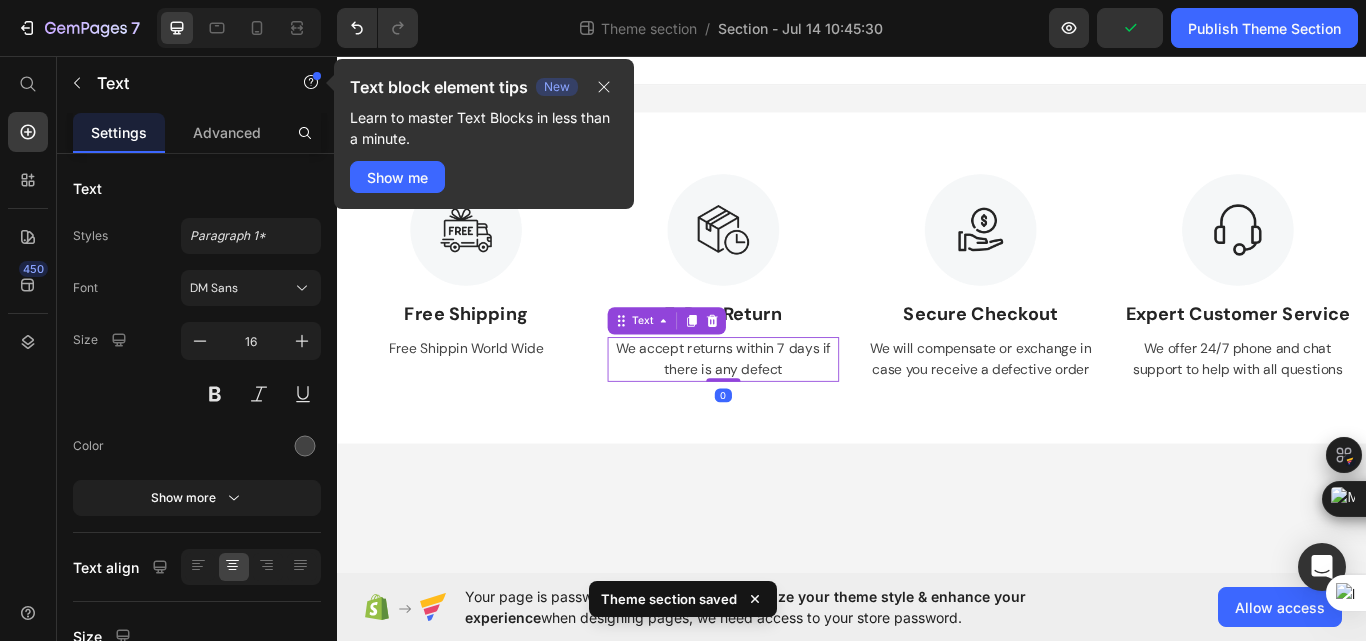 click on "We accept returns within 7 days
if there is any defect" at bounding box center (787, 411) 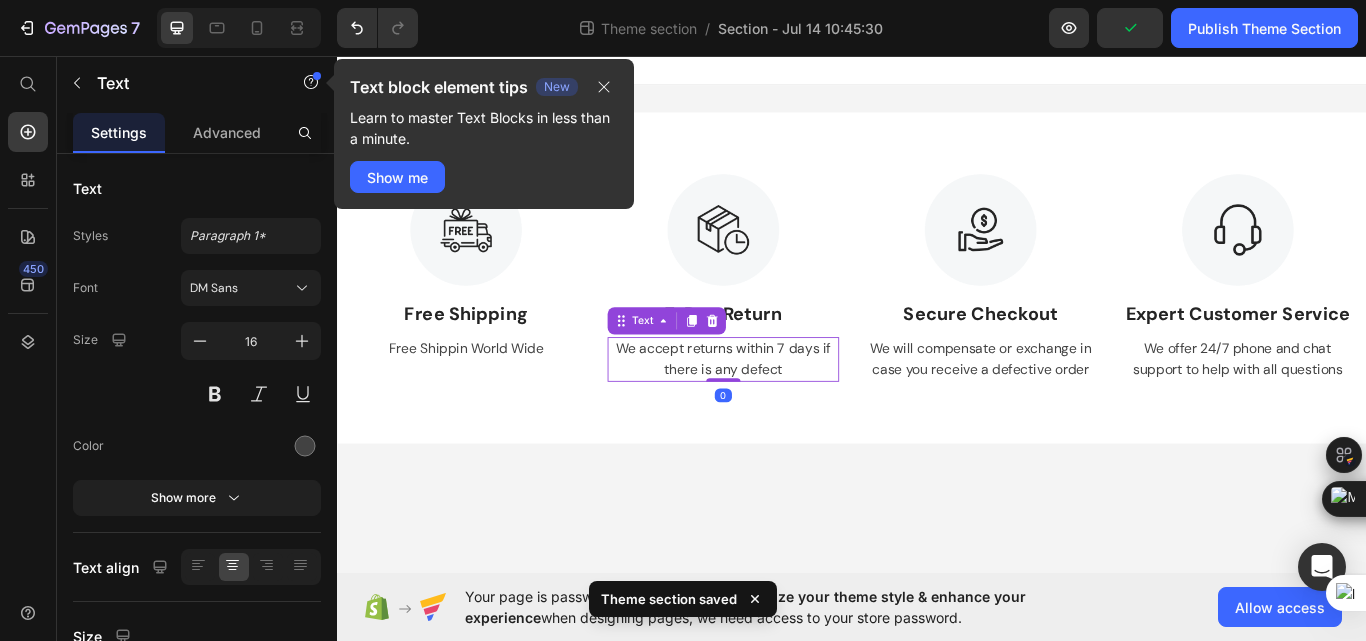 click on "We accept returns within 7 days if there is any defect" at bounding box center (787, 411) 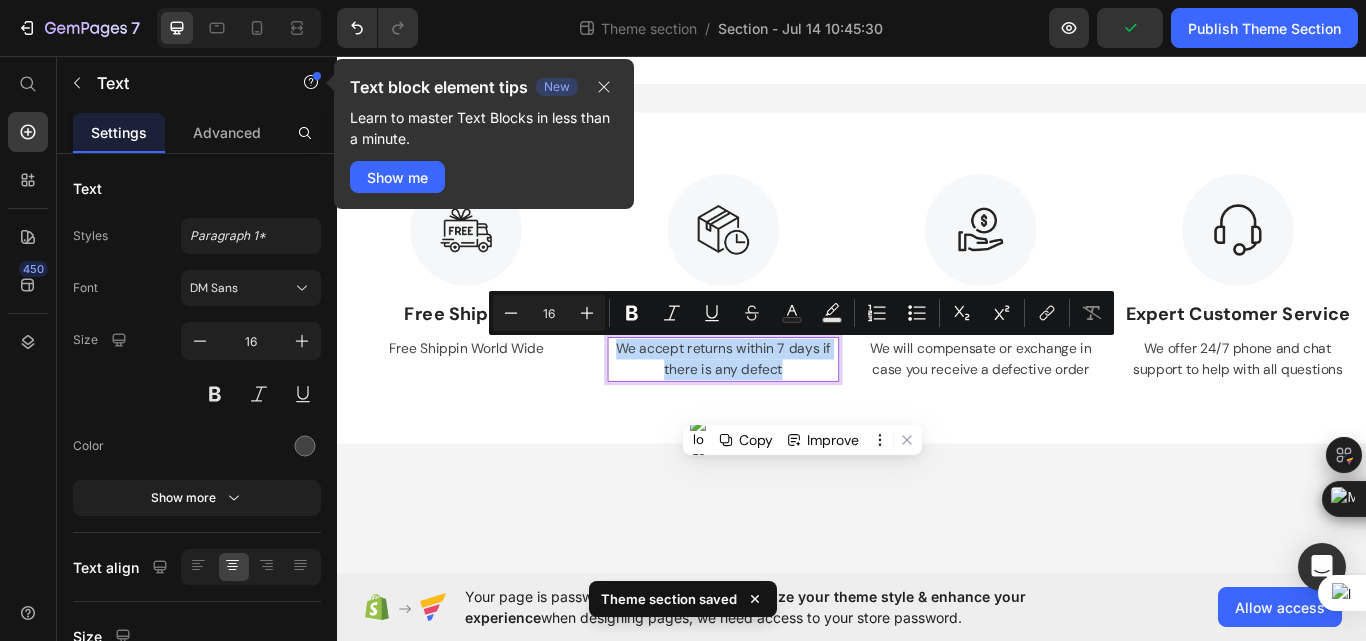 click on "We accept returns within 7 days if there is any defect" at bounding box center [787, 411] 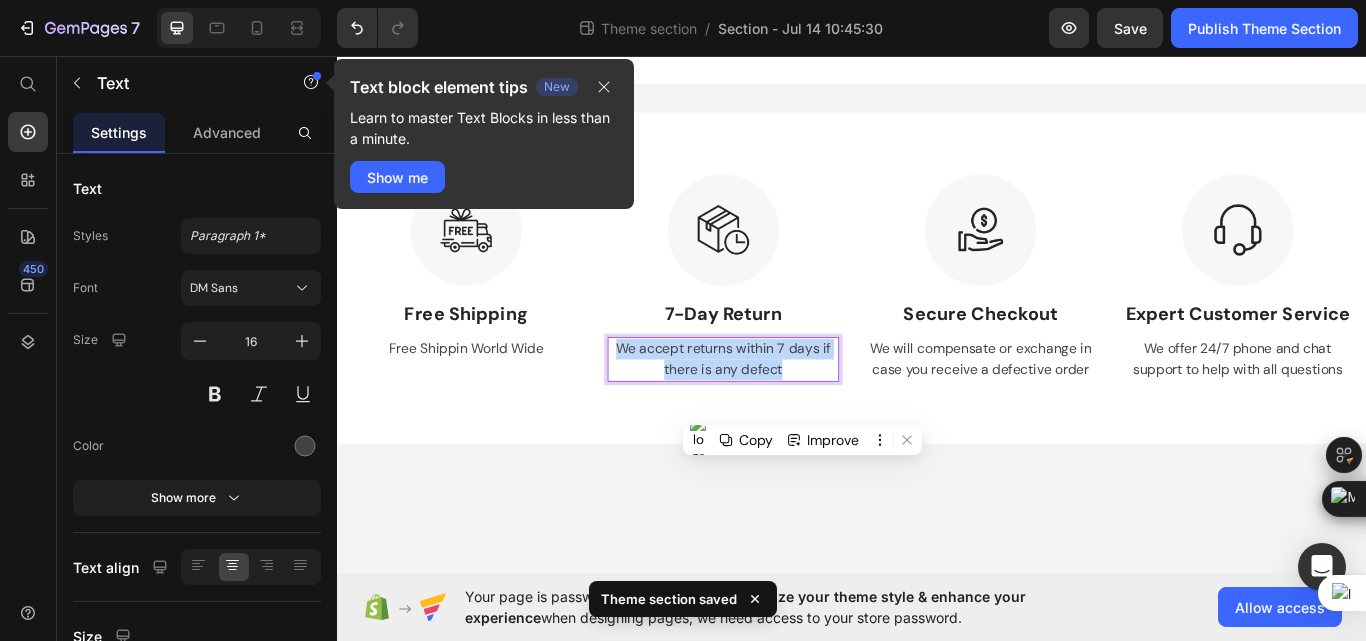 click on "We accept returns within 7 days if there is any defect" at bounding box center (787, 411) 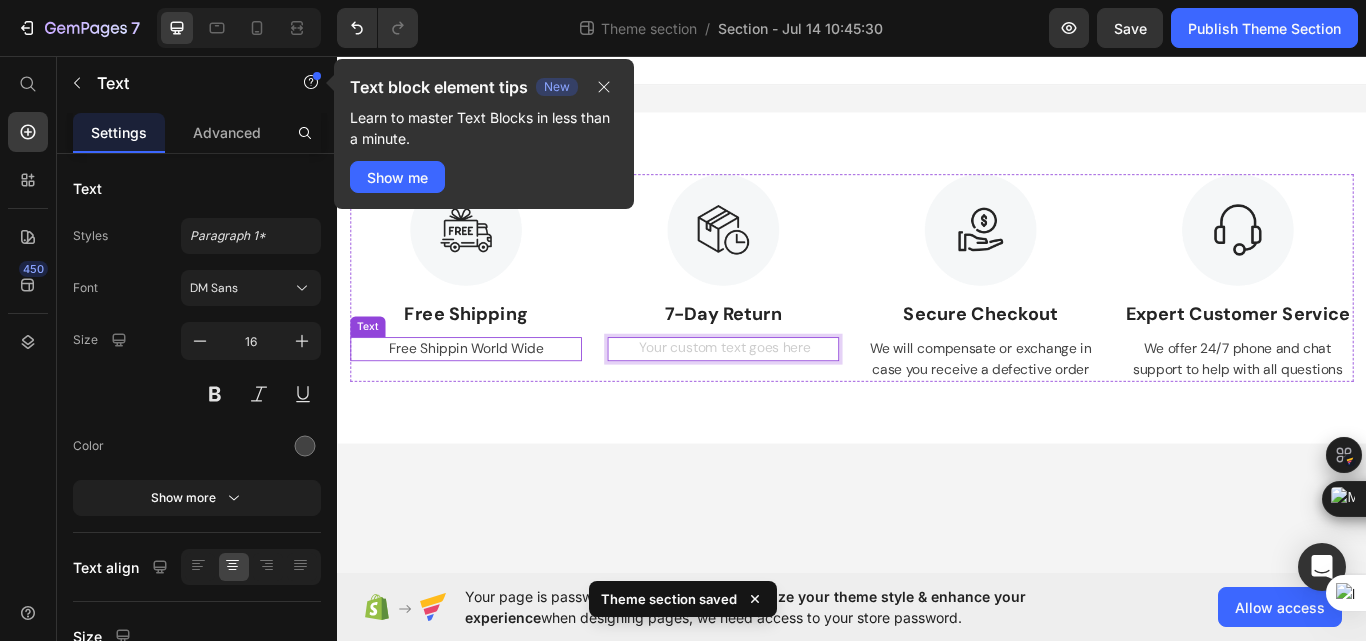 click on "Free Shippin World Wide" at bounding box center (487, 399) 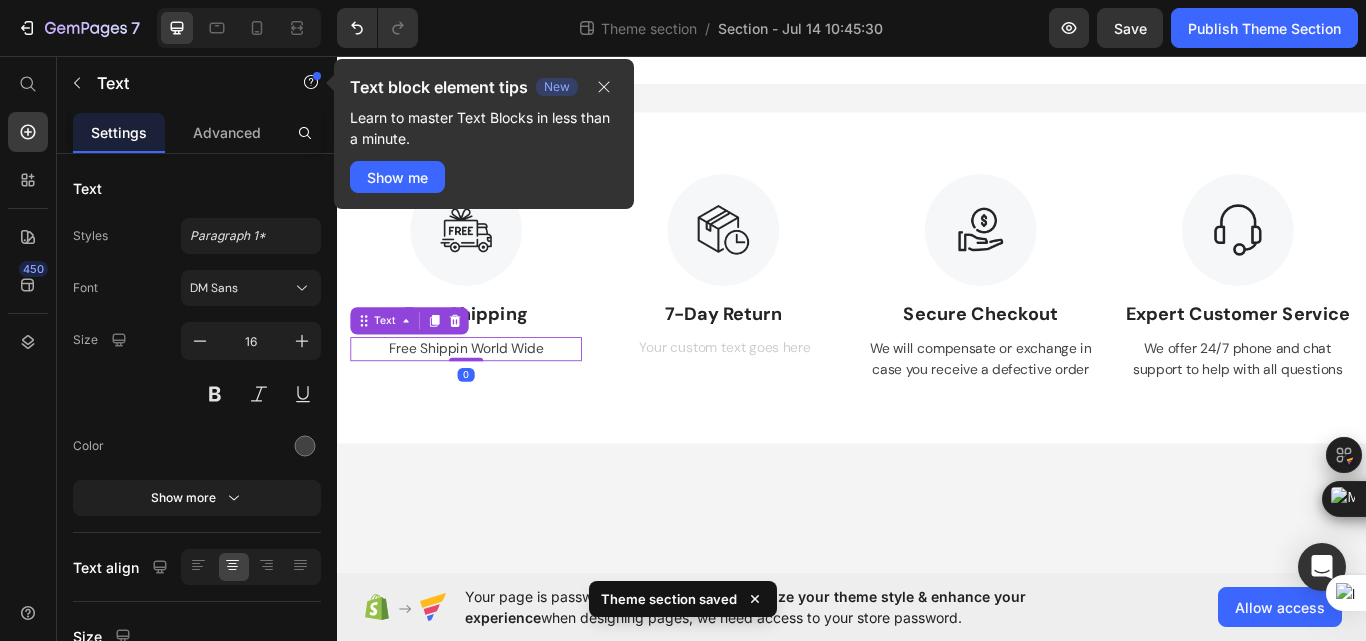 click on "Free Shippin World Wide" at bounding box center [487, 399] 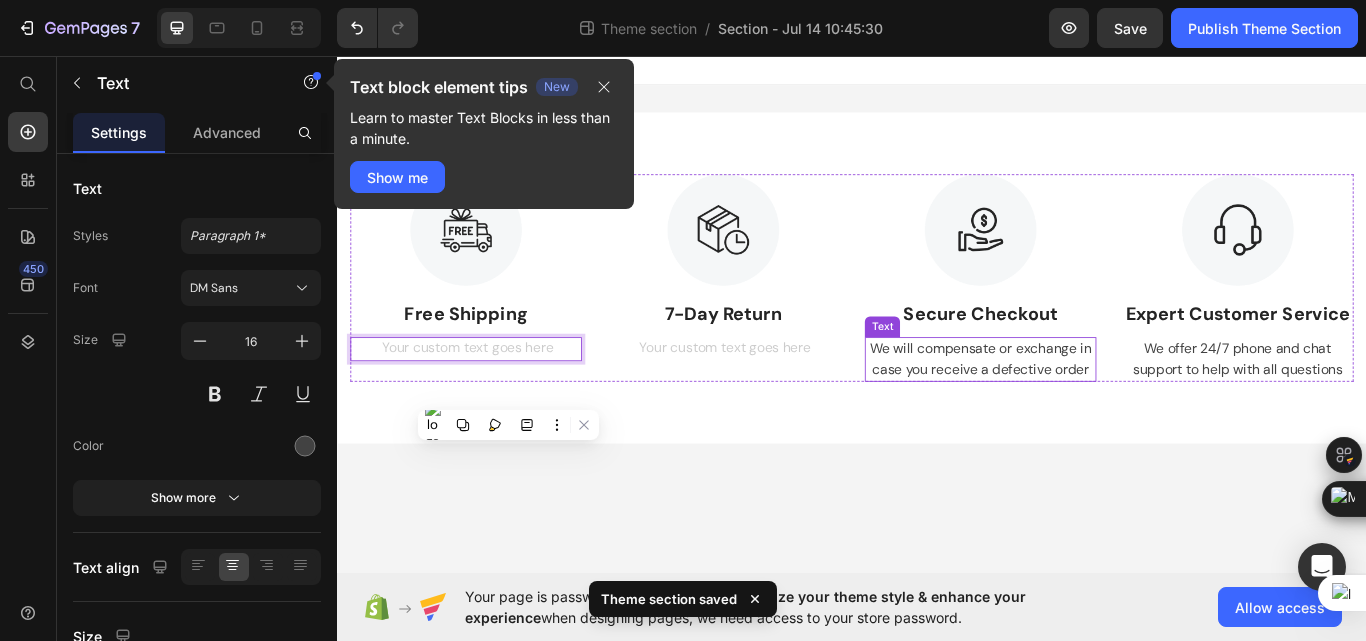 click on "We will compensate or exchange in case you receive a defective order" at bounding box center [1087, 411] 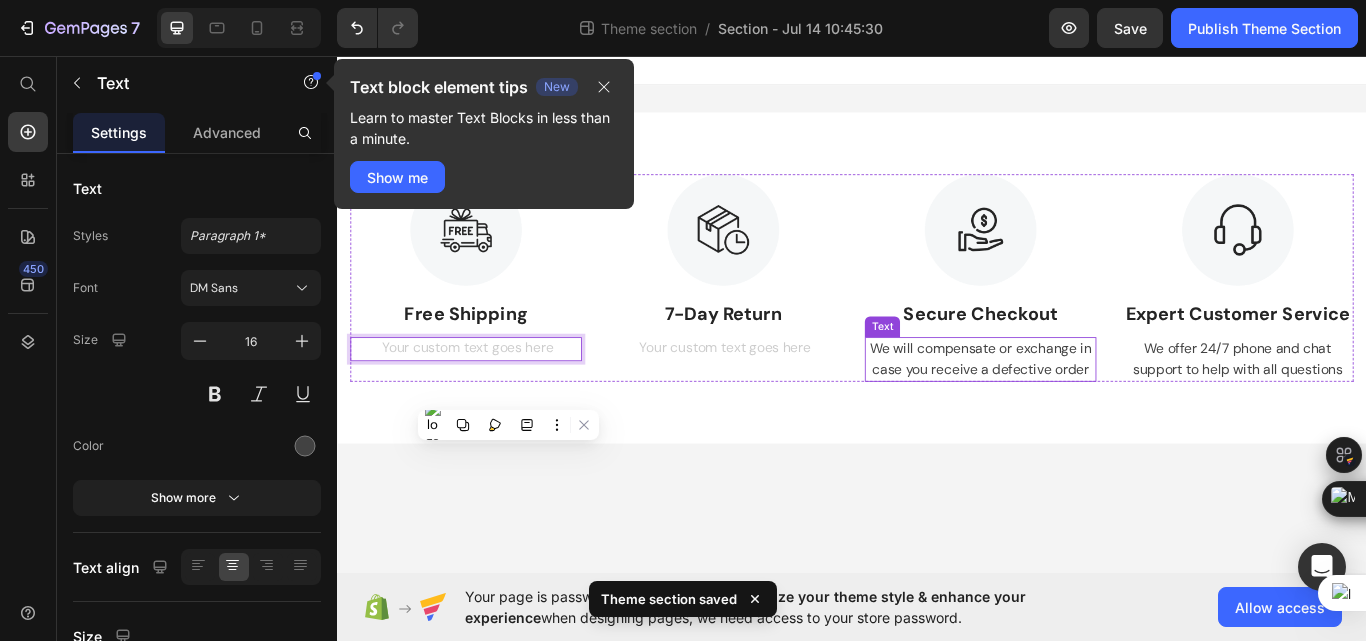 click on "We will compensate or exchange in case you receive a defective order" at bounding box center [1087, 411] 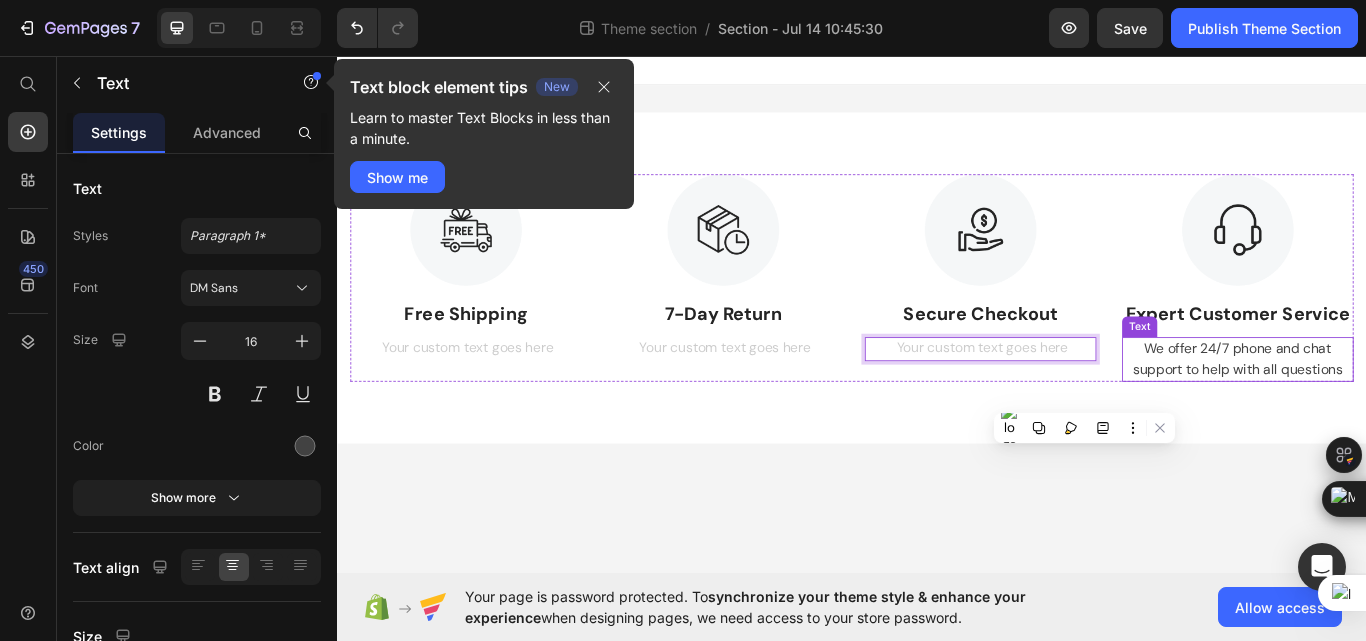 click on "We offer 24/7 phone and chat support to help with all questions" at bounding box center (1387, 411) 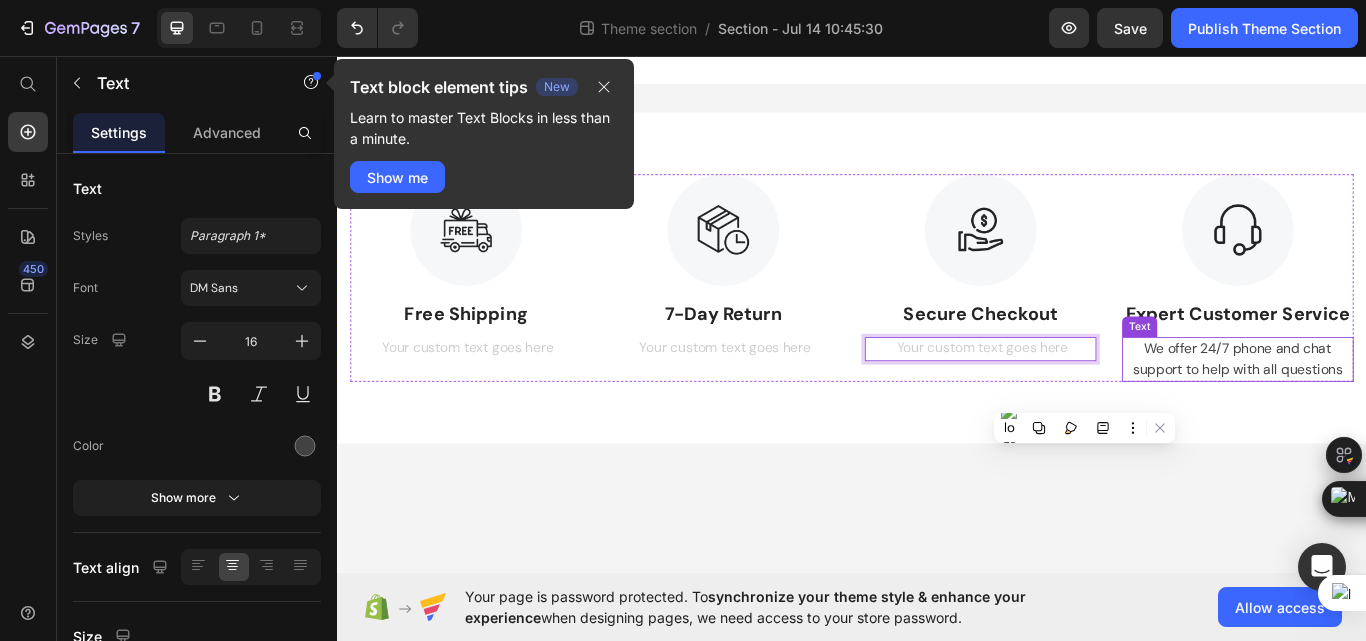 click on "We offer 24/7 phone and chat support to help with all questions" at bounding box center (1387, 411) 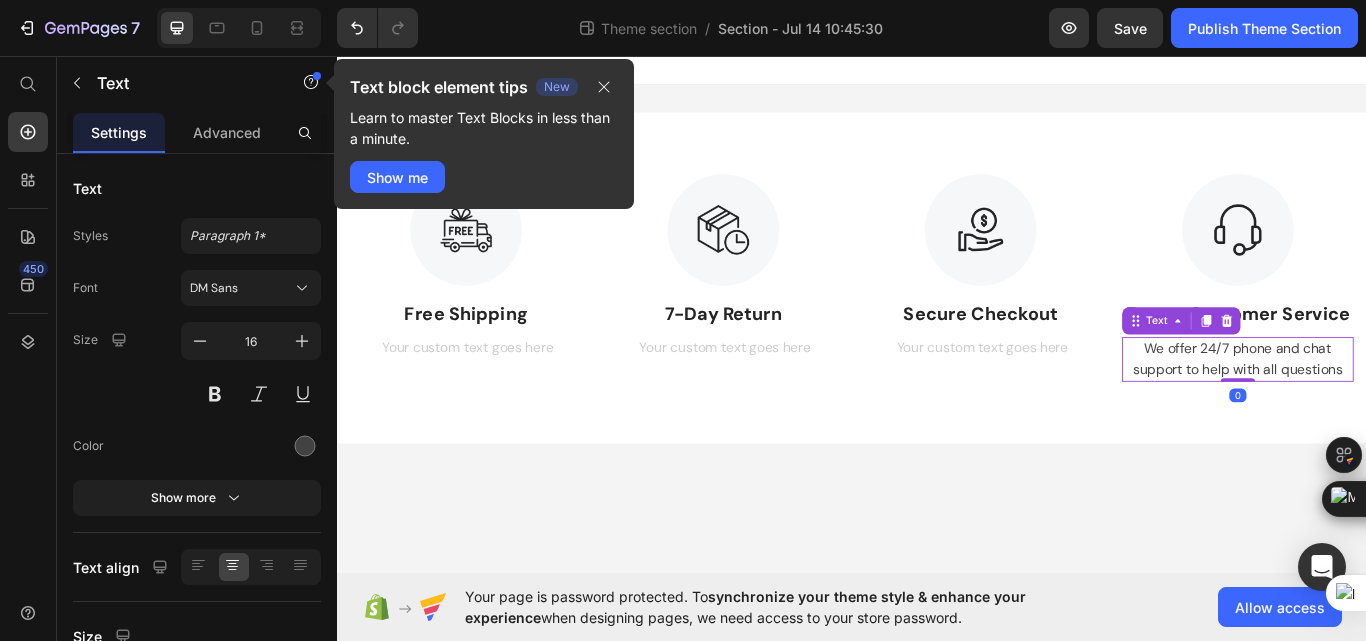 click on "We offer 24/7 phone and chat support to help with all questions" at bounding box center (1387, 411) 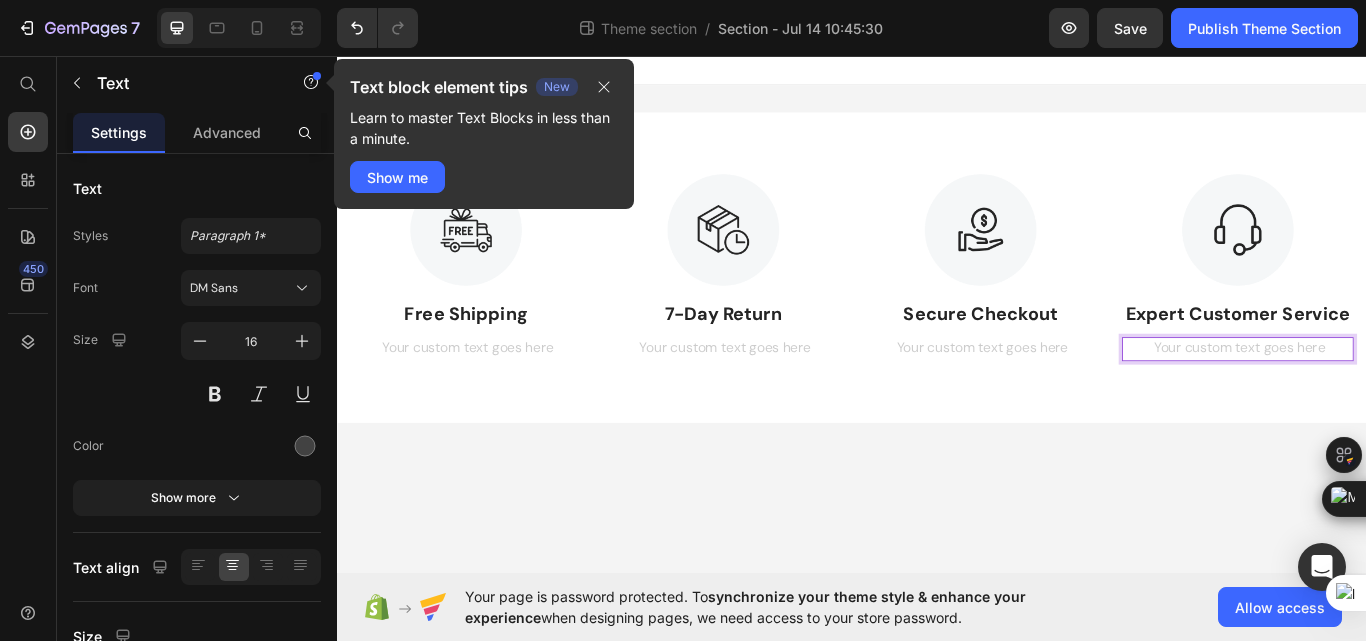 click at bounding box center (1387, 399) 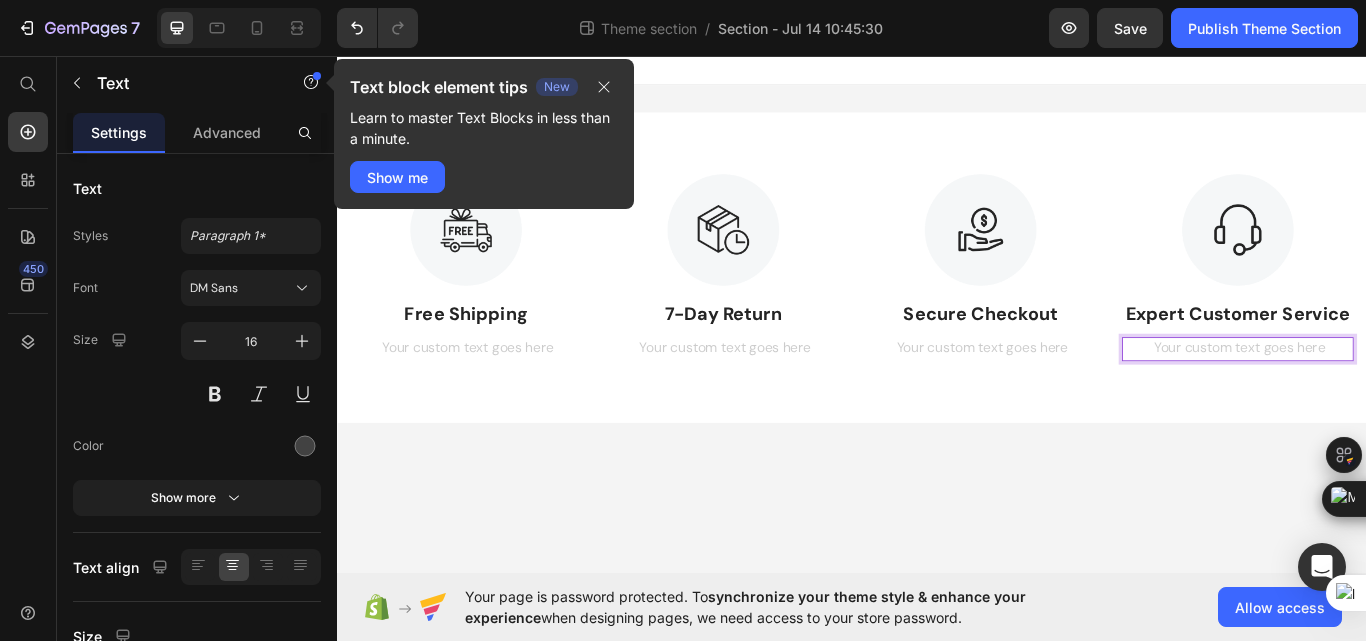 click at bounding box center [1387, 399] 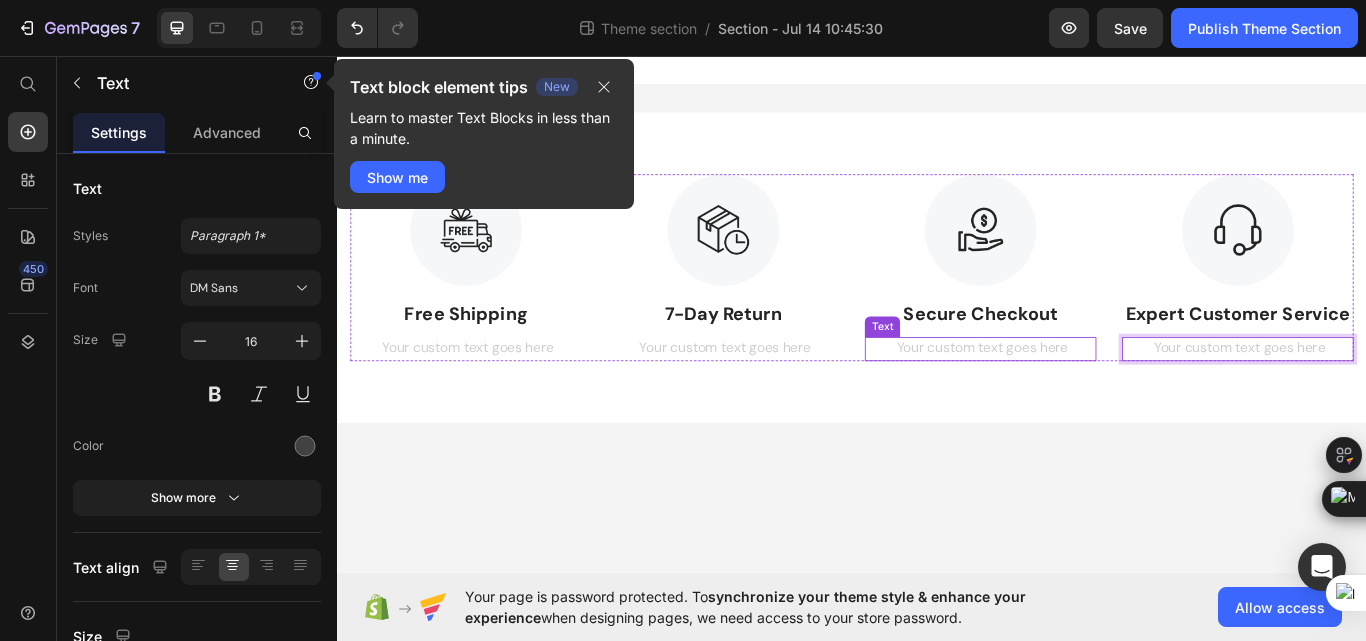 click at bounding box center (1087, 399) 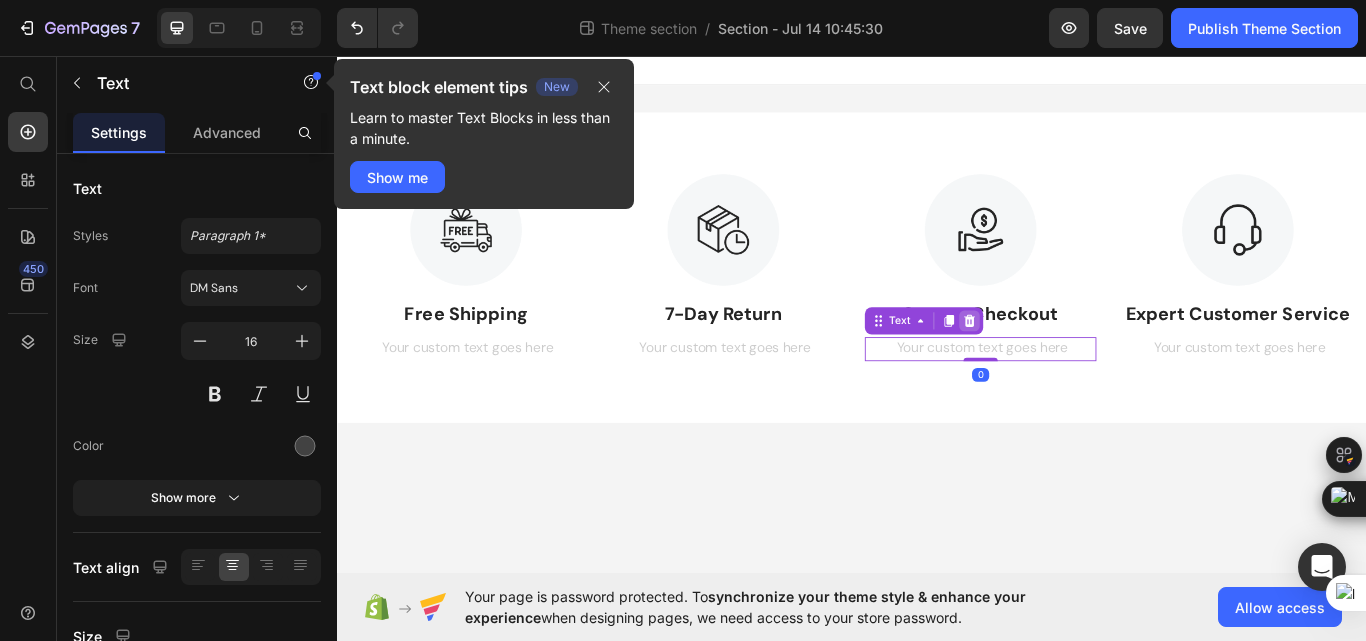 click 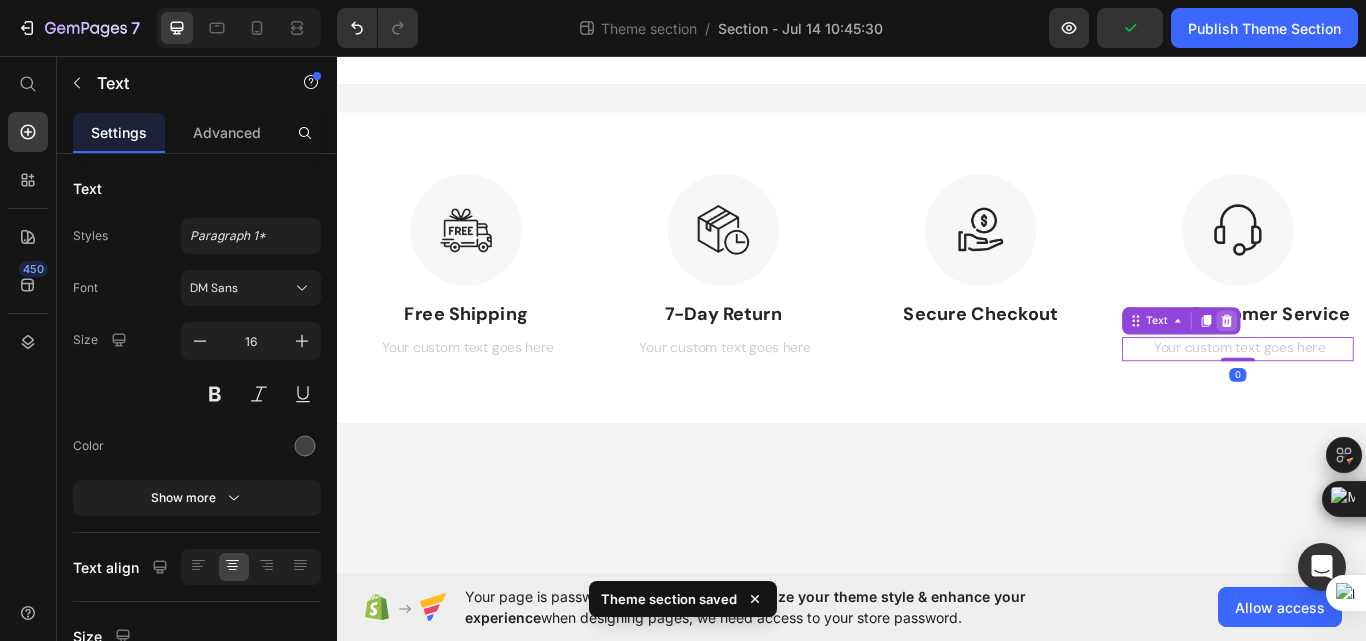 click 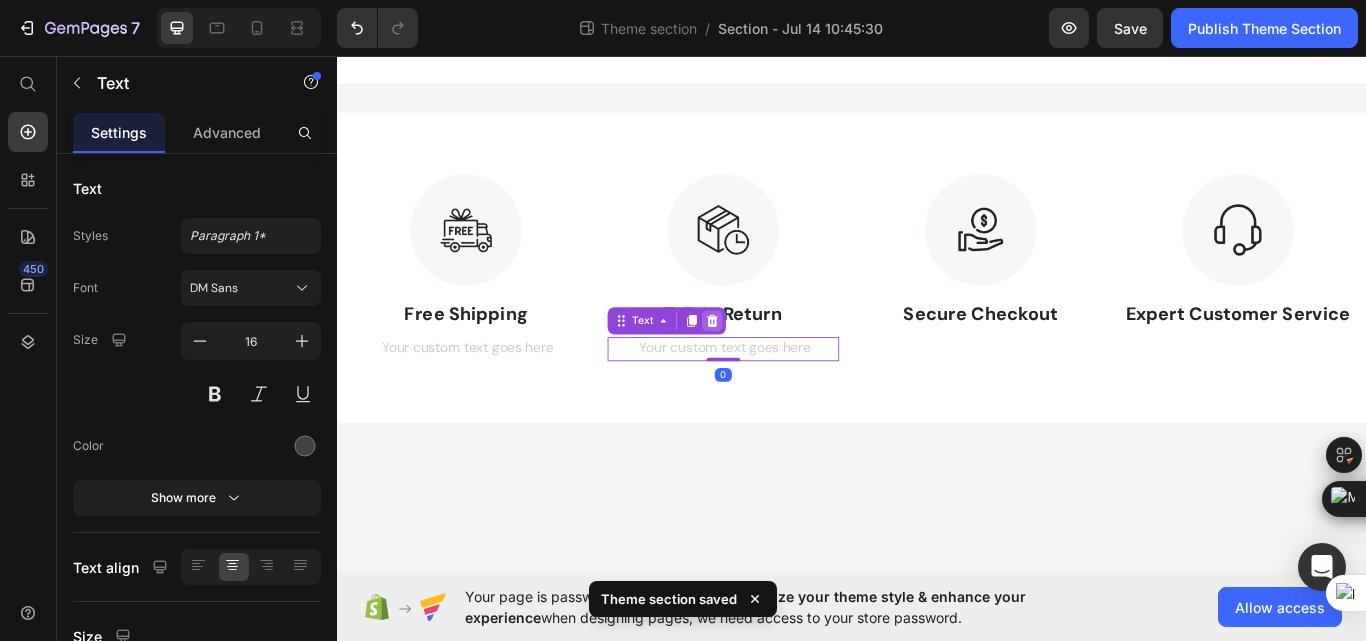 click 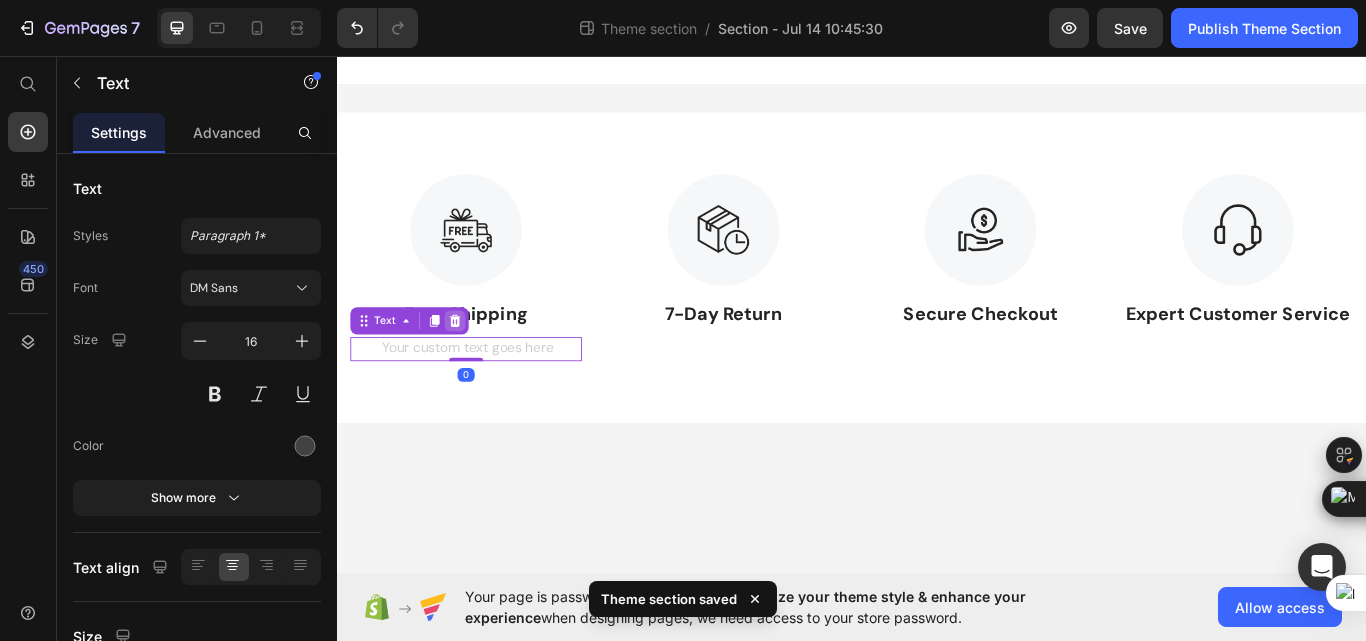 click 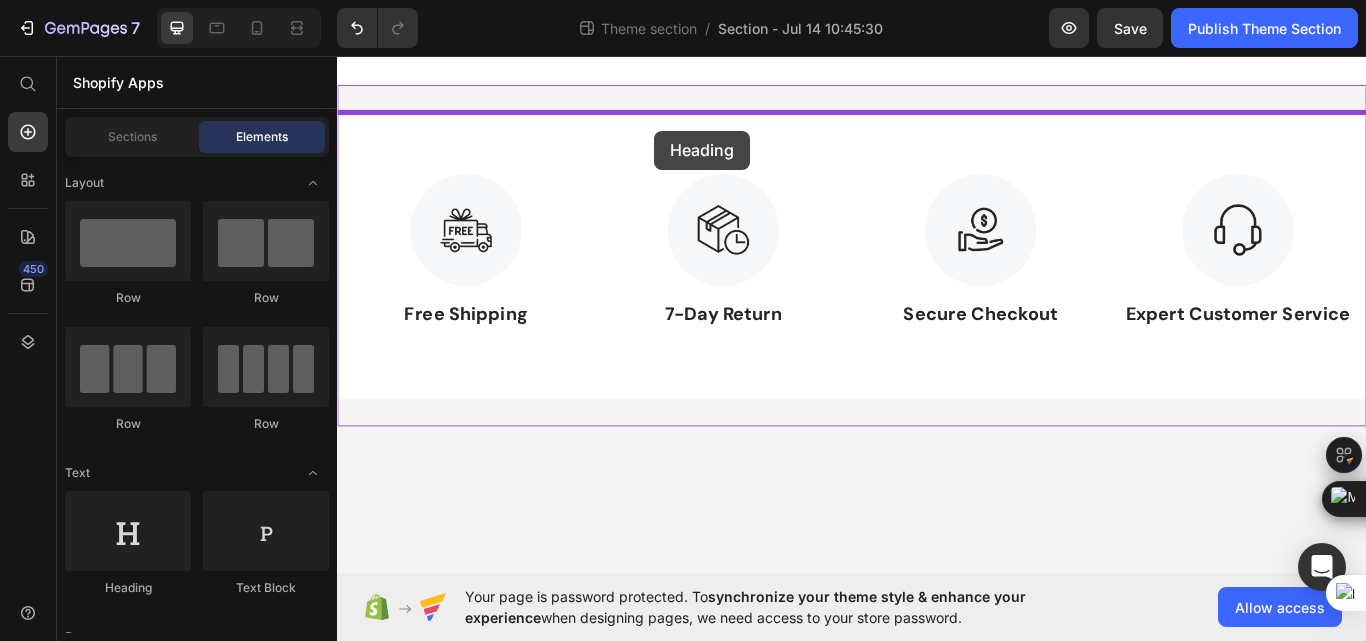 drag, startPoint x: 438, startPoint y: 602, endPoint x: 707, endPoint y: 144, distance: 531.1544 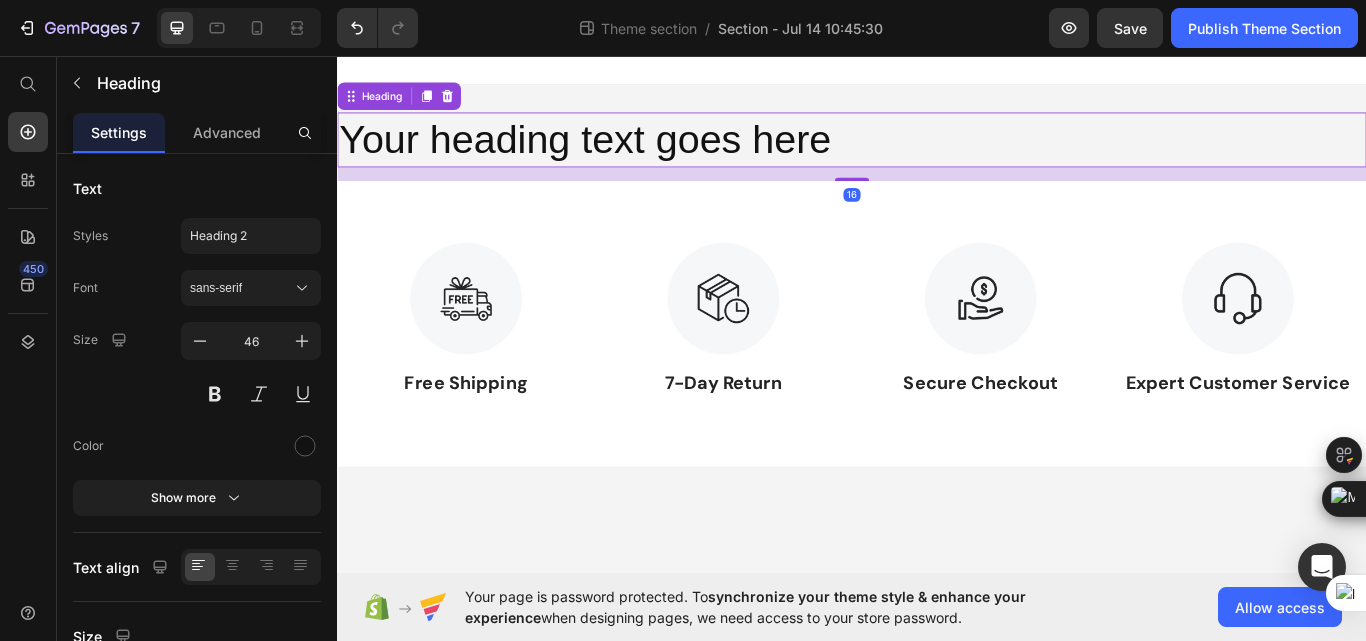 click on "Your heading text goes here" at bounding box center [937, 155] 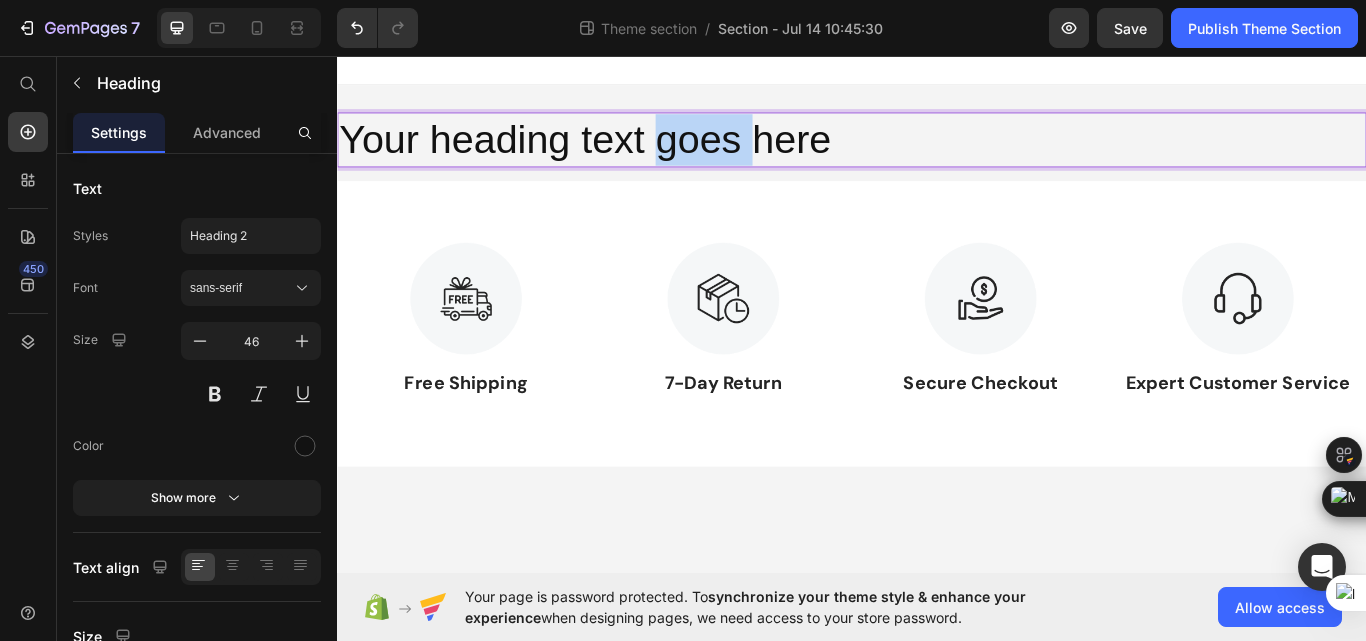 click on "Your heading text goes here" at bounding box center [937, 155] 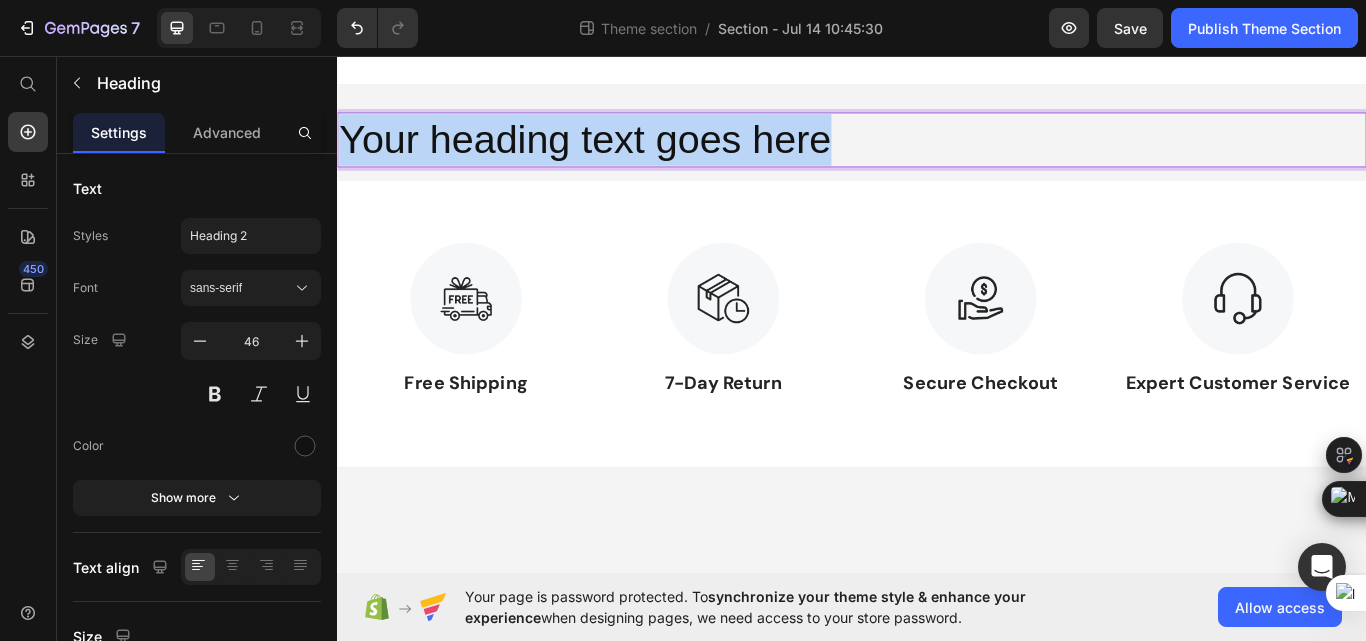 click on "Your heading text goes here" at bounding box center [937, 155] 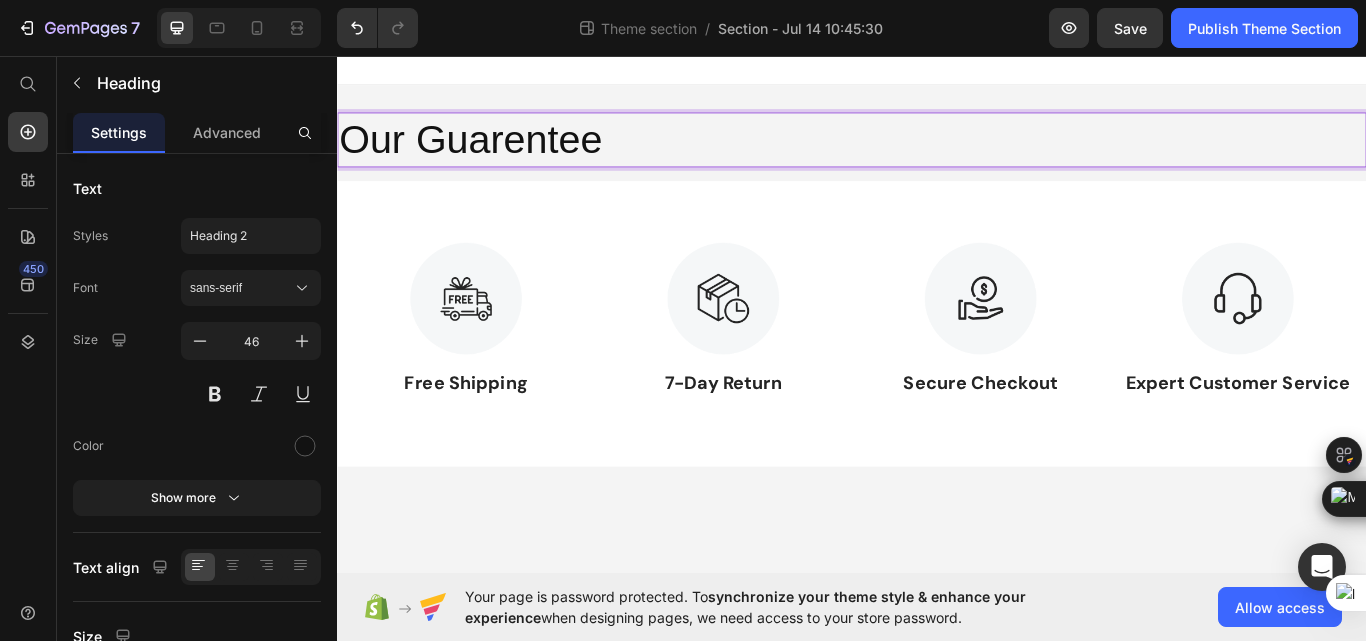 click on "Our Guarentee" at bounding box center (937, 155) 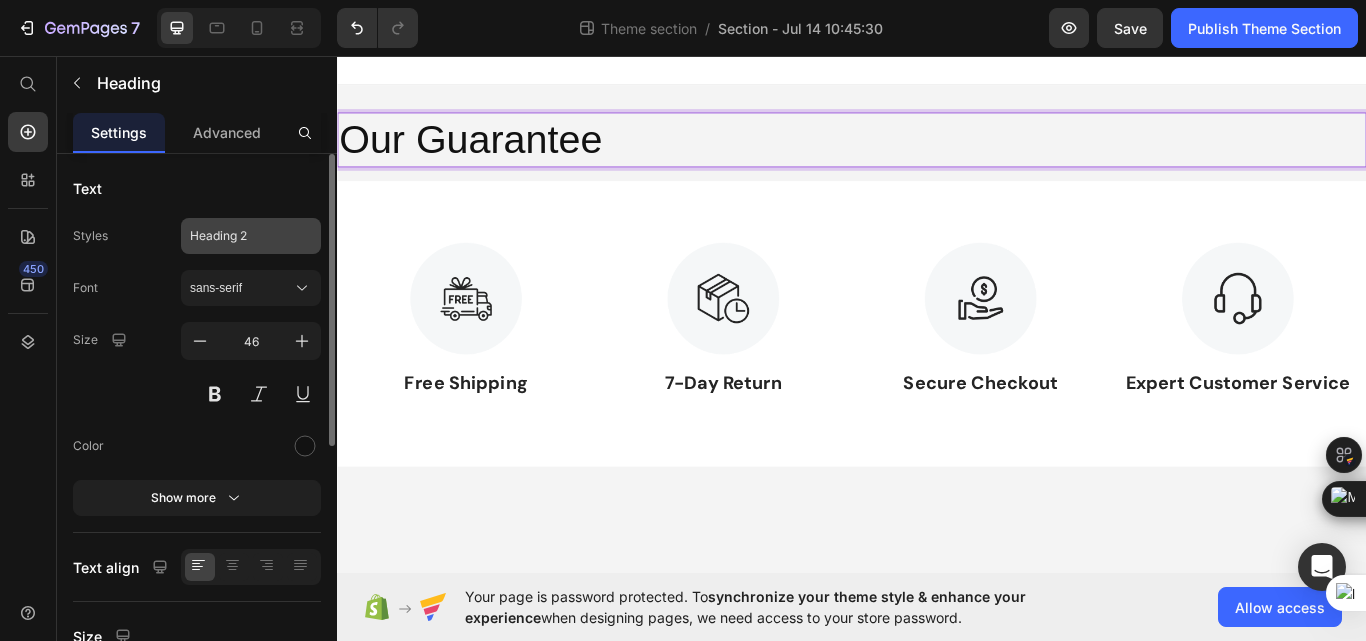 click on "Heading 2" at bounding box center (251, 236) 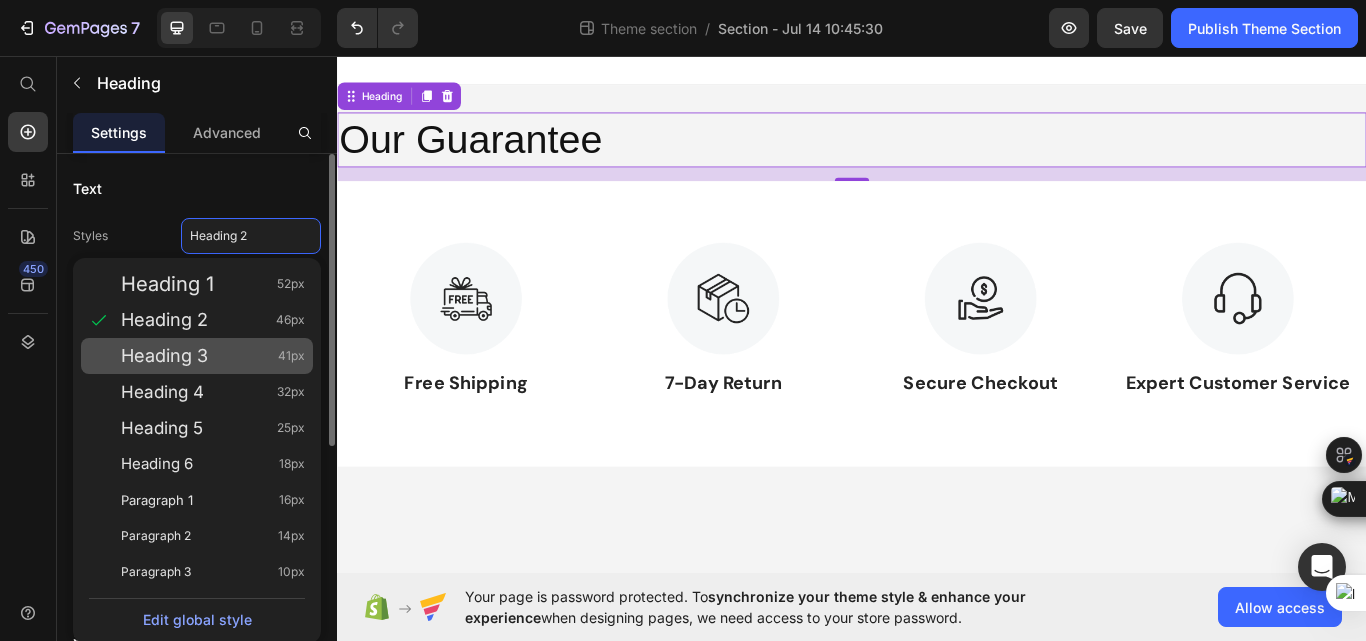 click on "Heading 3 41px" at bounding box center [213, 356] 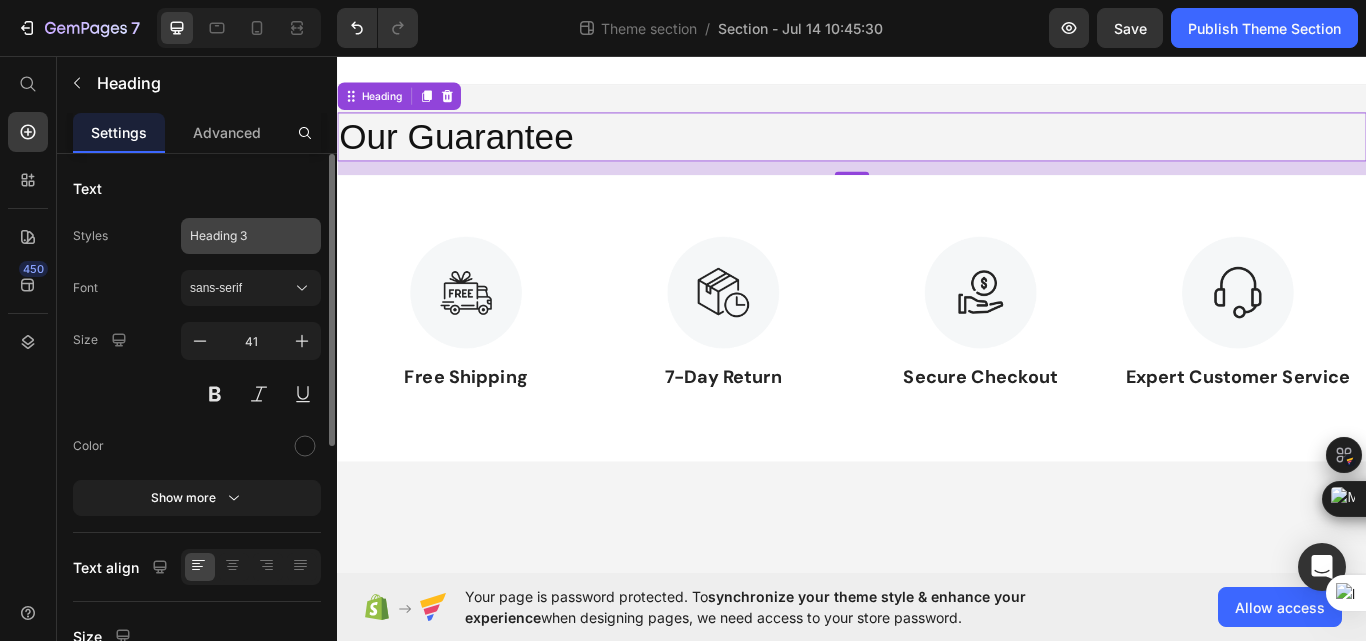 click on "Heading 3" 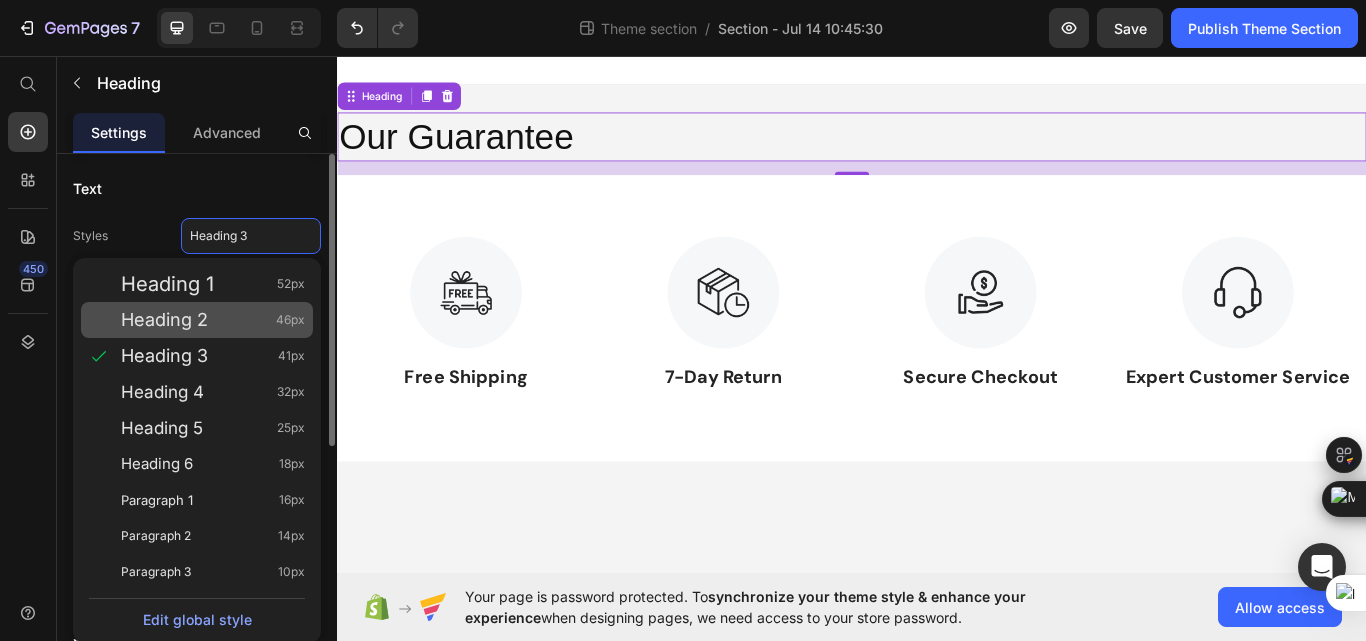 click on "Heading 2 46px" at bounding box center (213, 320) 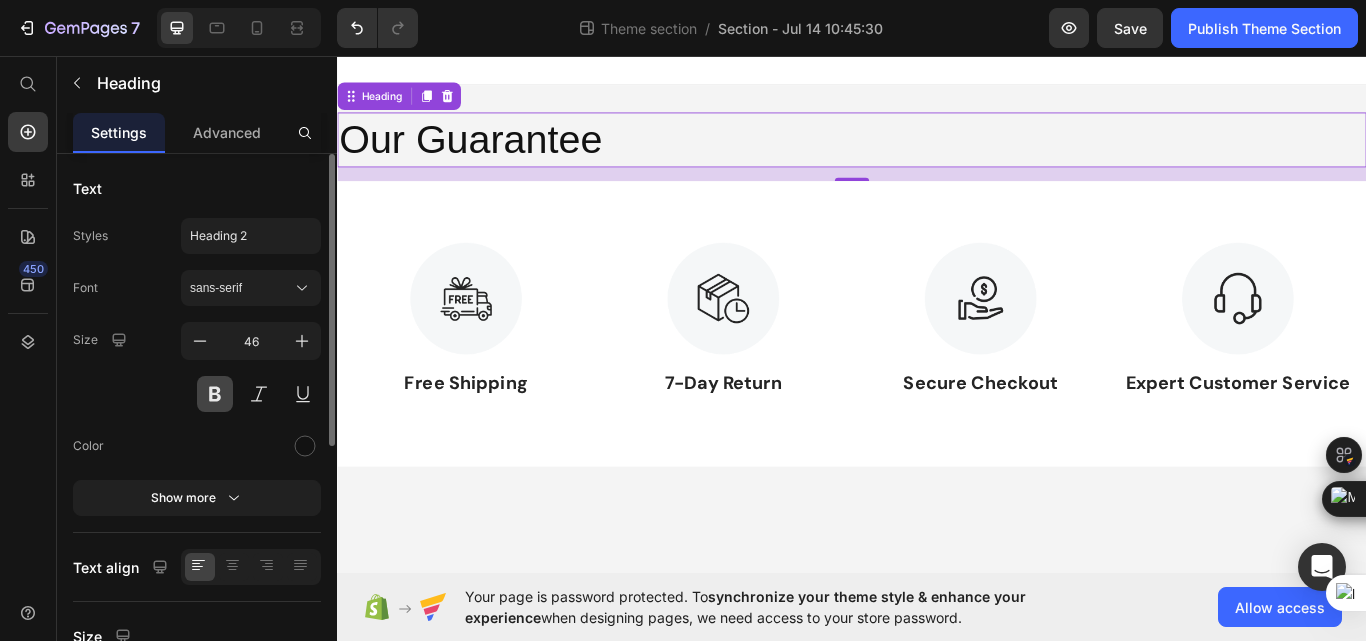 click at bounding box center [215, 394] 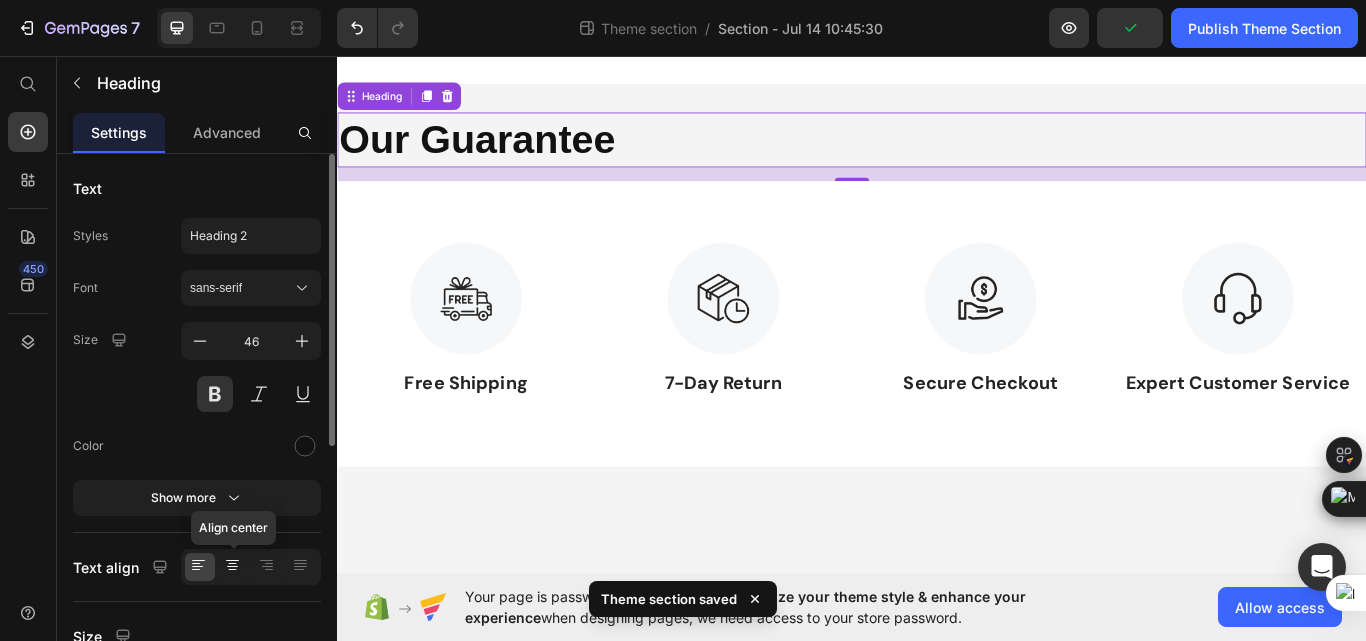 click 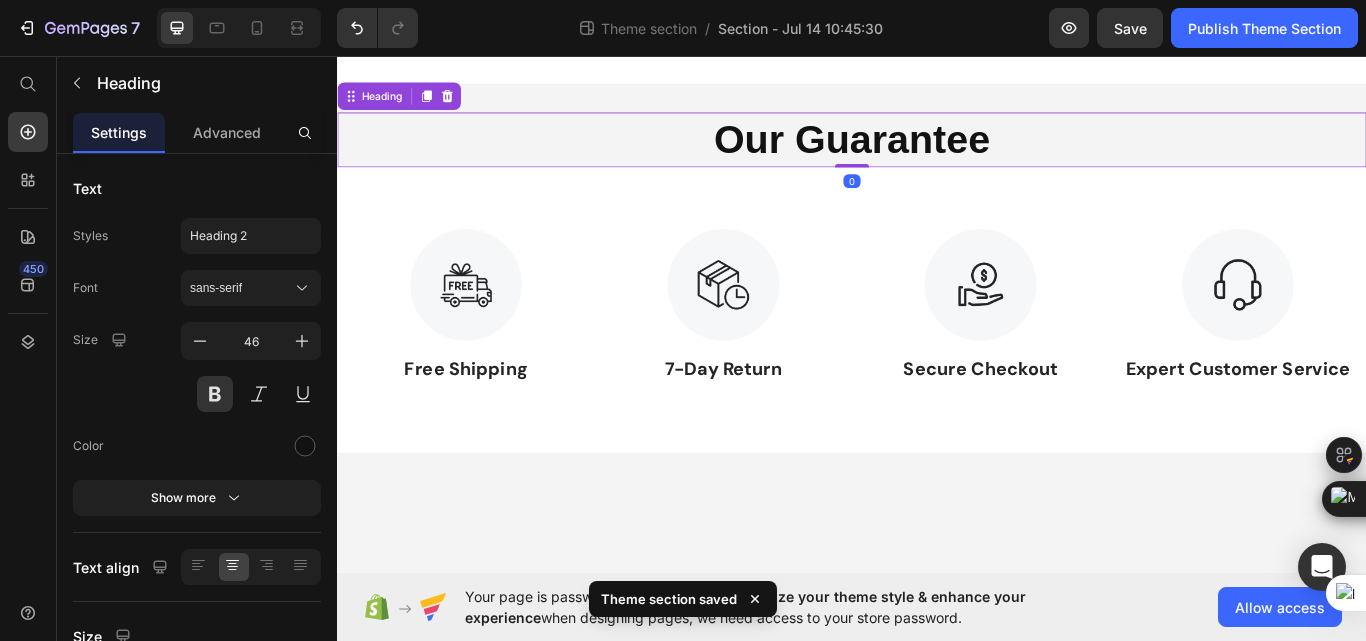 drag, startPoint x: 936, startPoint y: 198, endPoint x: 944, endPoint y: 163, distance: 35.902645 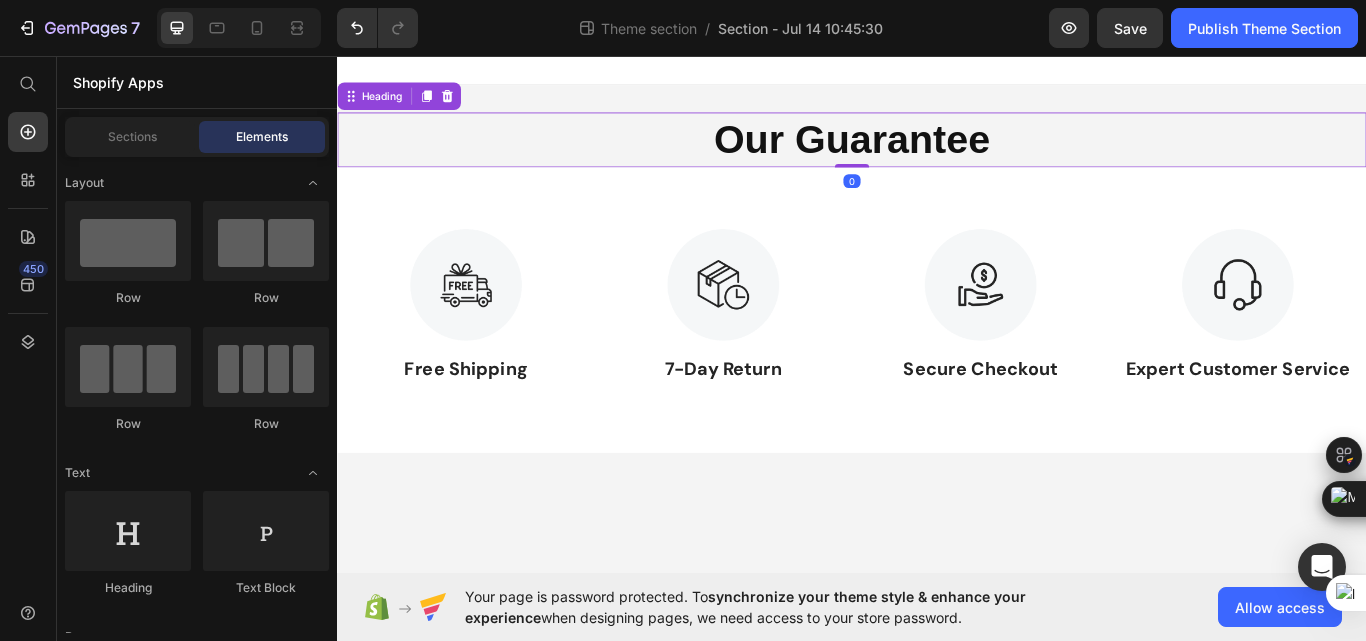 click on "Our Guarantee Heading   0 Image Free Shipping Text Block Image 7-Day Return Text Block Image Secure Checkout Text Block Image Expert Customer Service Text Block Row Row Root
Drag & drop element from sidebar or
Explore Library
Add section Choose templates inspired by CRO experts Generate layout from URL or image Add blank section then drag & drop elements" at bounding box center [937, 358] 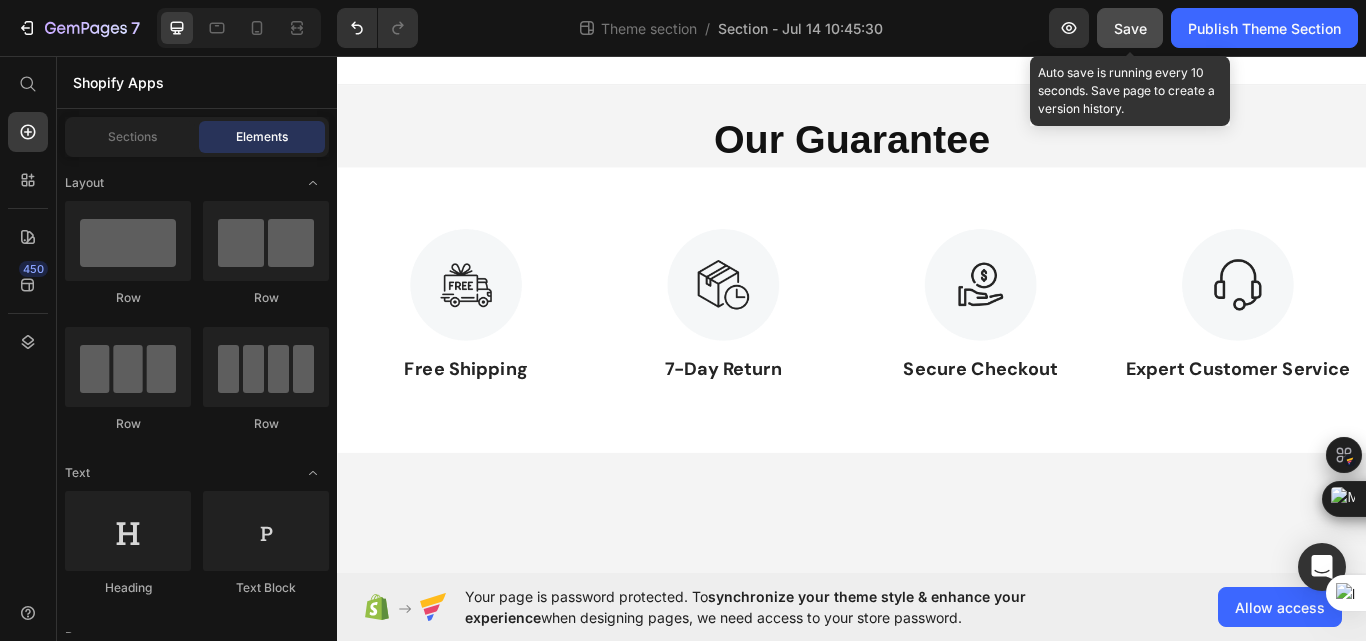 click on "Save" at bounding box center (1130, 28) 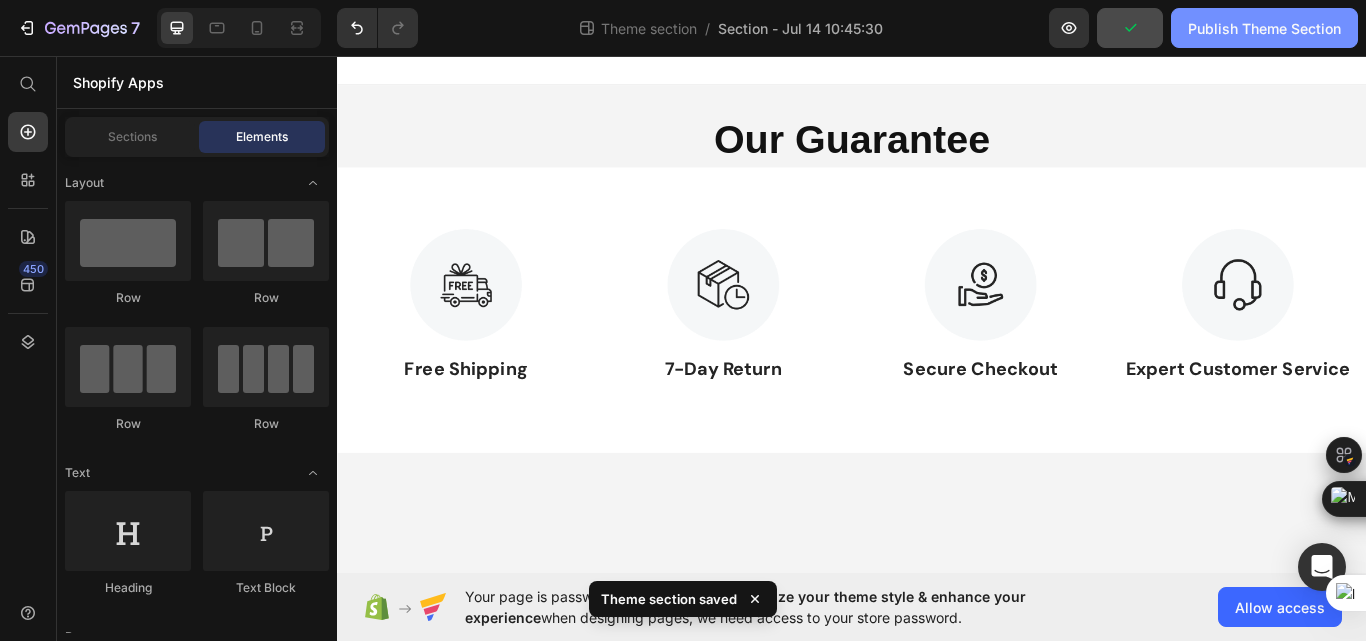 click on "Publish Theme Section" at bounding box center [1264, 28] 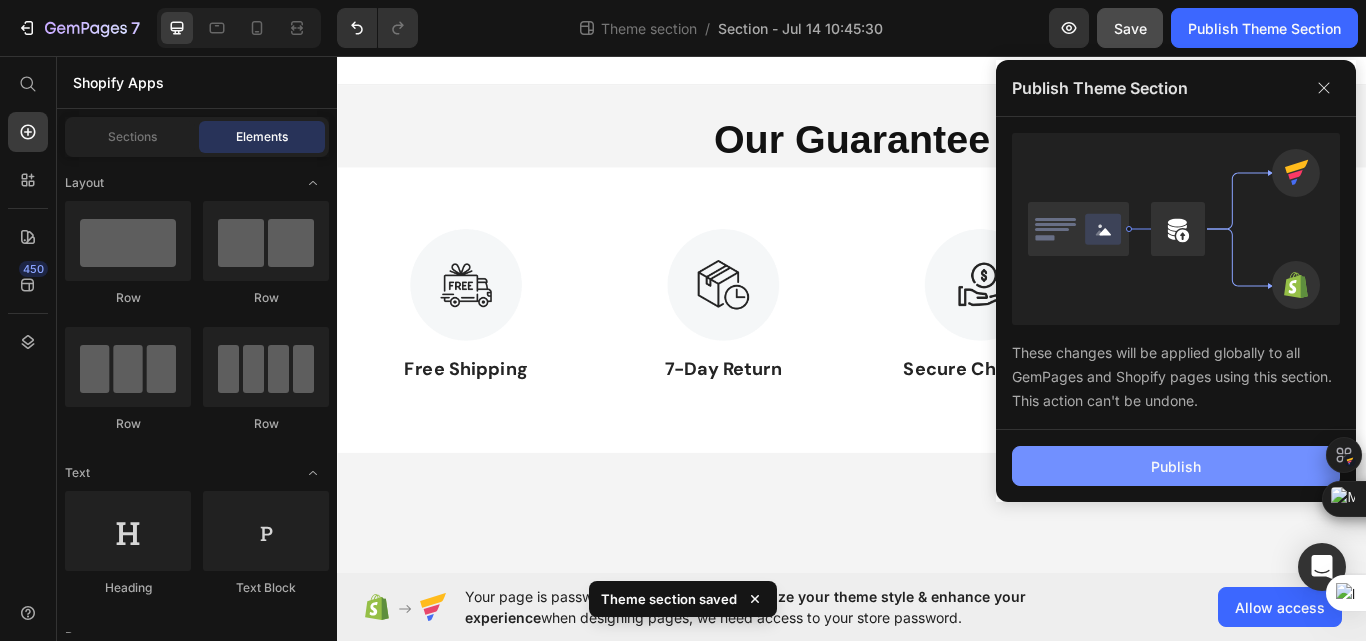 click on "Publish" 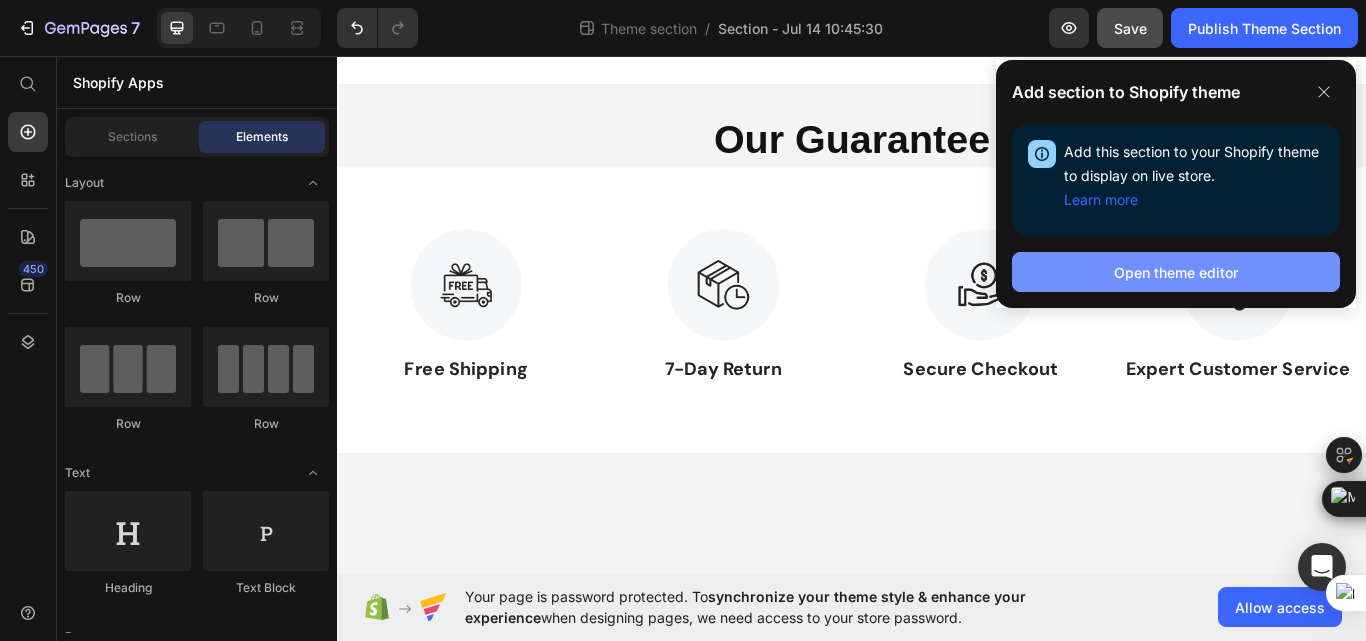 click on "Open theme editor" at bounding box center (1176, 272) 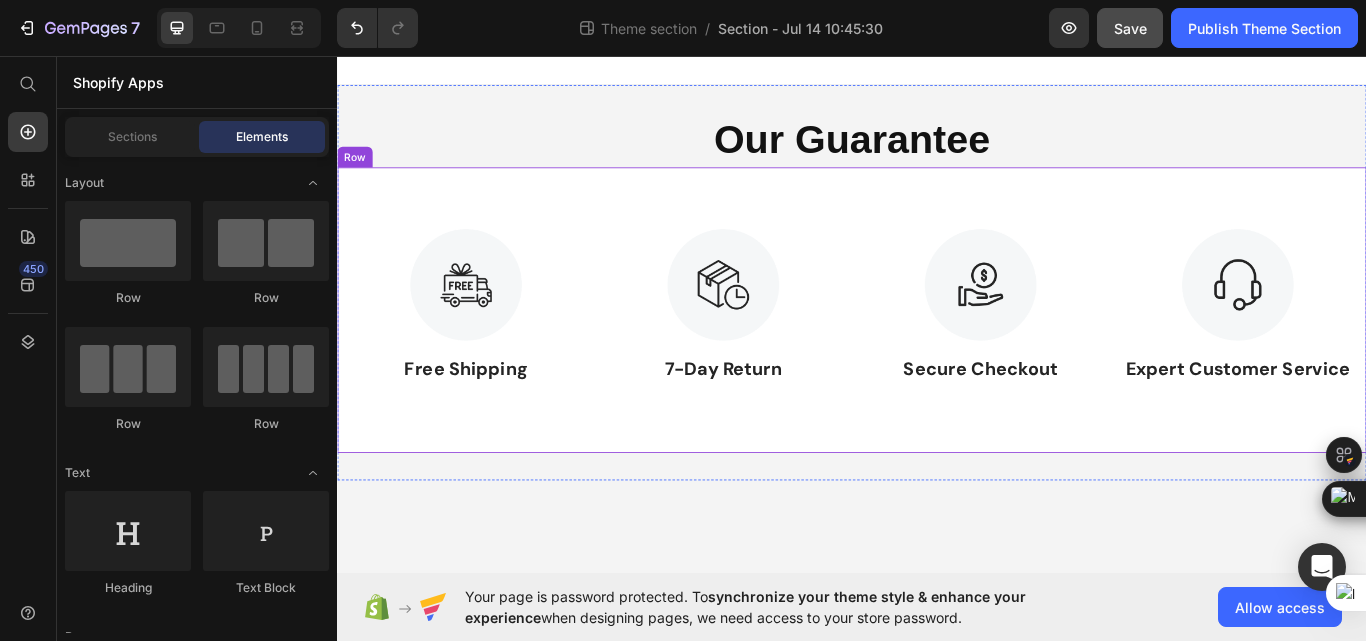 click on "Image Free Shipping Text Block Image 7-Day Return Text Block Image Secure Checkout Text Block Image Expert Customer Service Text Block Row Row" at bounding box center [937, 354] 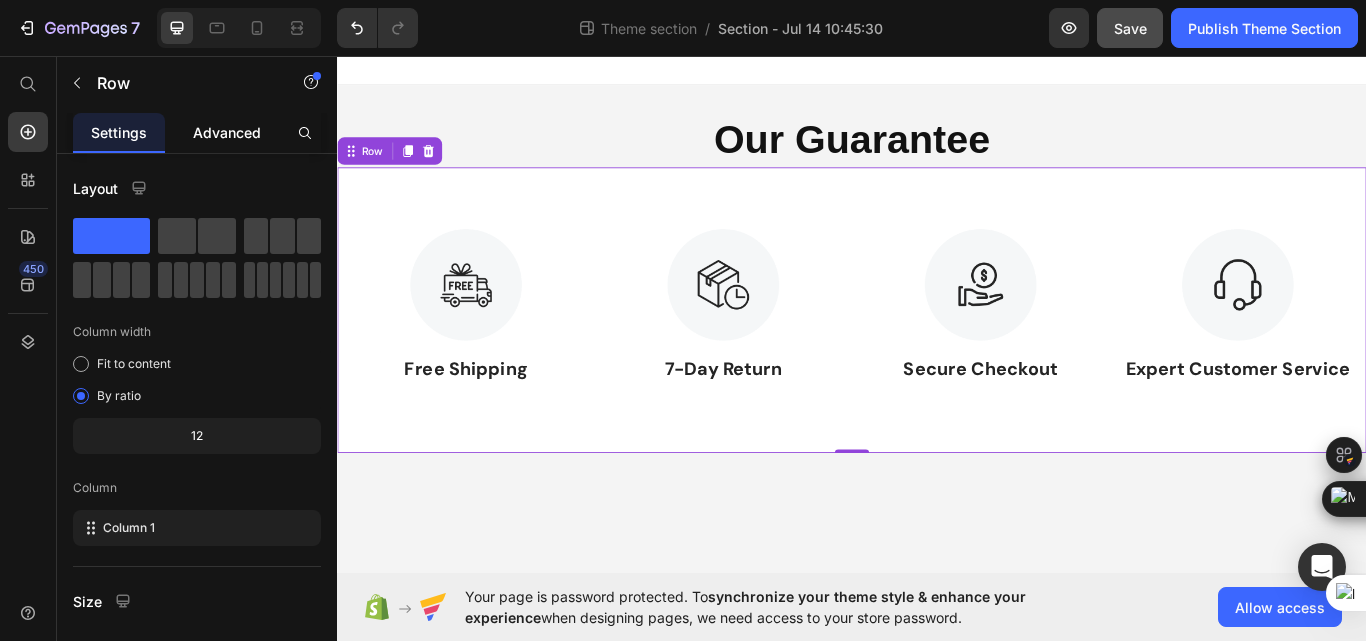 click on "Advanced" at bounding box center [227, 132] 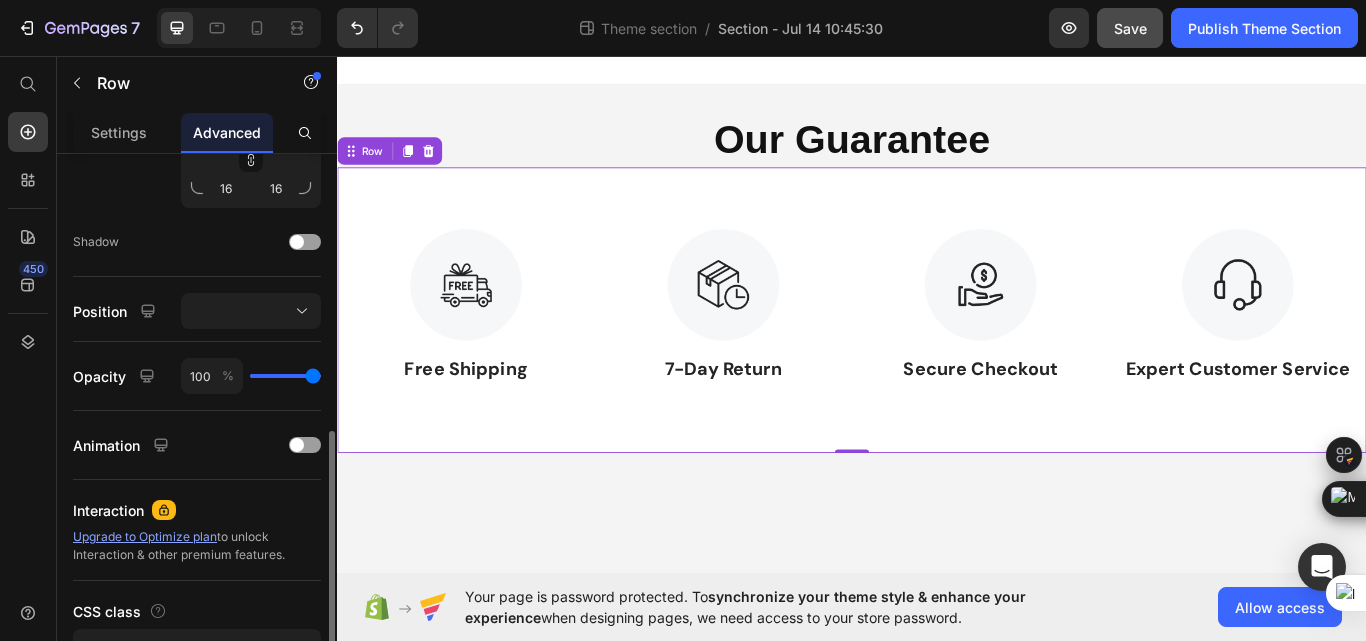 scroll, scrollTop: 829, scrollLeft: 0, axis: vertical 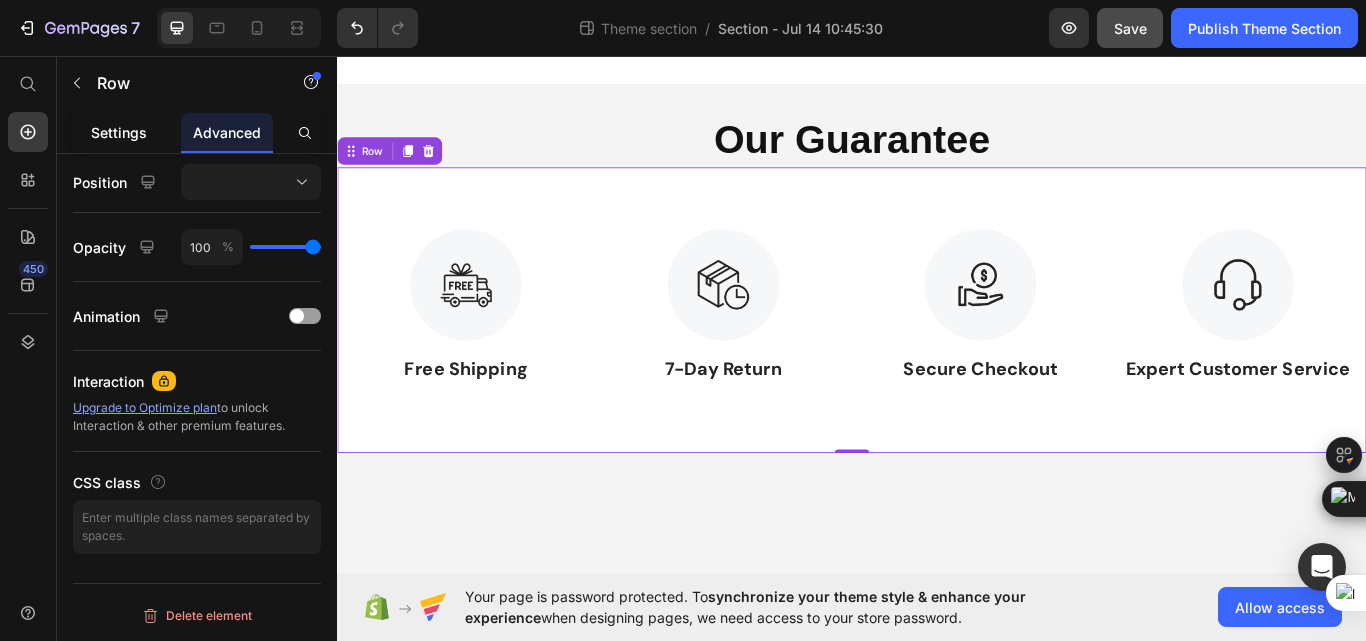click on "Settings" 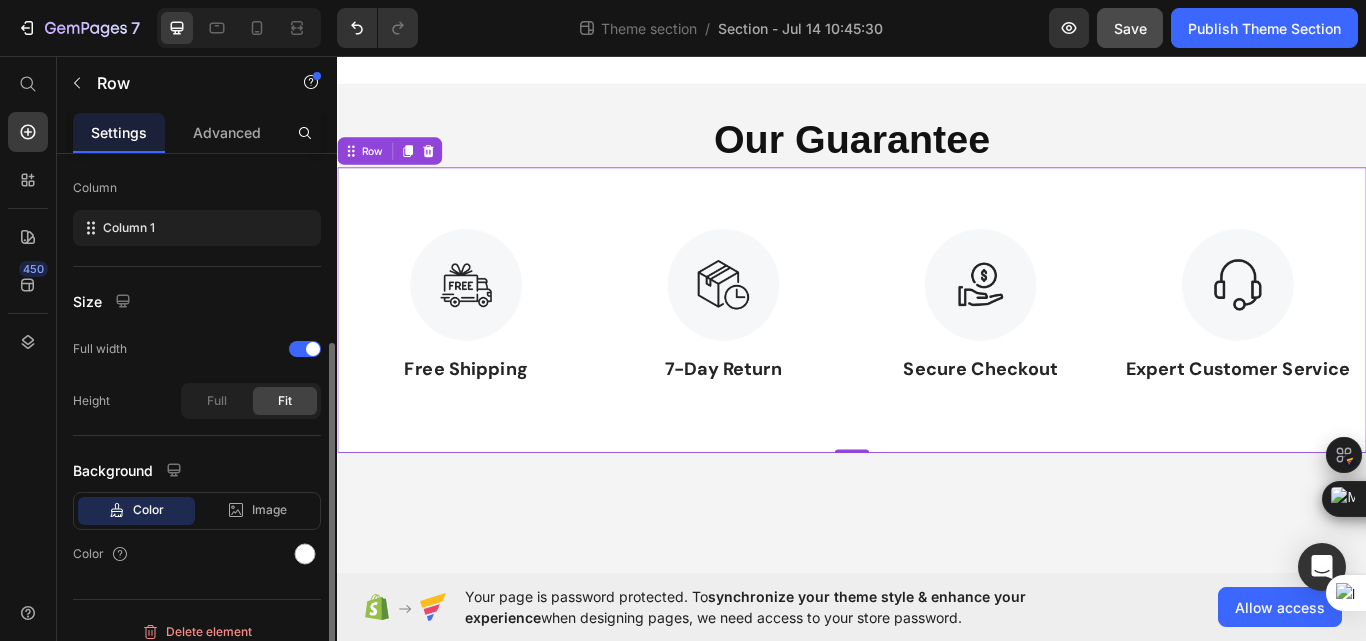 scroll, scrollTop: 316, scrollLeft: 0, axis: vertical 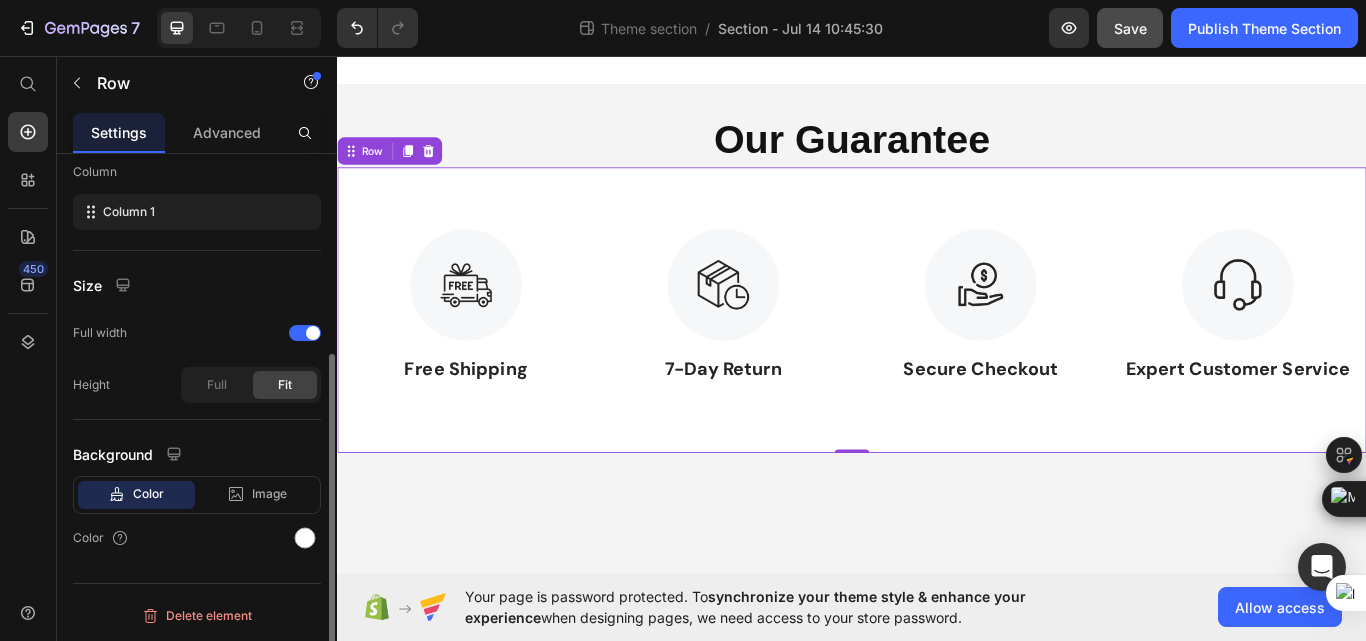 click on "Color" at bounding box center (148, 494) 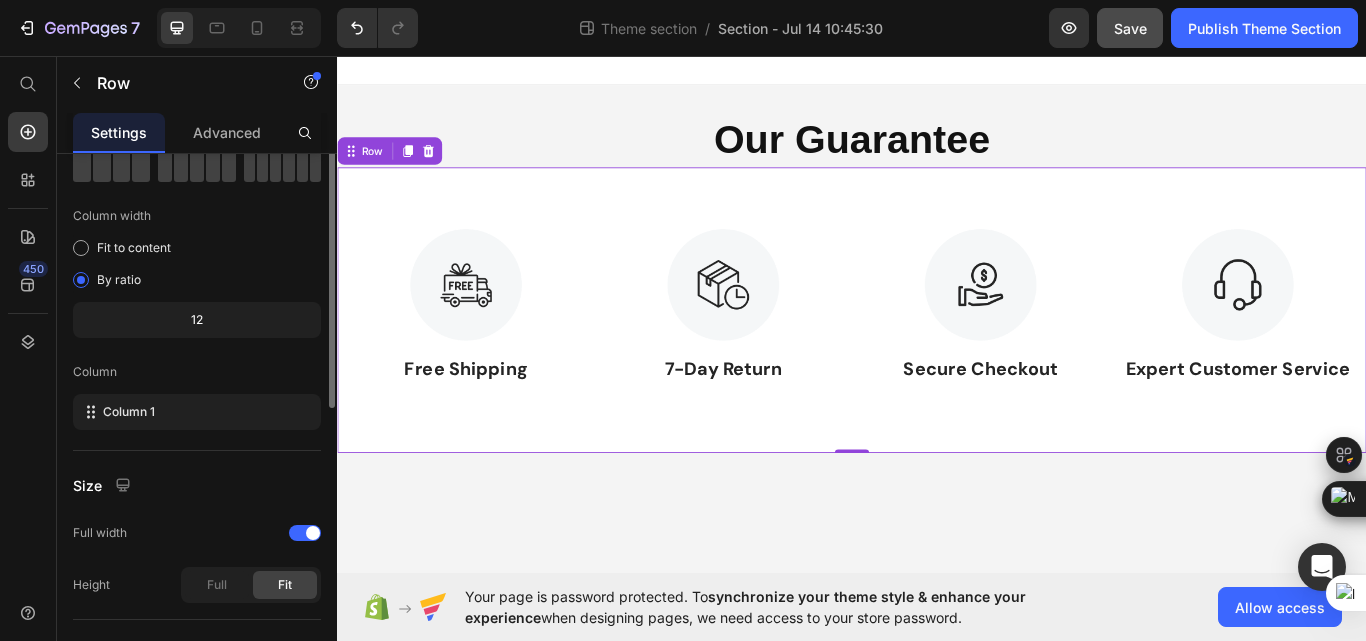 scroll, scrollTop: 0, scrollLeft: 0, axis: both 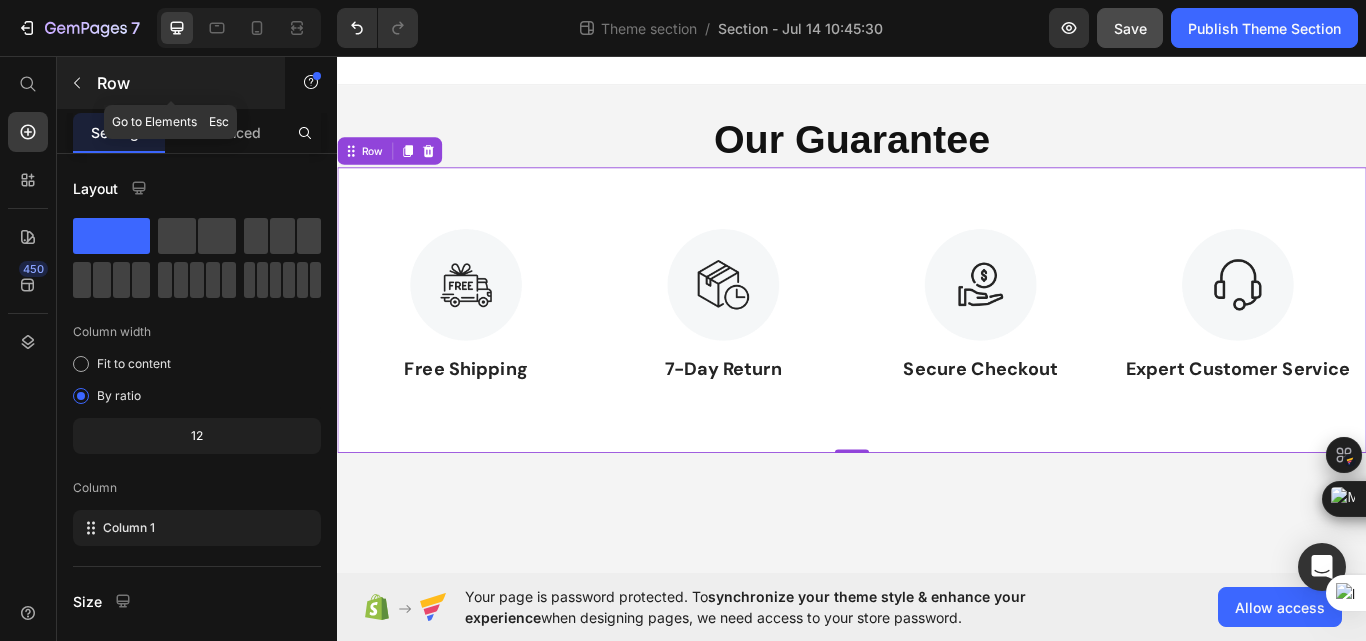 click 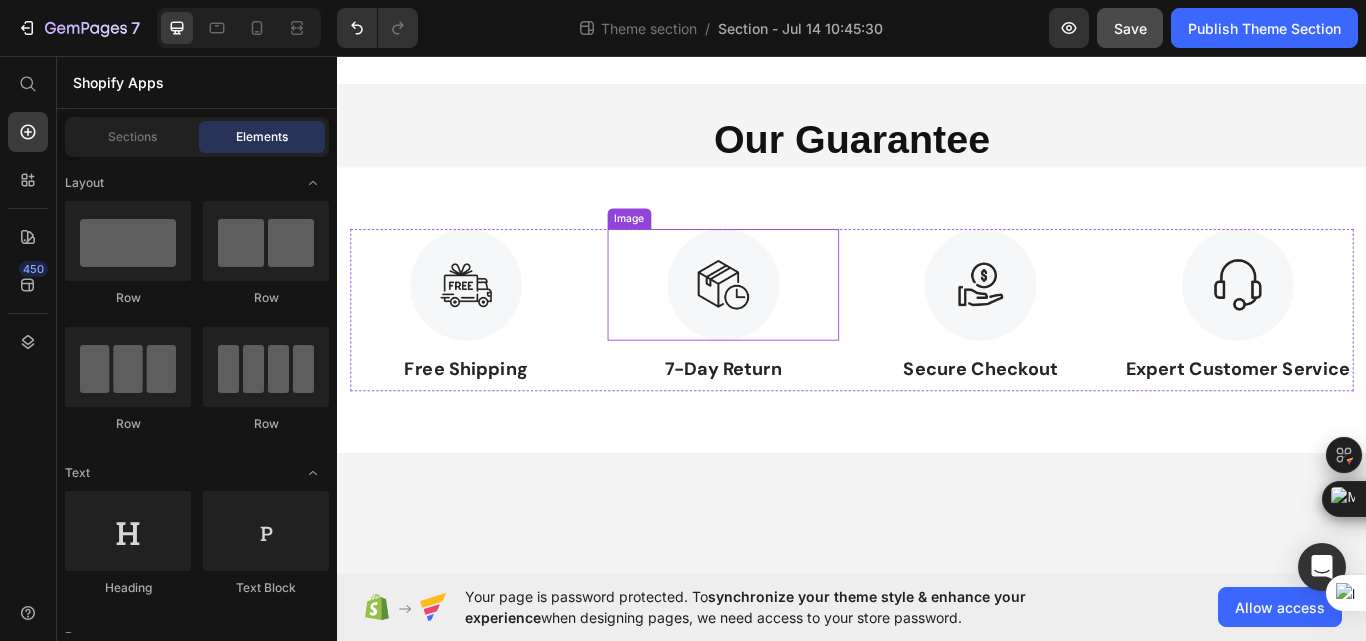click at bounding box center (787, 324) 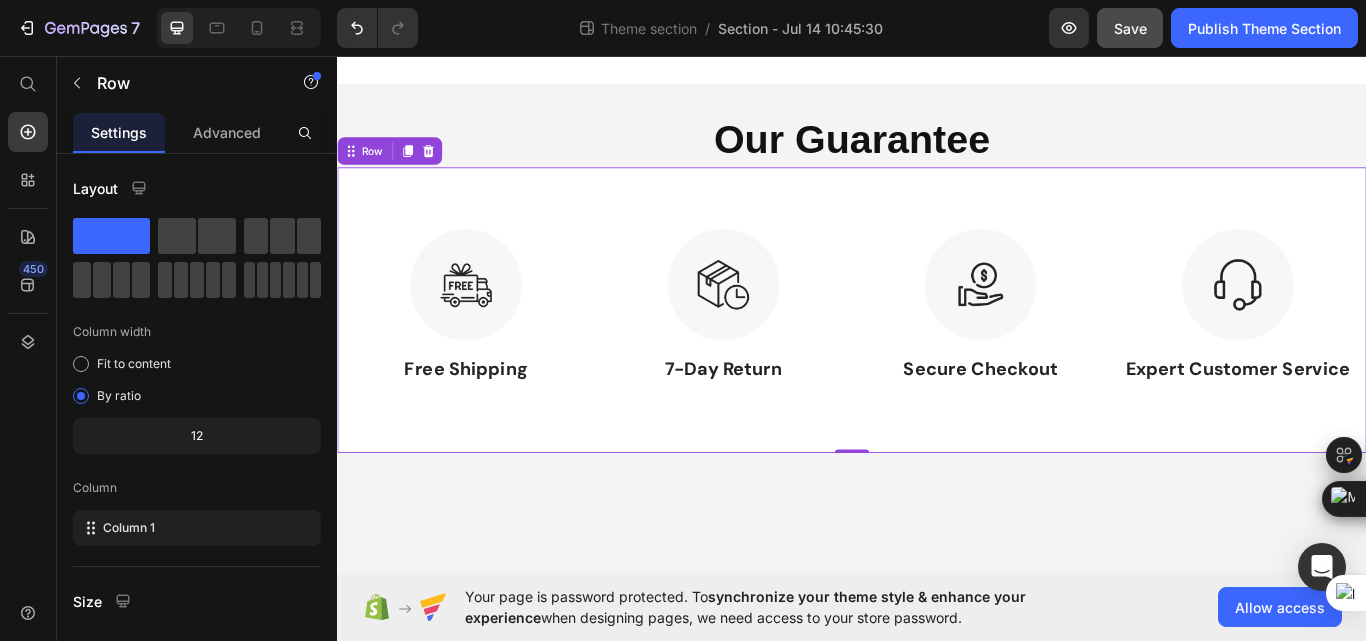 click on "Image Free Shipping Text Block Image 7-Day Return Text Block Image Secure Checkout Text Block Image Expert Customer Service Text Block Row Row   0" at bounding box center [937, 354] 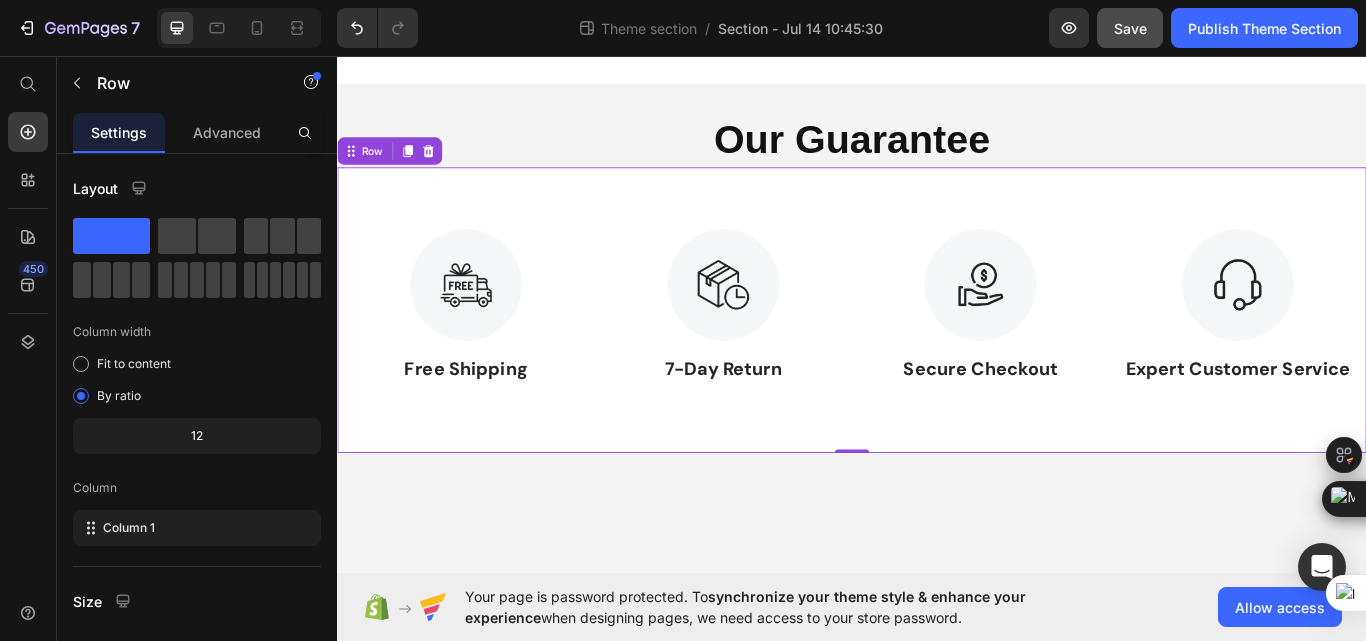 click on "Image Free Shipping Text Block Image 7-Day Return Text Block Image Secure Checkout Text Block Image Expert Customer Service Text Block Row Row   0" at bounding box center [937, 354] 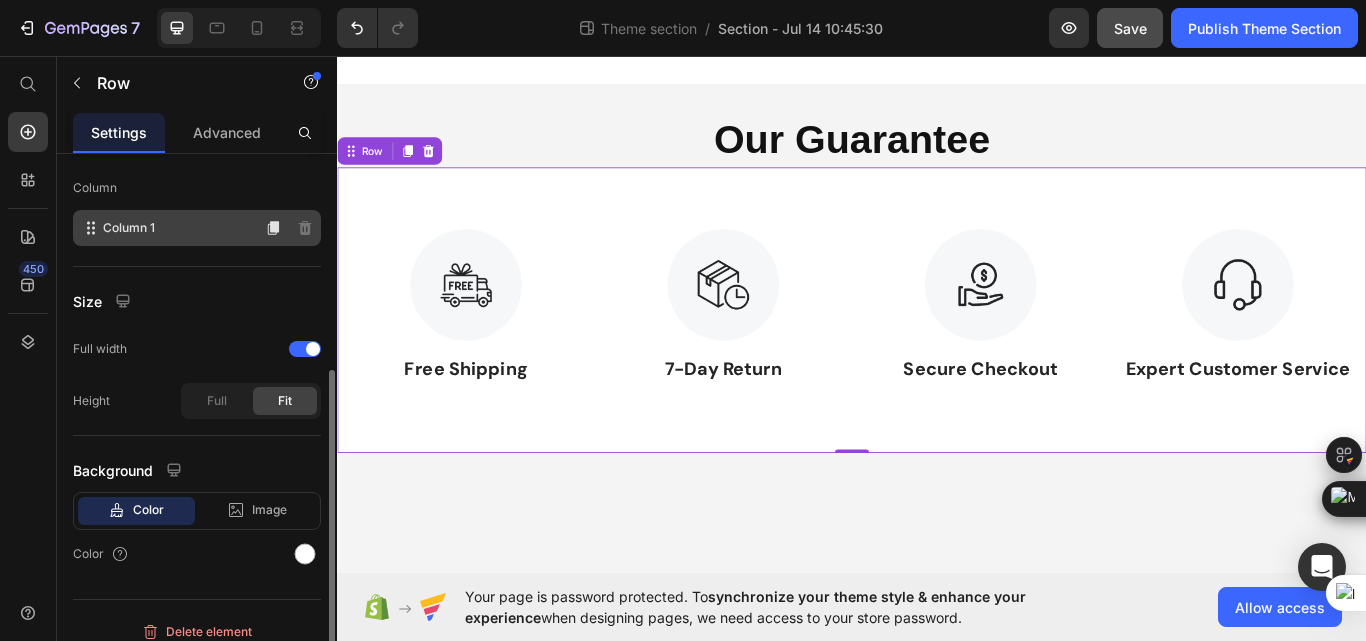 scroll, scrollTop: 316, scrollLeft: 0, axis: vertical 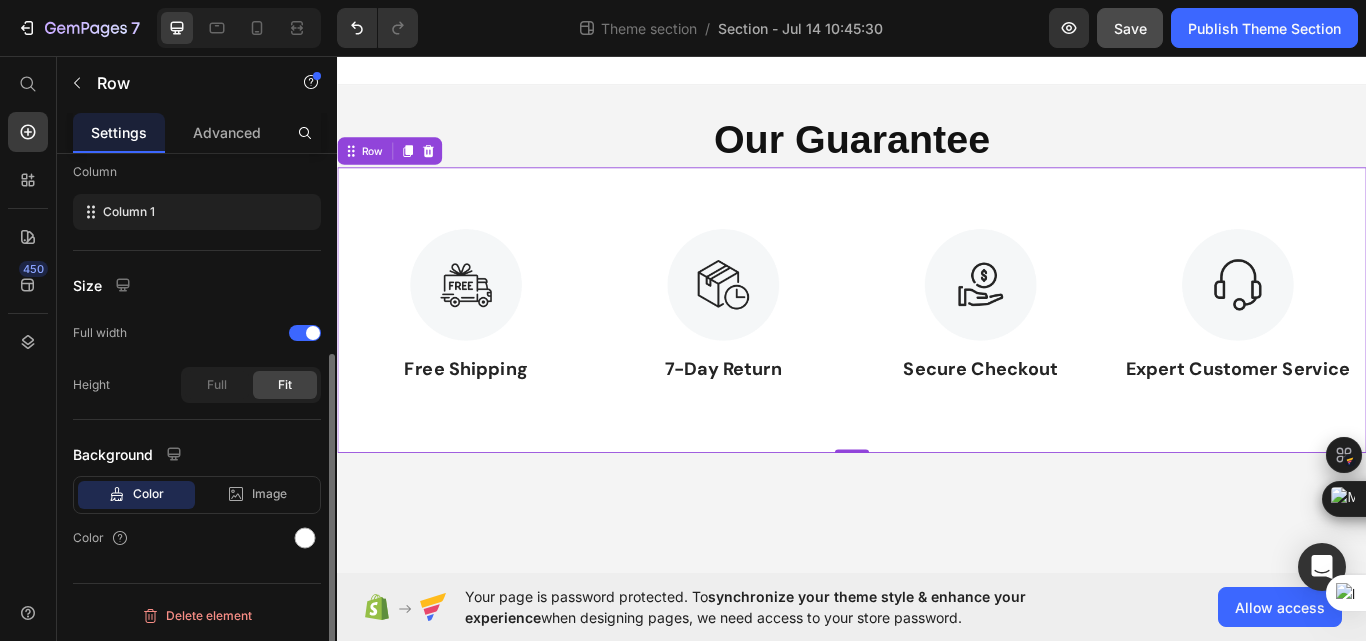 click on "Color" 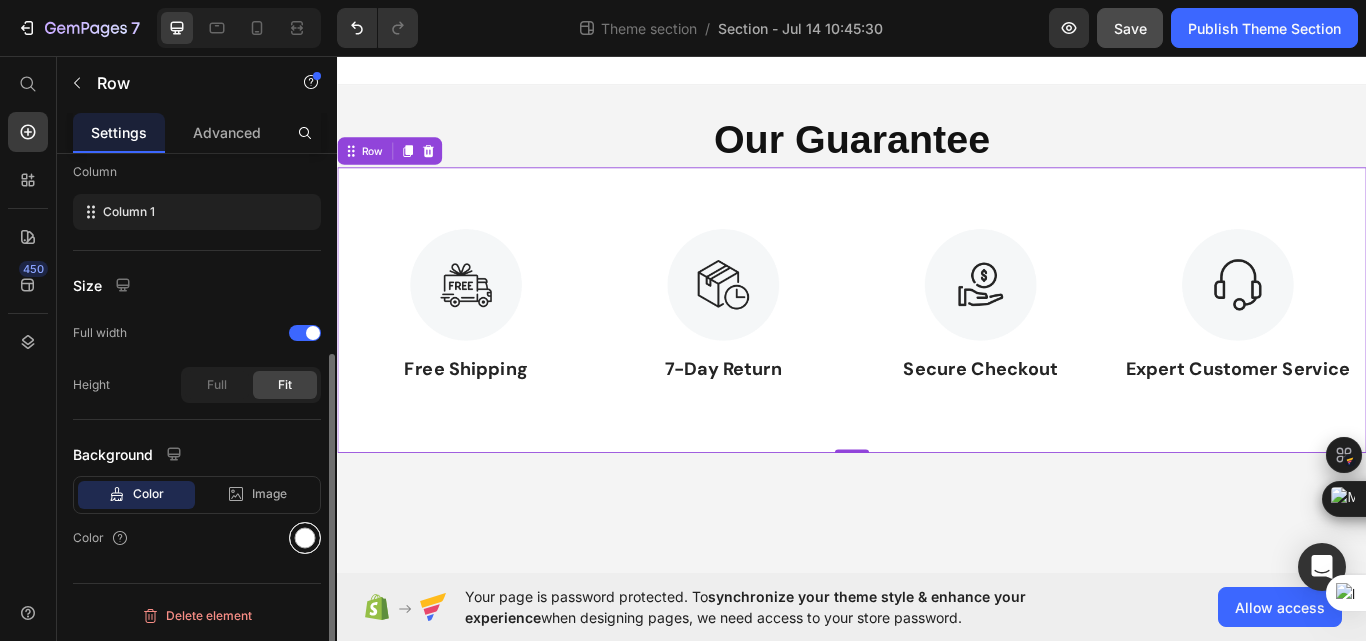 click at bounding box center (305, 538) 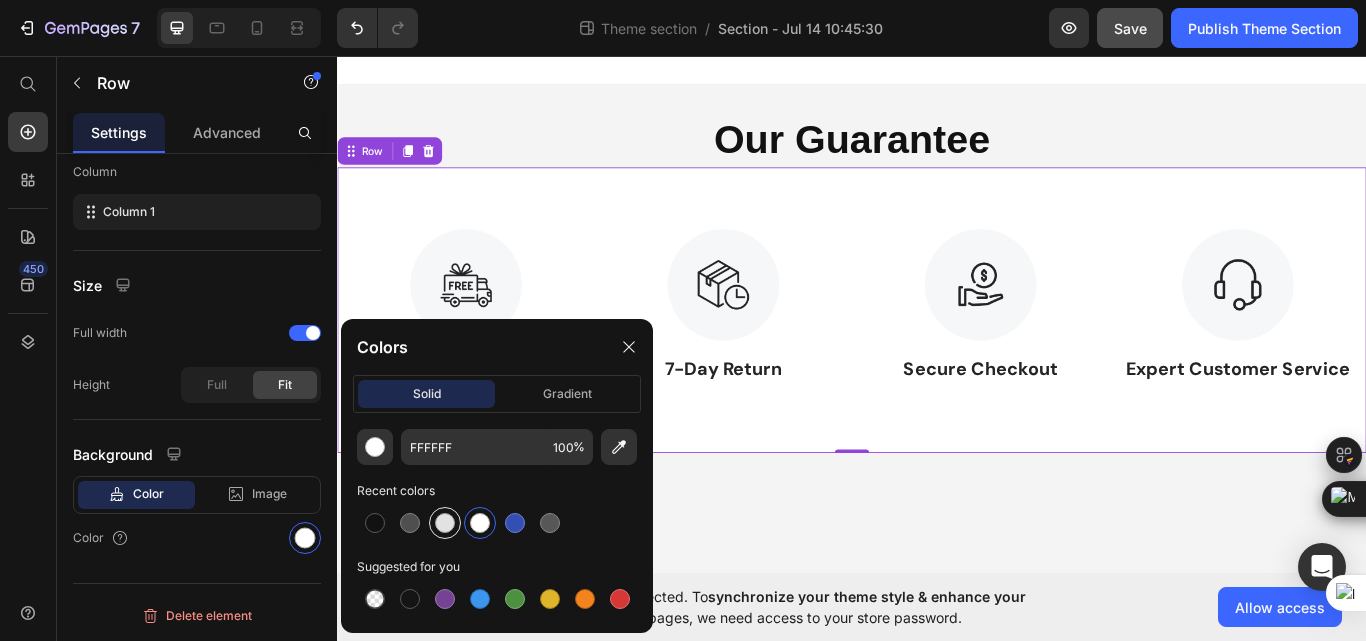 click at bounding box center (445, 523) 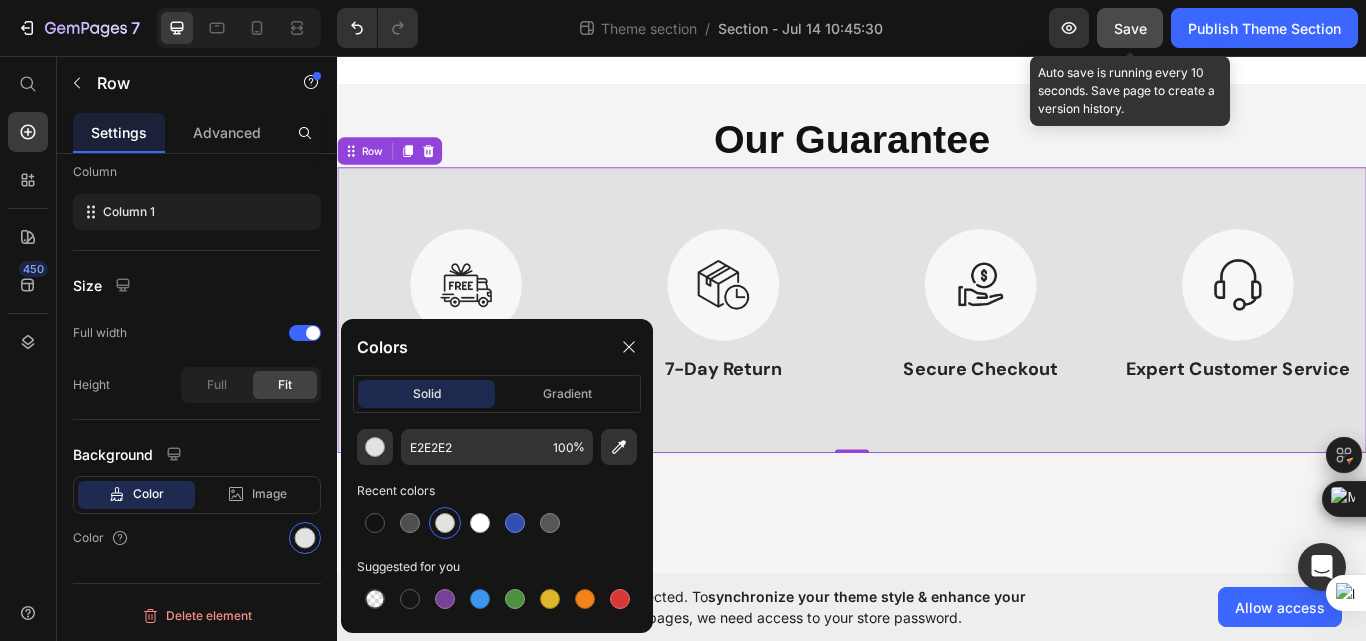click on "Save" at bounding box center [1130, 28] 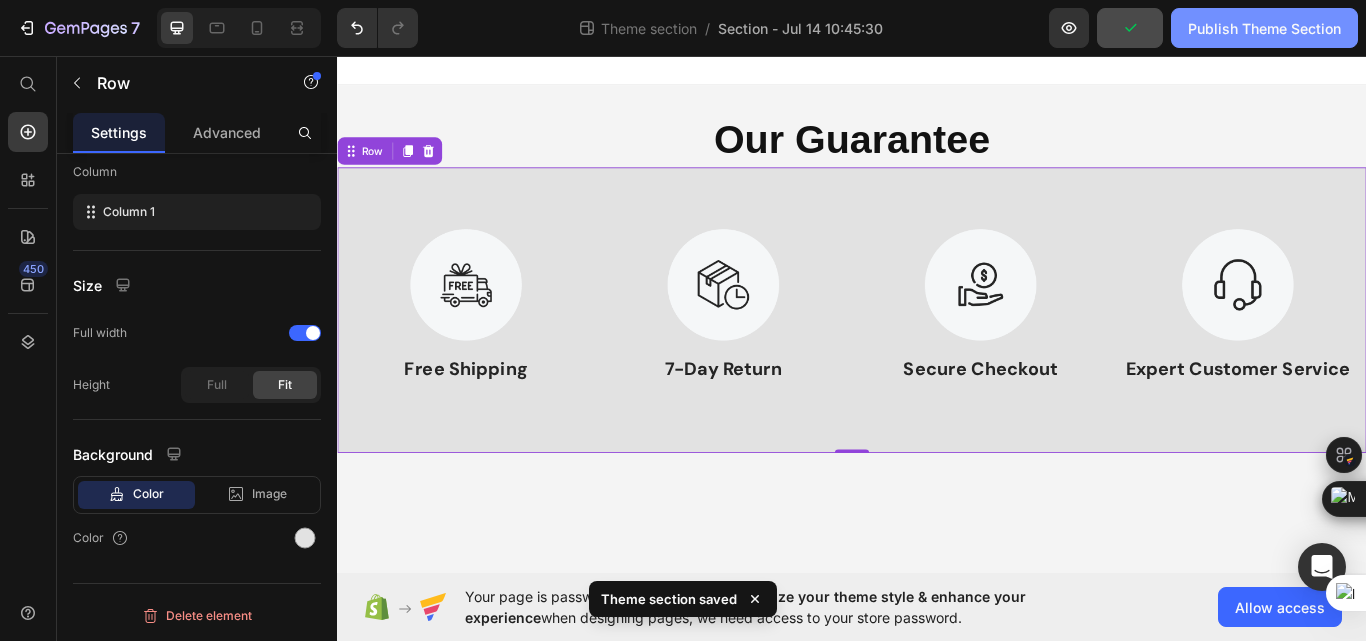 click on "Publish Theme Section" at bounding box center (1264, 28) 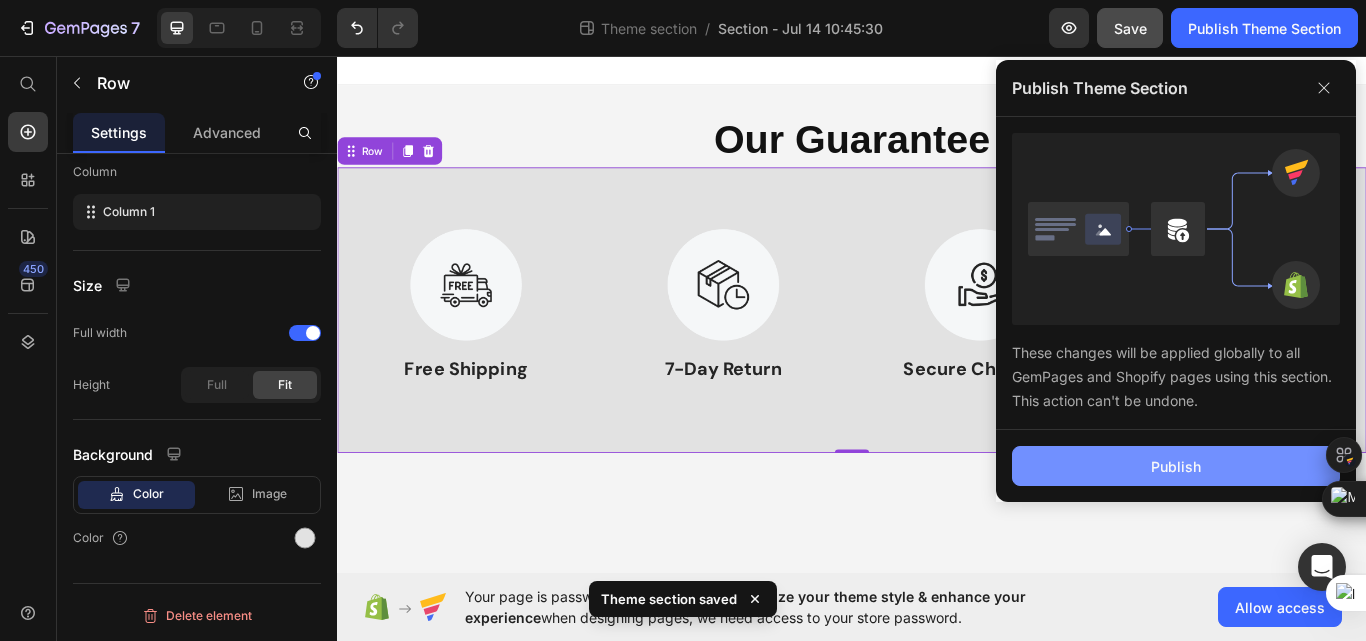 click on "Publish" at bounding box center (1176, 466) 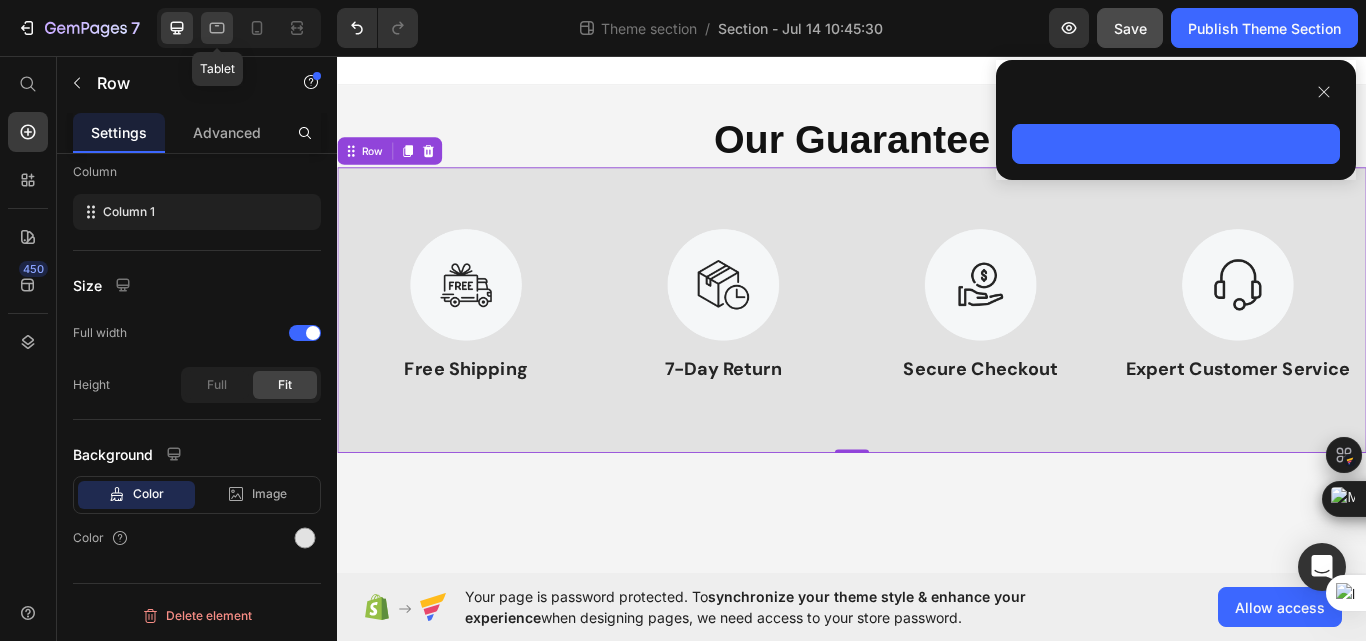 click 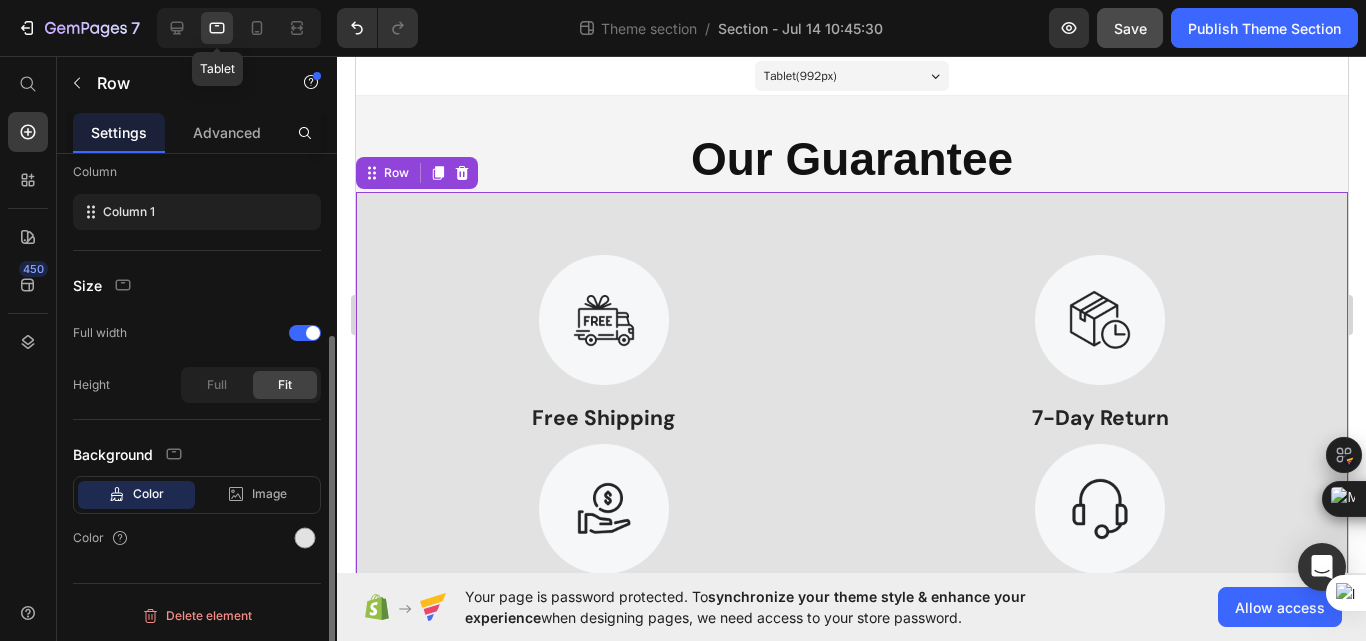scroll, scrollTop: 272, scrollLeft: 0, axis: vertical 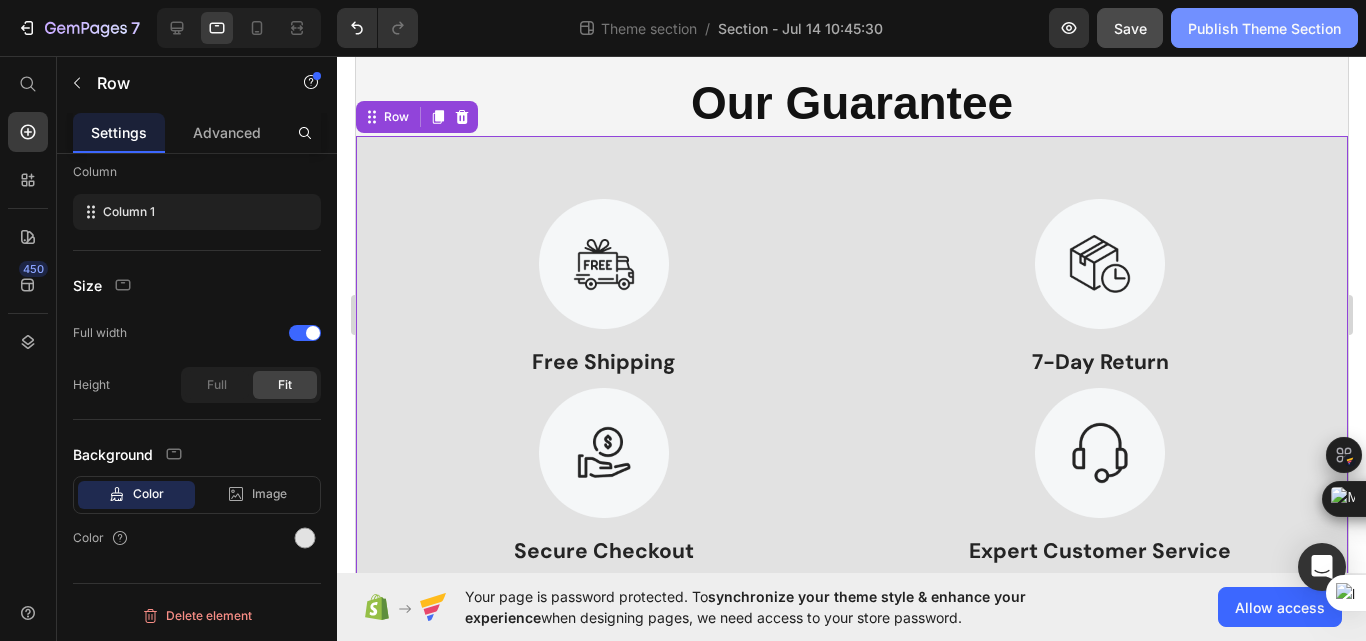 click on "Publish Theme Section" at bounding box center (1264, 28) 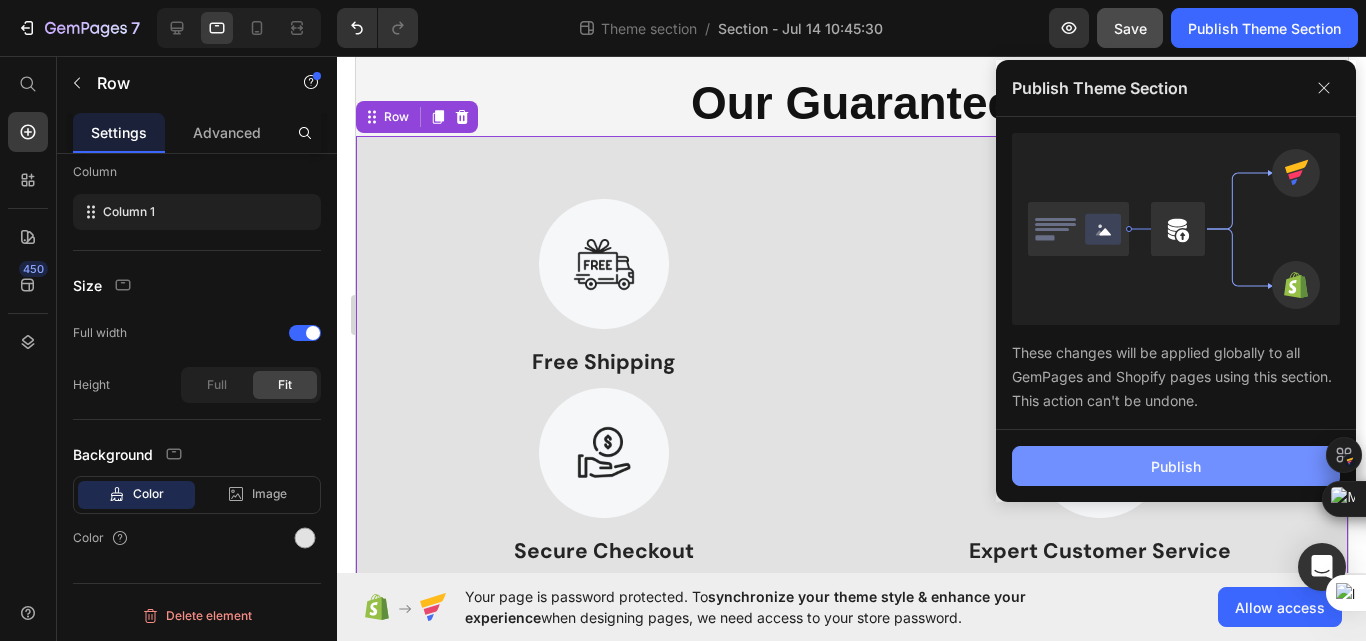 click on "Publish" at bounding box center [1176, 466] 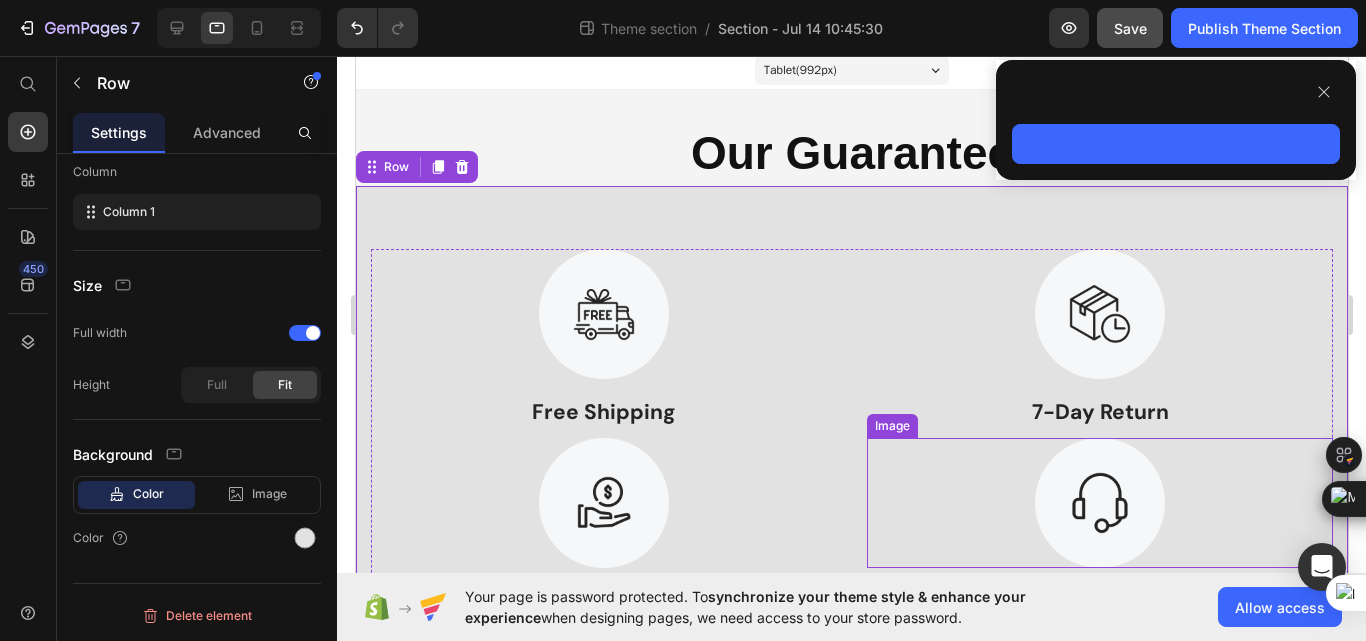 scroll, scrollTop: 0, scrollLeft: 0, axis: both 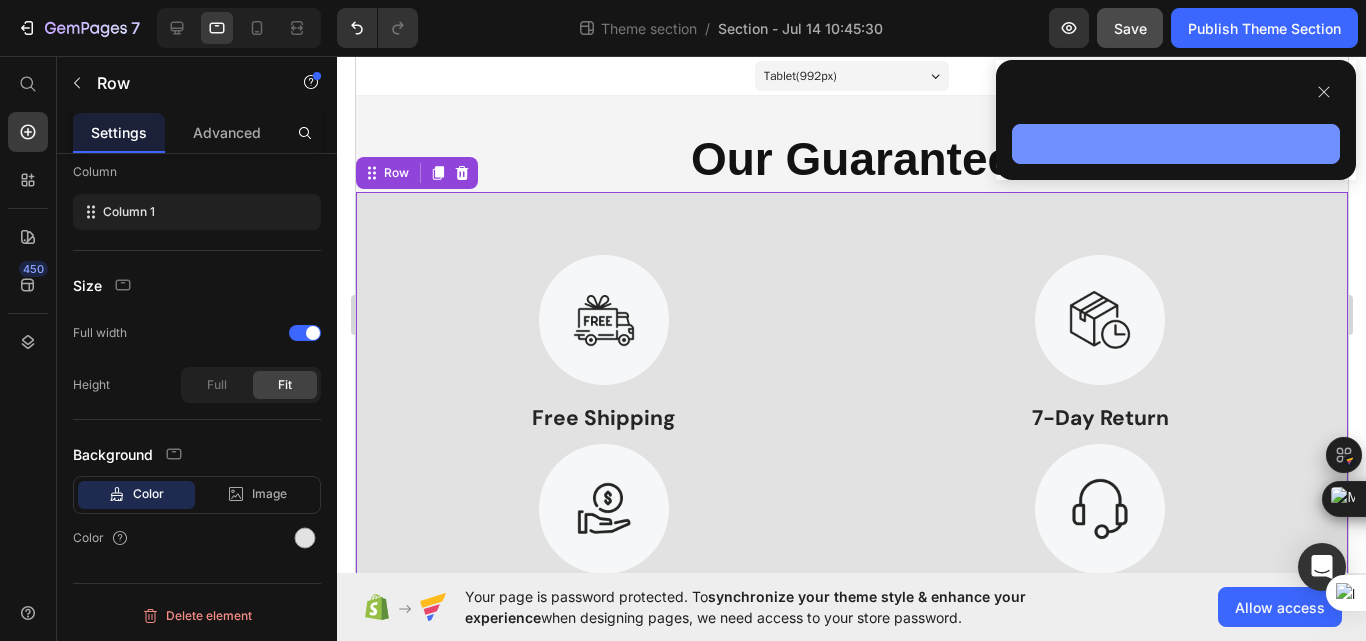 click at bounding box center [1176, 144] 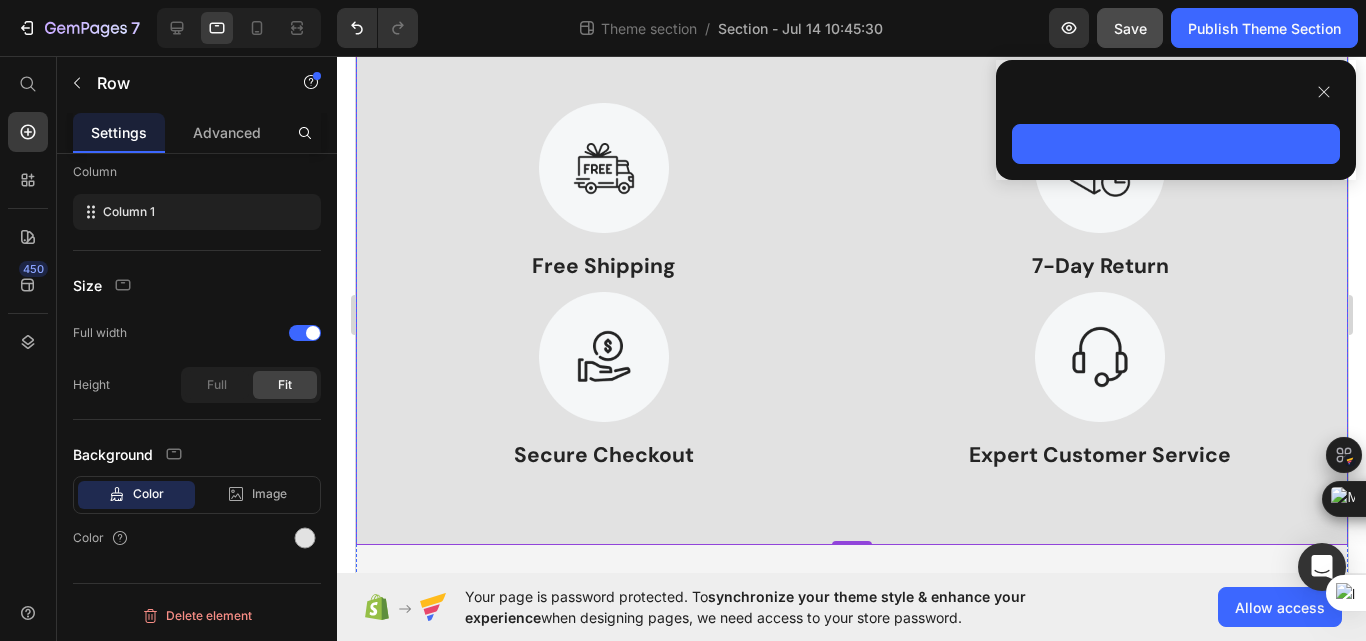 scroll, scrollTop: 156, scrollLeft: 0, axis: vertical 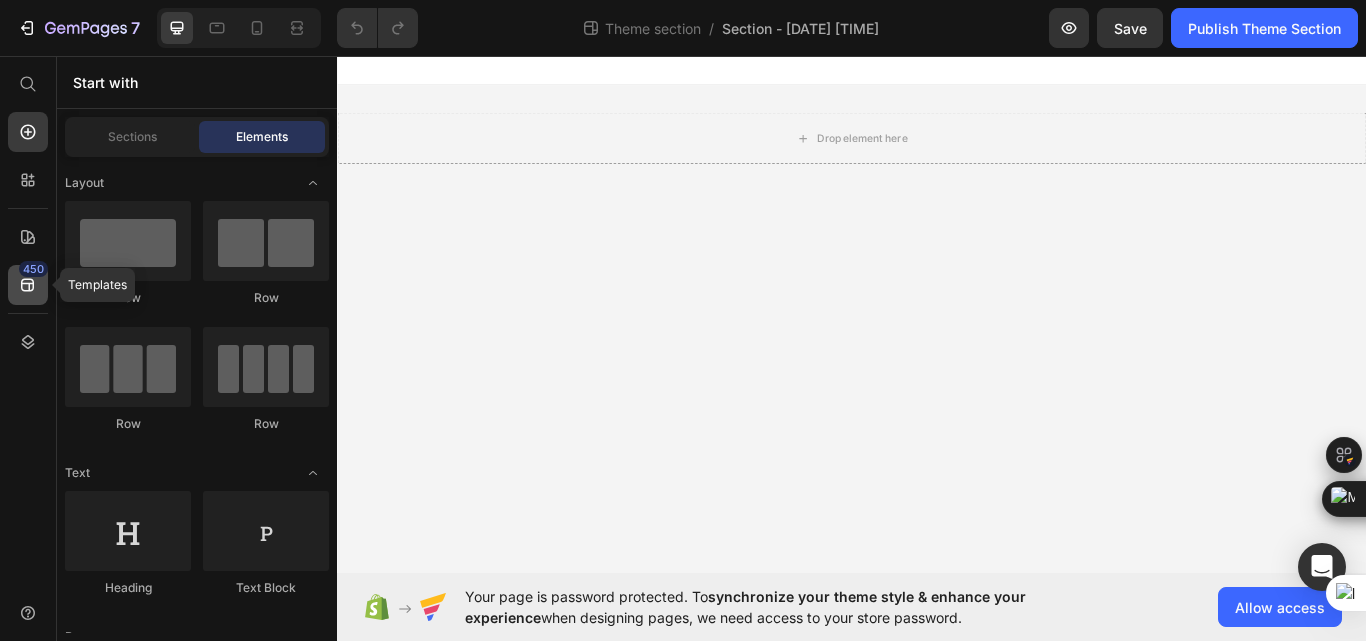 click 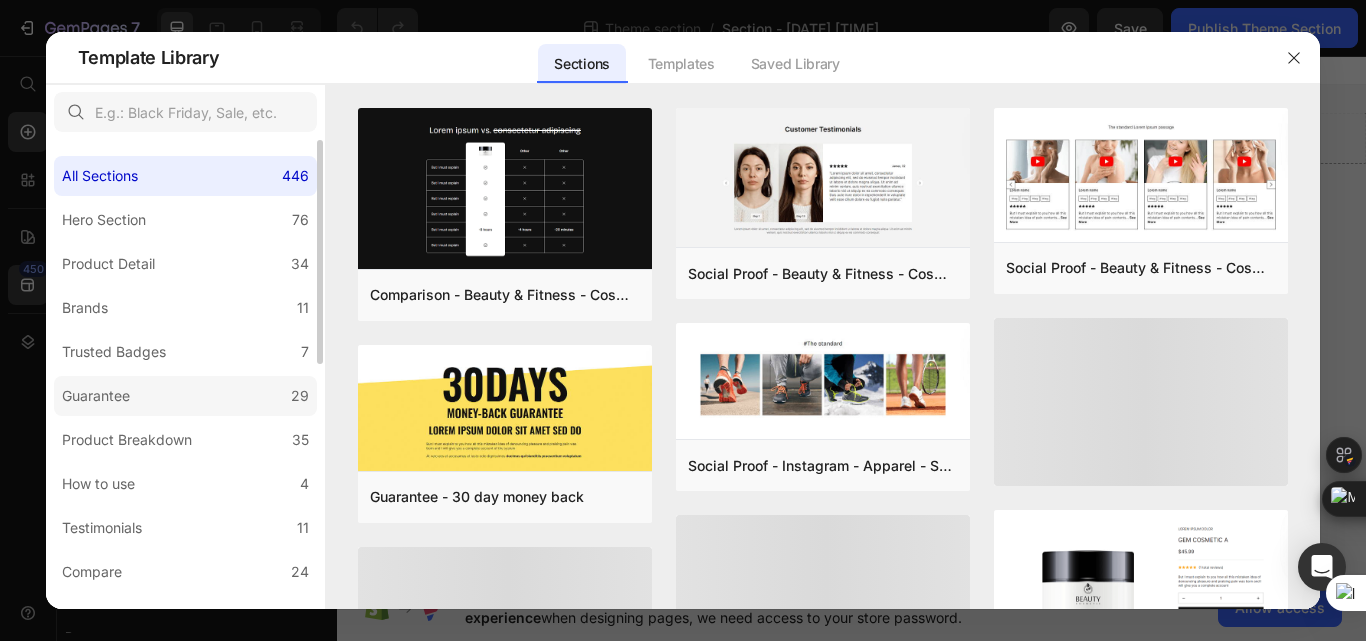 click on "Guarantee" at bounding box center [96, 396] 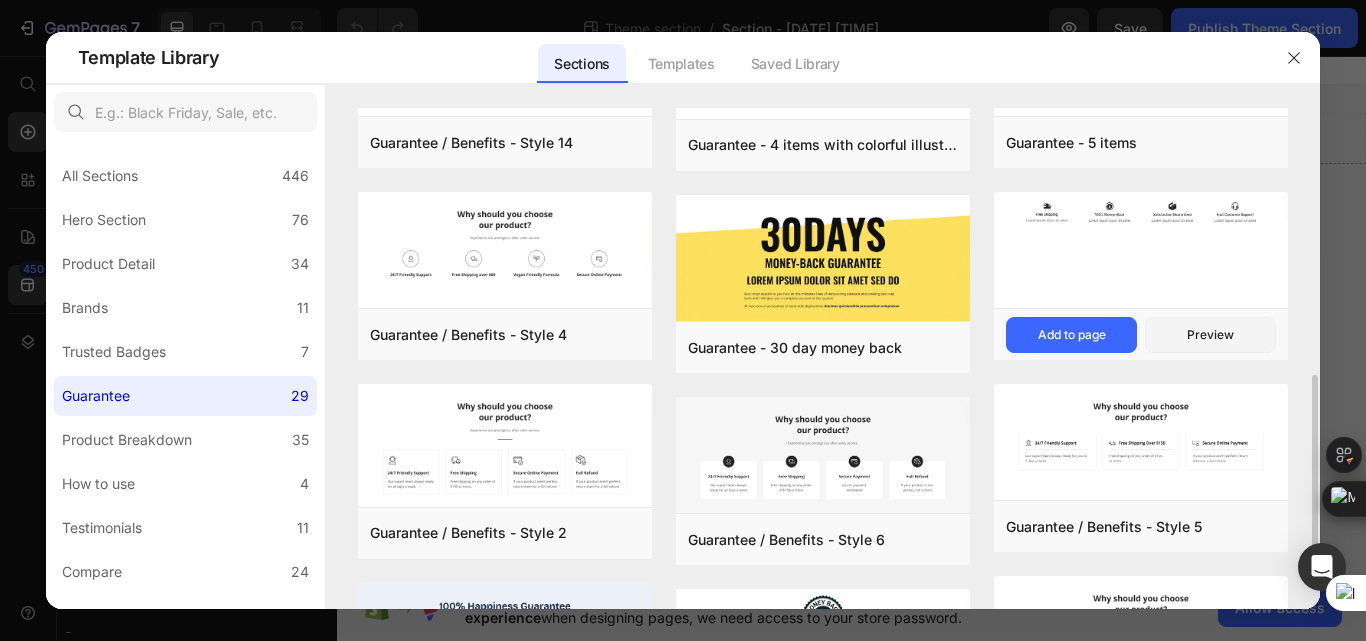 scroll, scrollTop: 400, scrollLeft: 0, axis: vertical 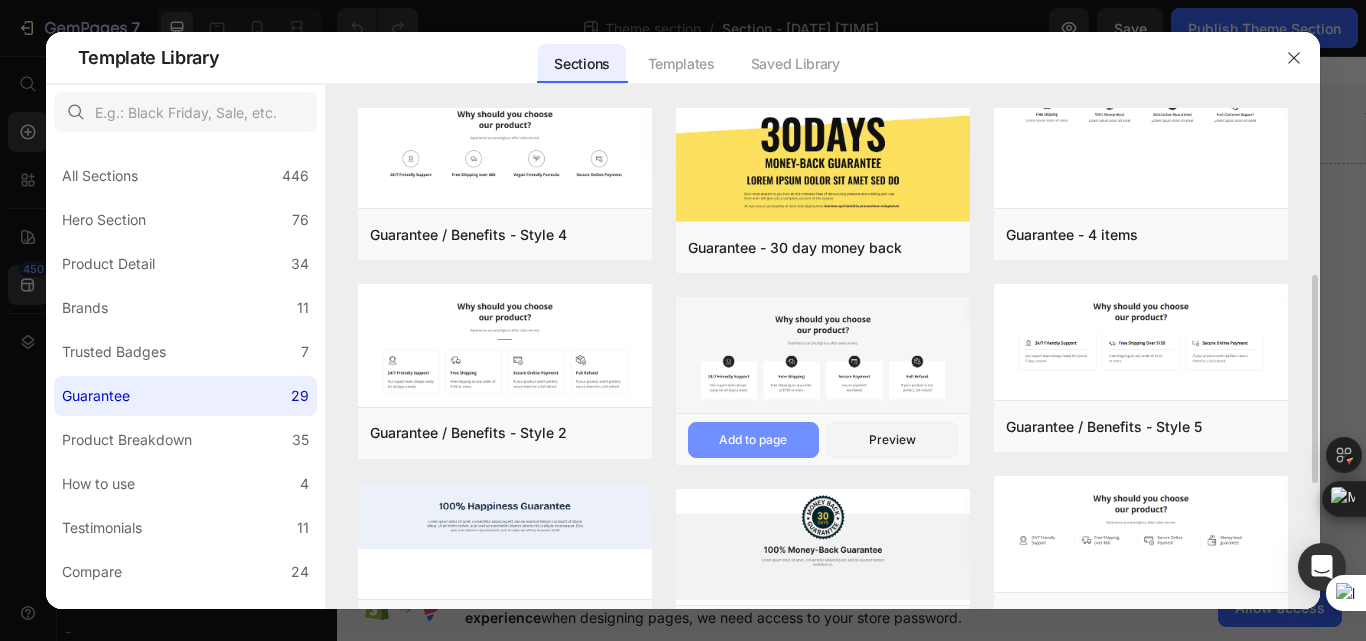 click on "Add to page" at bounding box center (753, 440) 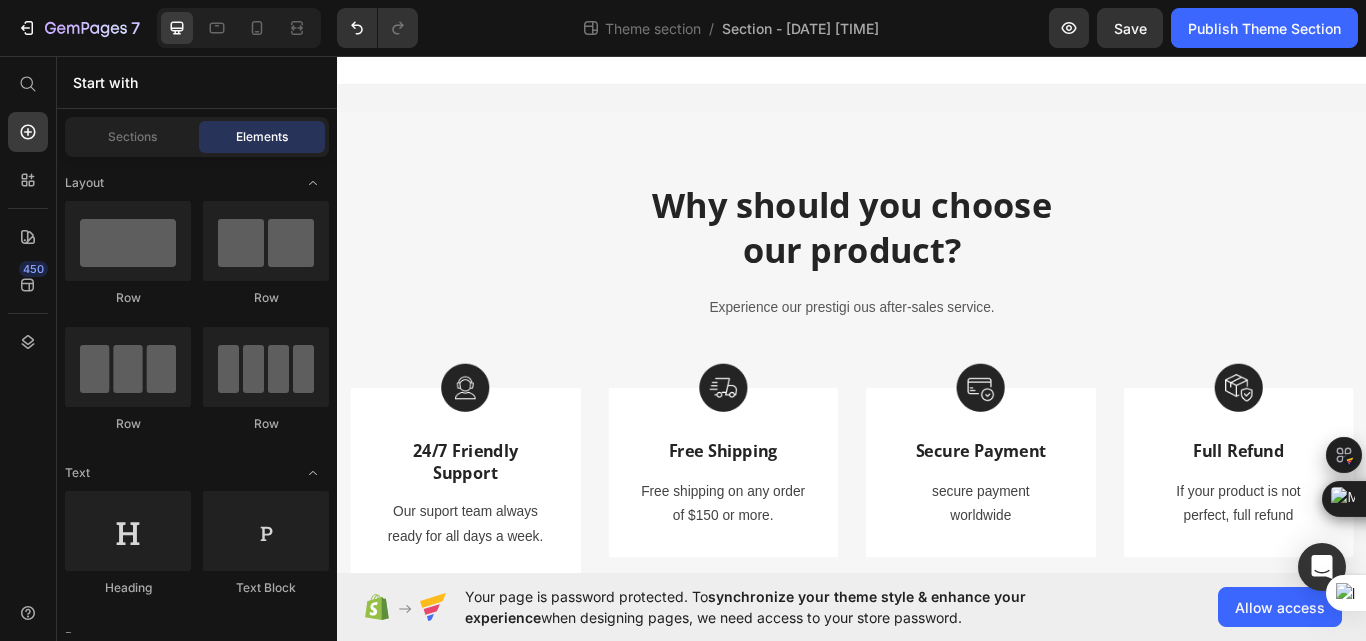 scroll, scrollTop: 72, scrollLeft: 0, axis: vertical 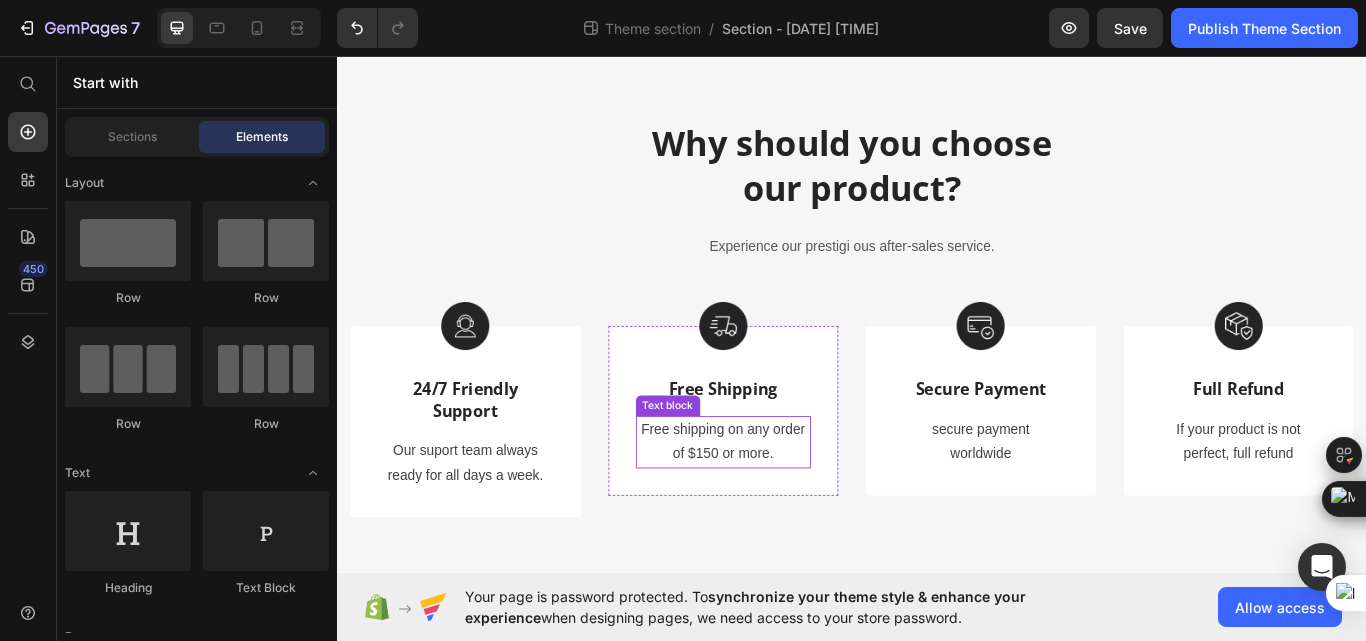 click on "Free shipping on any order" at bounding box center [787, 493] 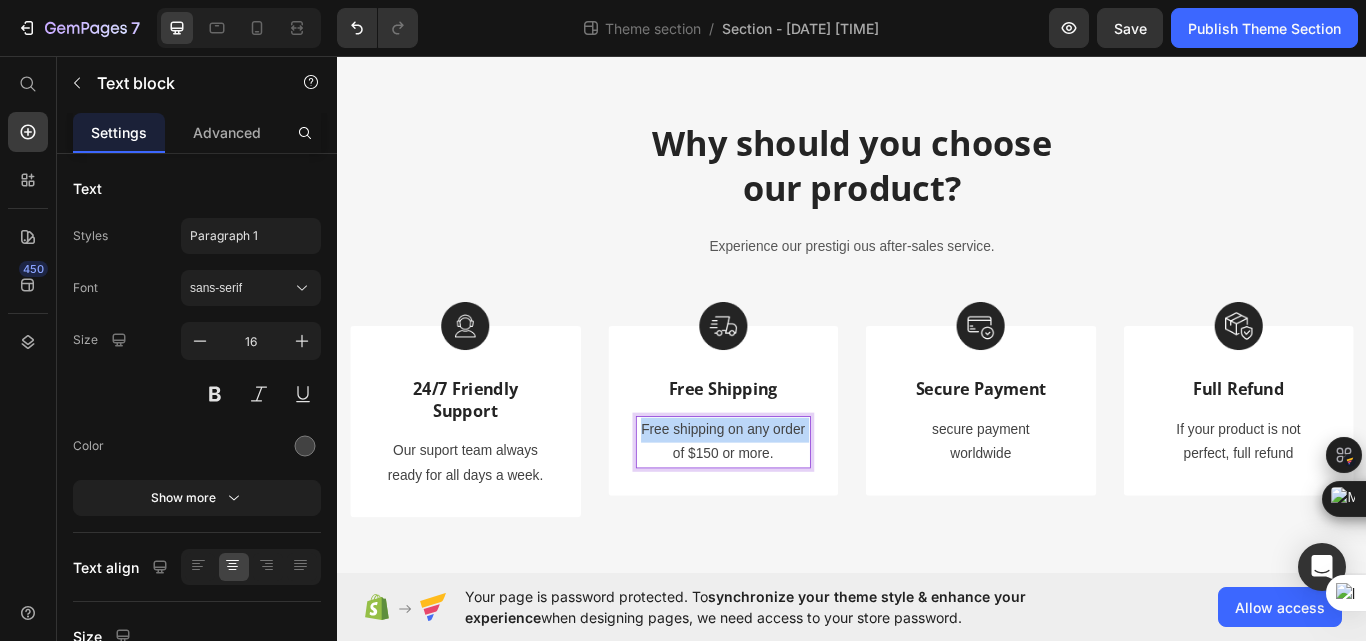 click on "Free shipping on any order" at bounding box center [787, 493] 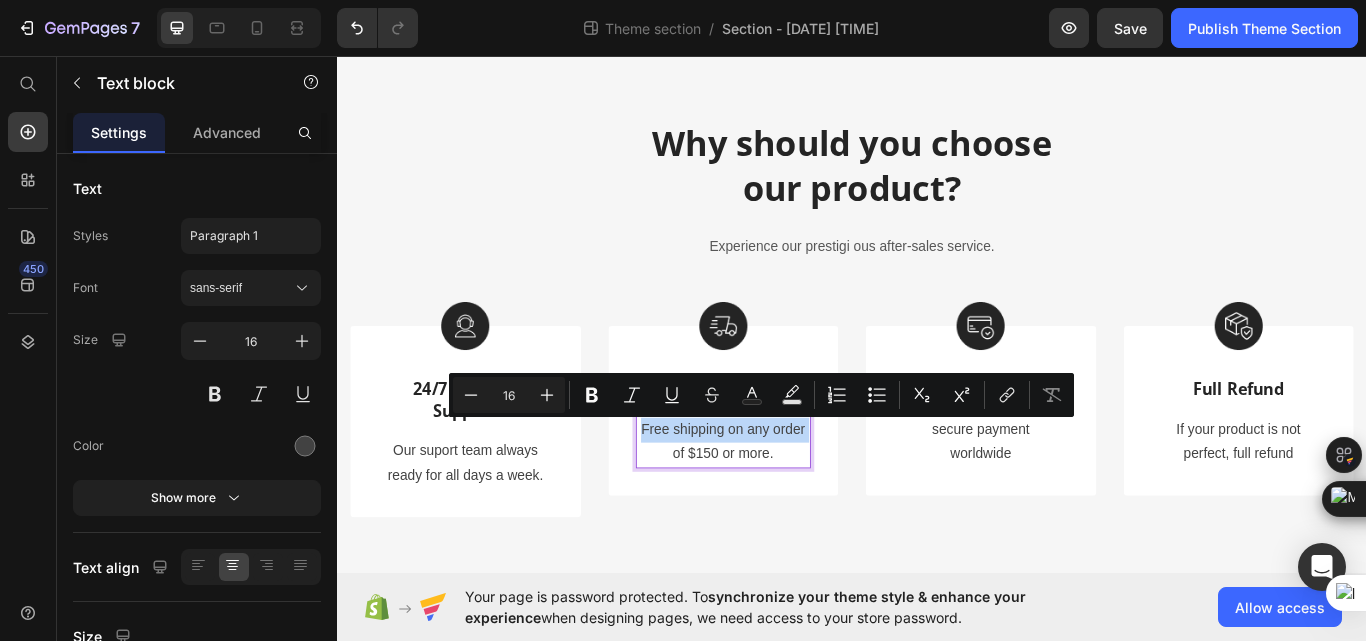 click on "Free shipping on any order" at bounding box center (787, 493) 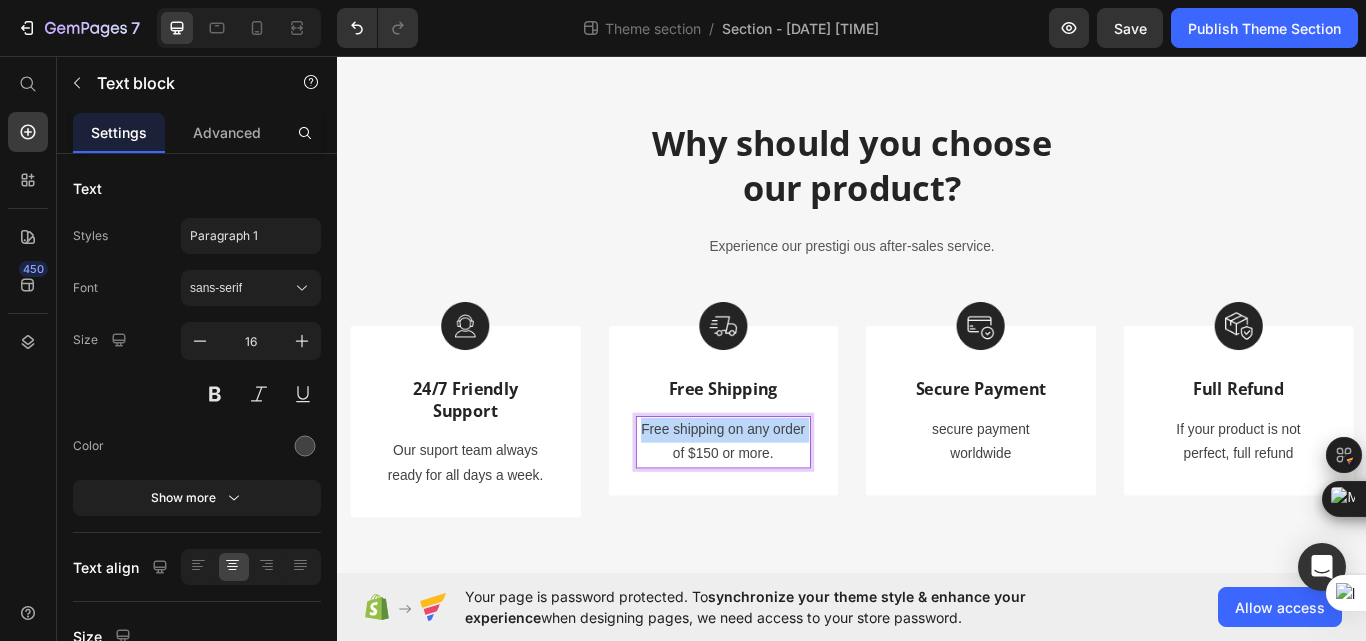 click on "of $150 or more." at bounding box center [787, 521] 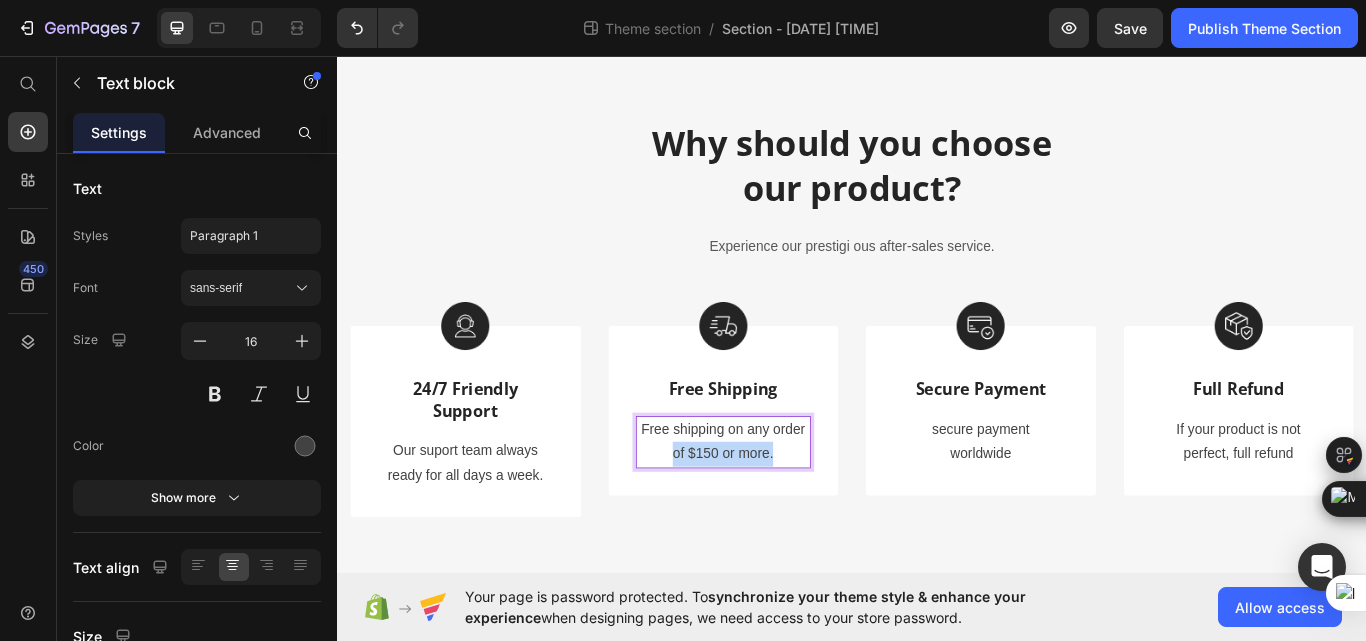click on "of $150 or more." at bounding box center (787, 521) 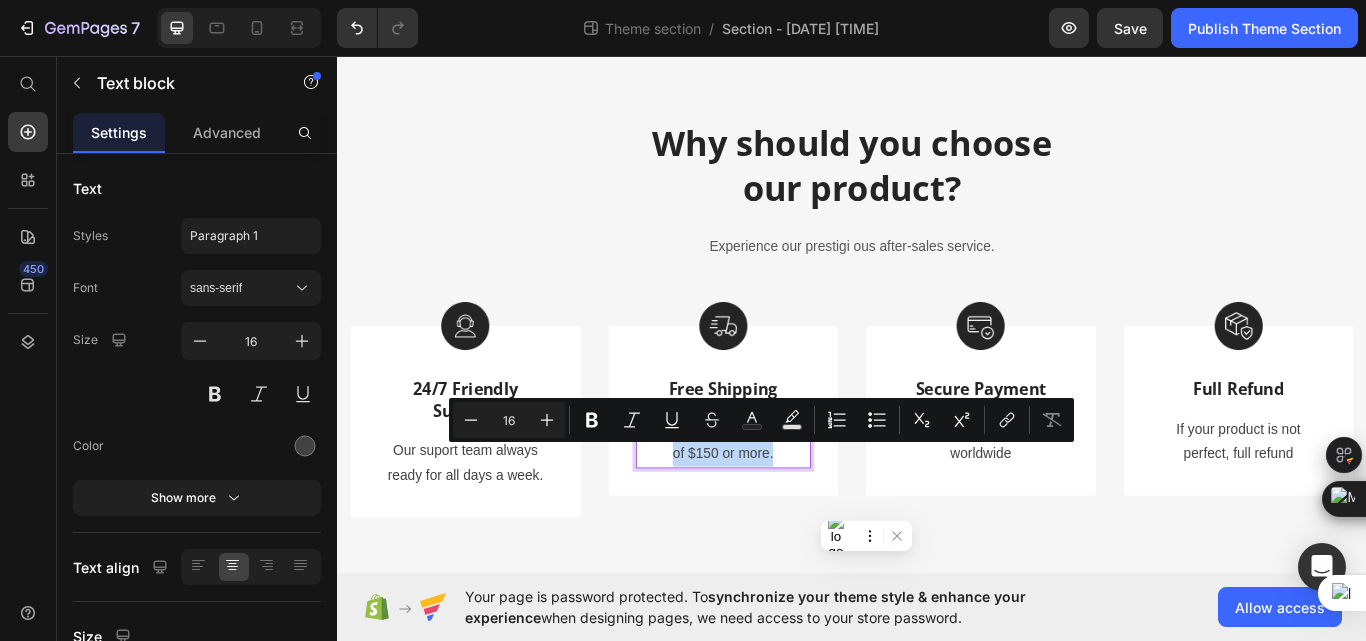 click on "of $150 or more." at bounding box center [787, 521] 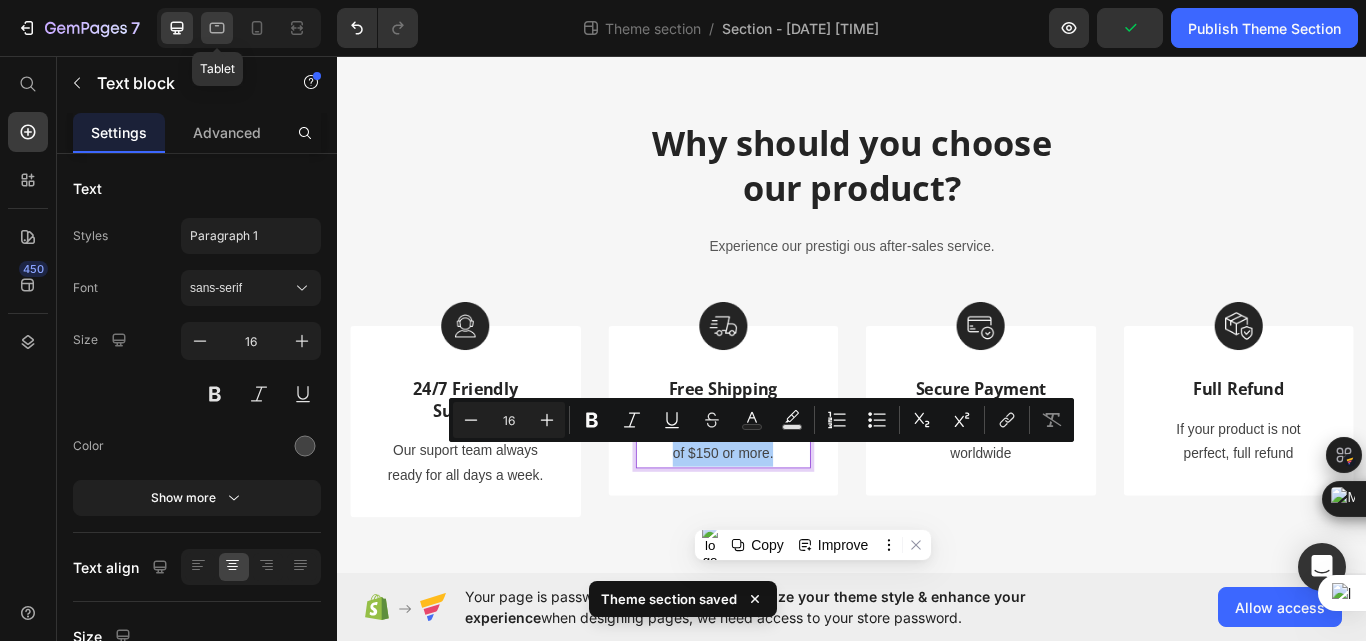 click 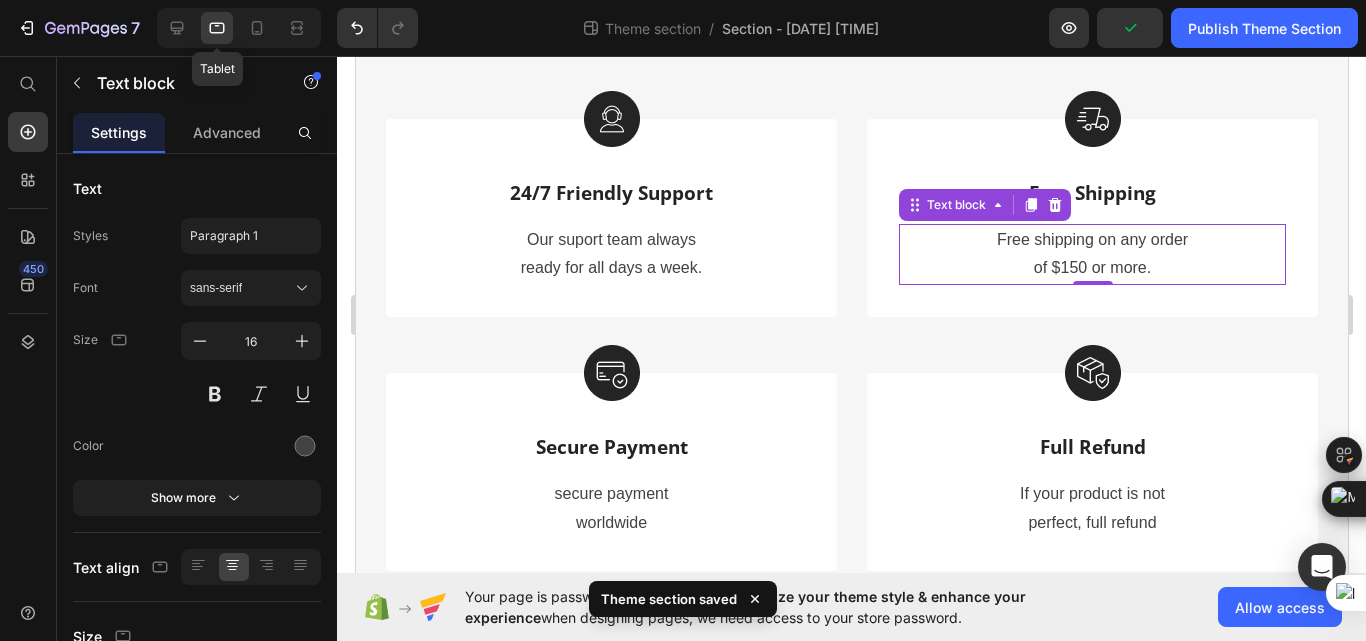 scroll, scrollTop: 428, scrollLeft: 0, axis: vertical 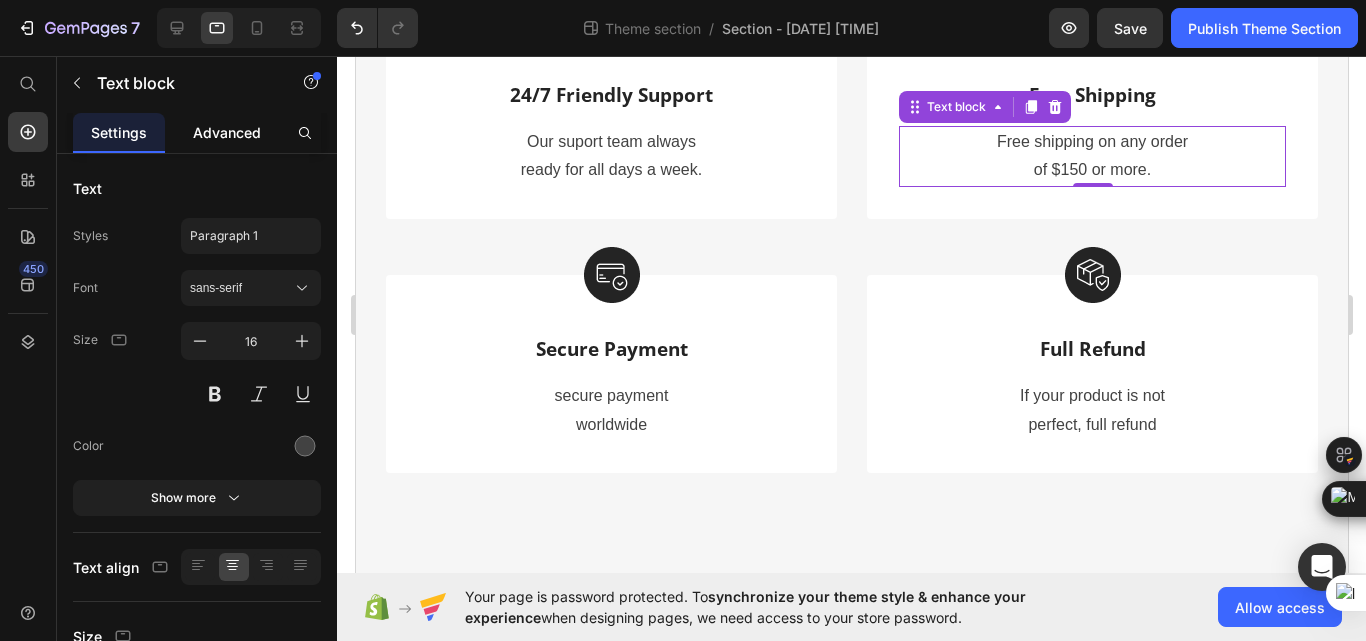 click on "Advanced" at bounding box center [227, 132] 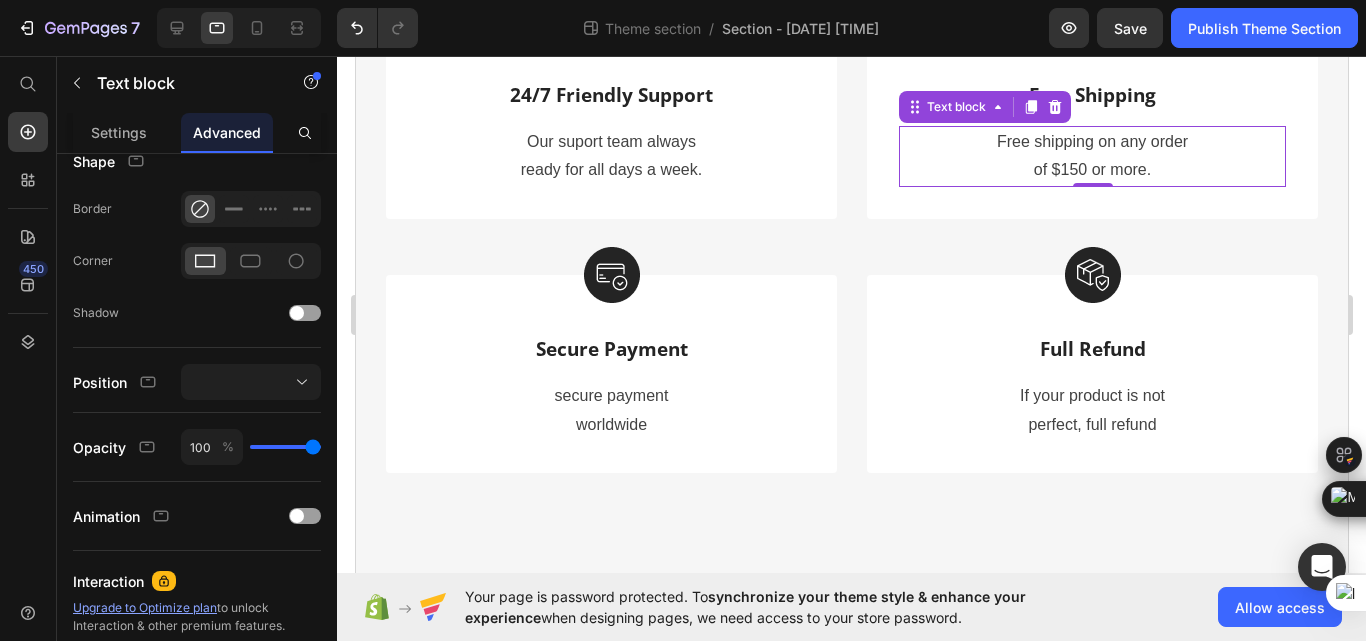 scroll, scrollTop: 125, scrollLeft: 0, axis: vertical 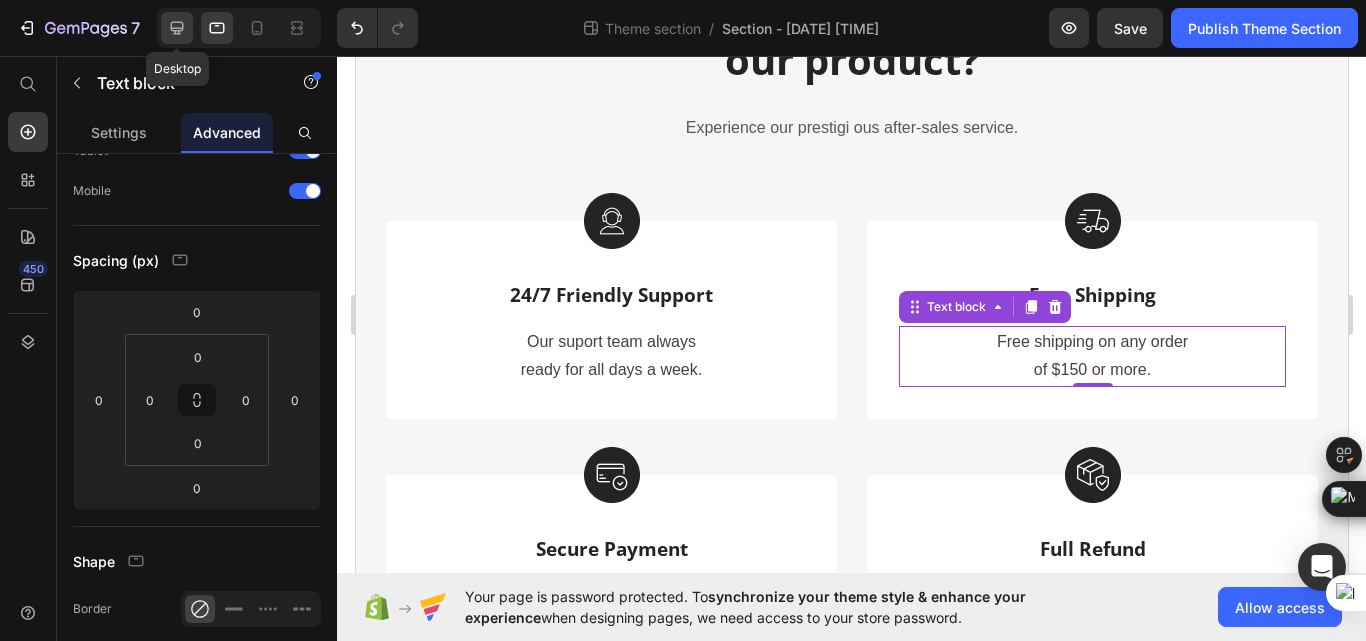 click 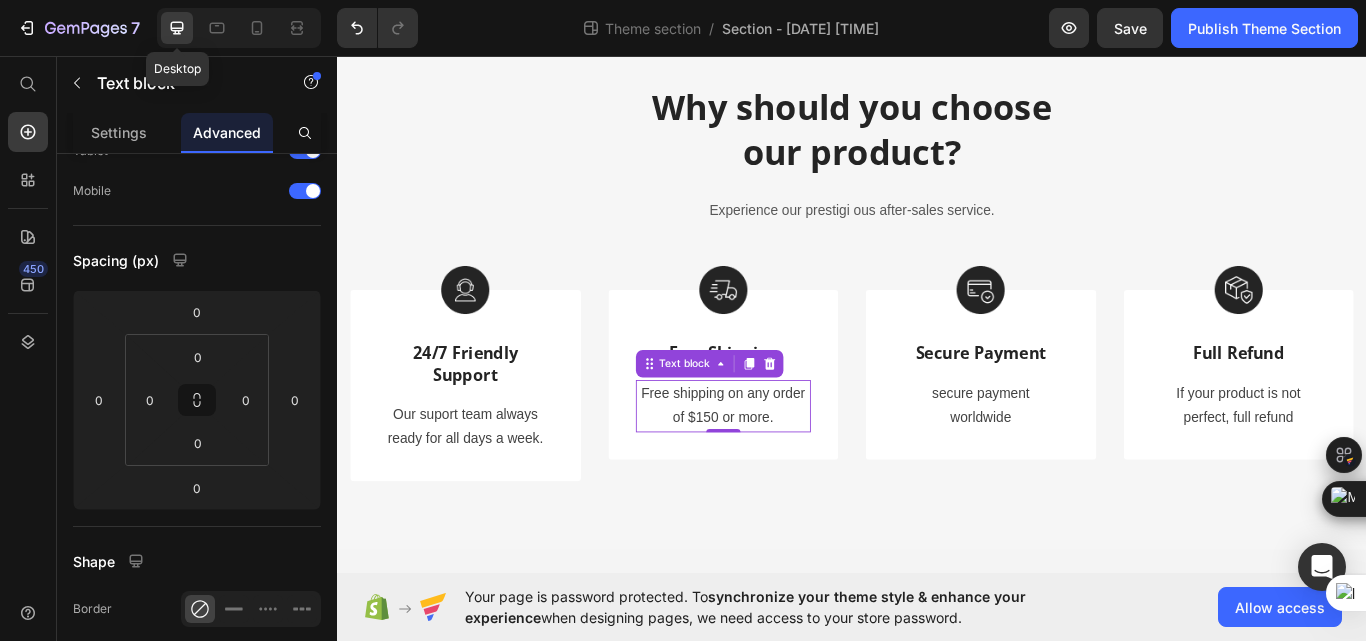 scroll, scrollTop: 114, scrollLeft: 0, axis: vertical 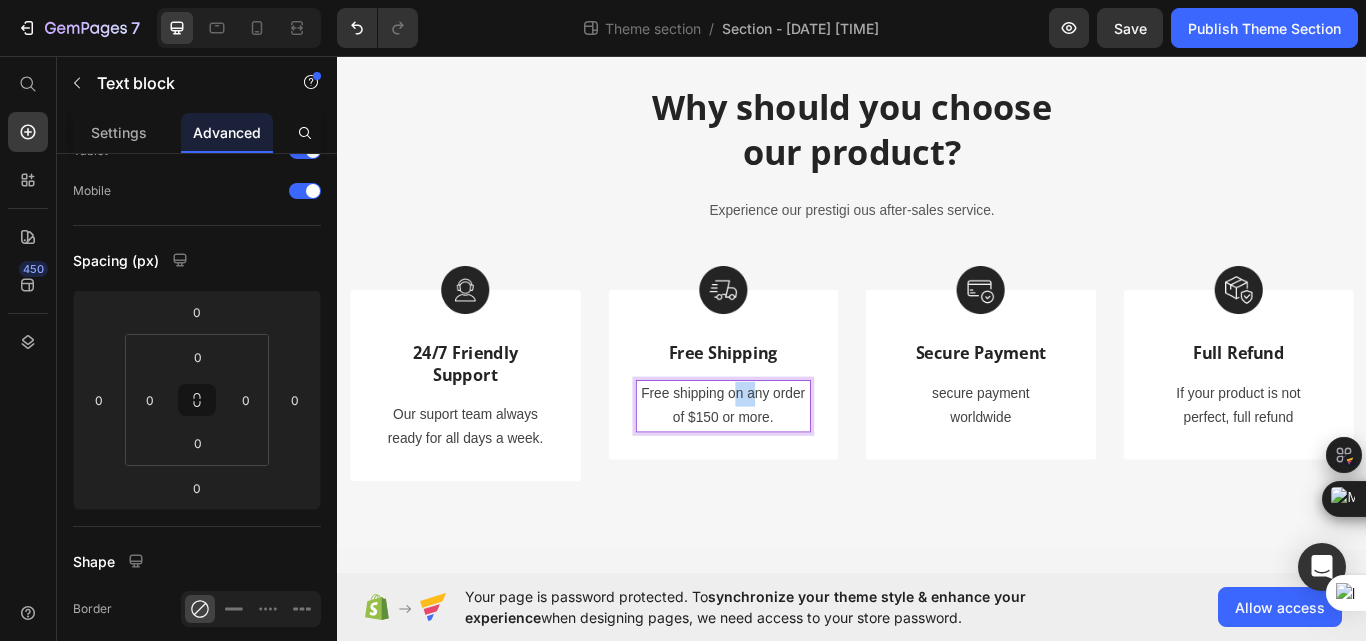 drag, startPoint x: 790, startPoint y: 447, endPoint x: 818, endPoint y: 455, distance: 29.12044 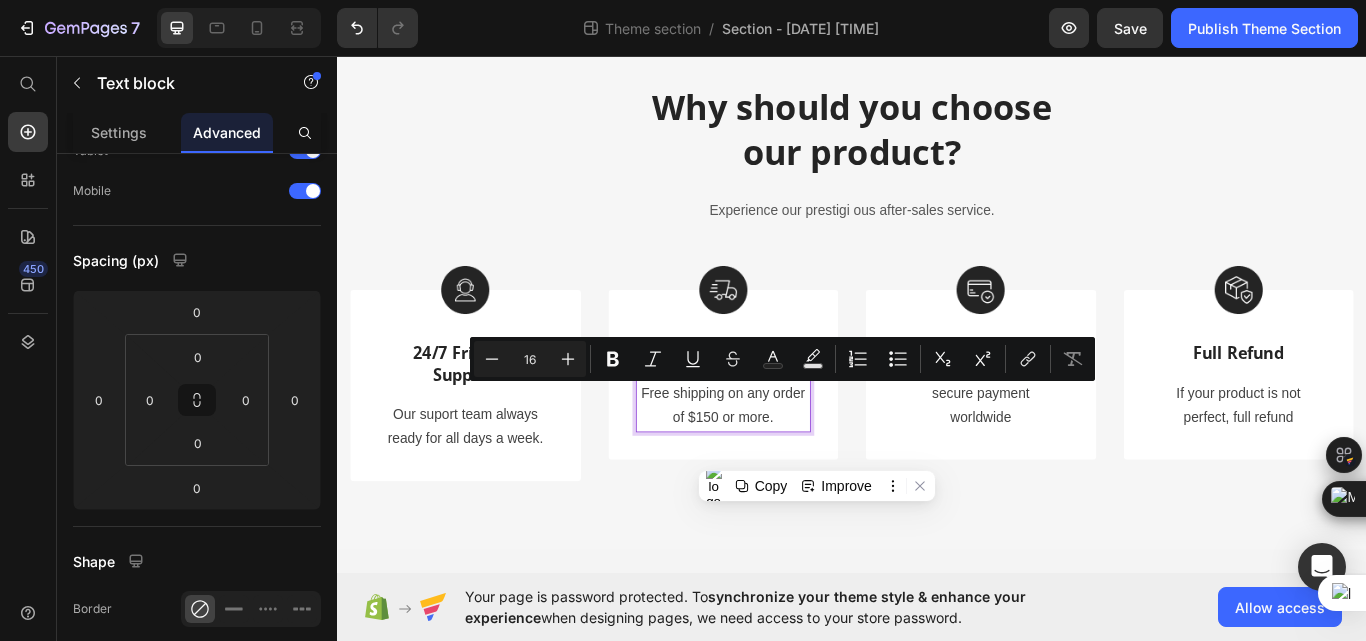 click on "Free shipping on any order" at bounding box center (787, 451) 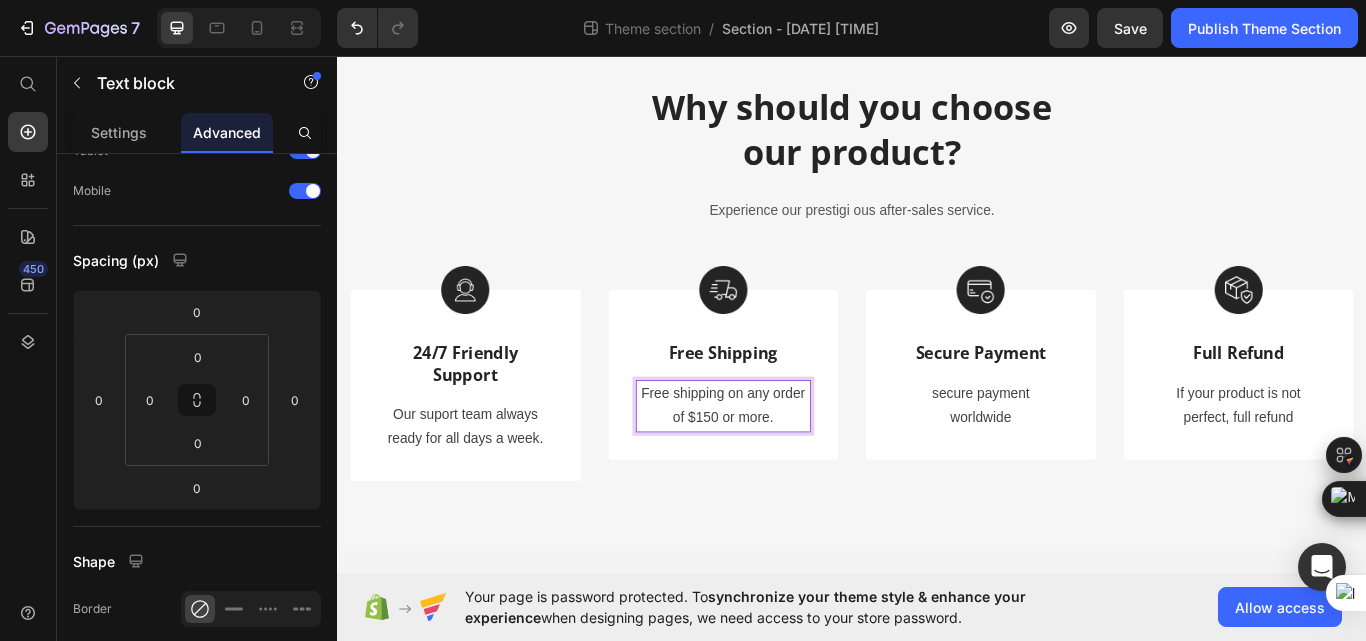 click on "Free shipping on any order" at bounding box center [787, 451] 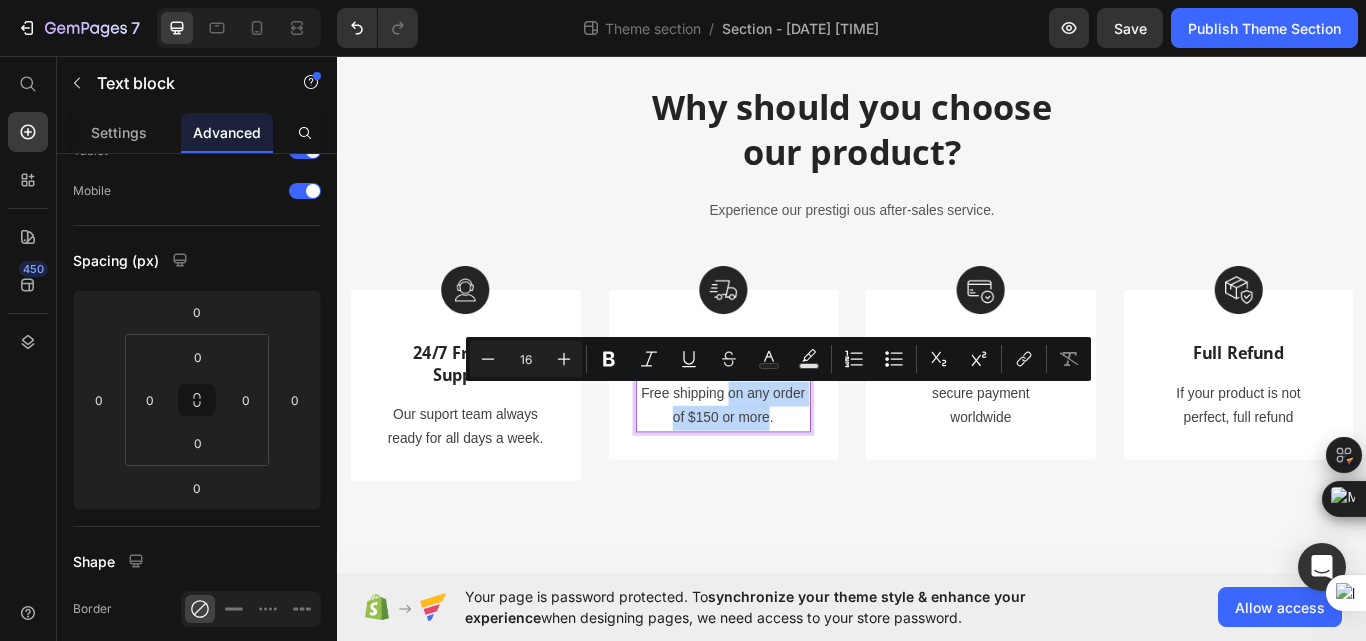 drag, startPoint x: 784, startPoint y: 444, endPoint x: 820, endPoint y: 474, distance: 46.8615 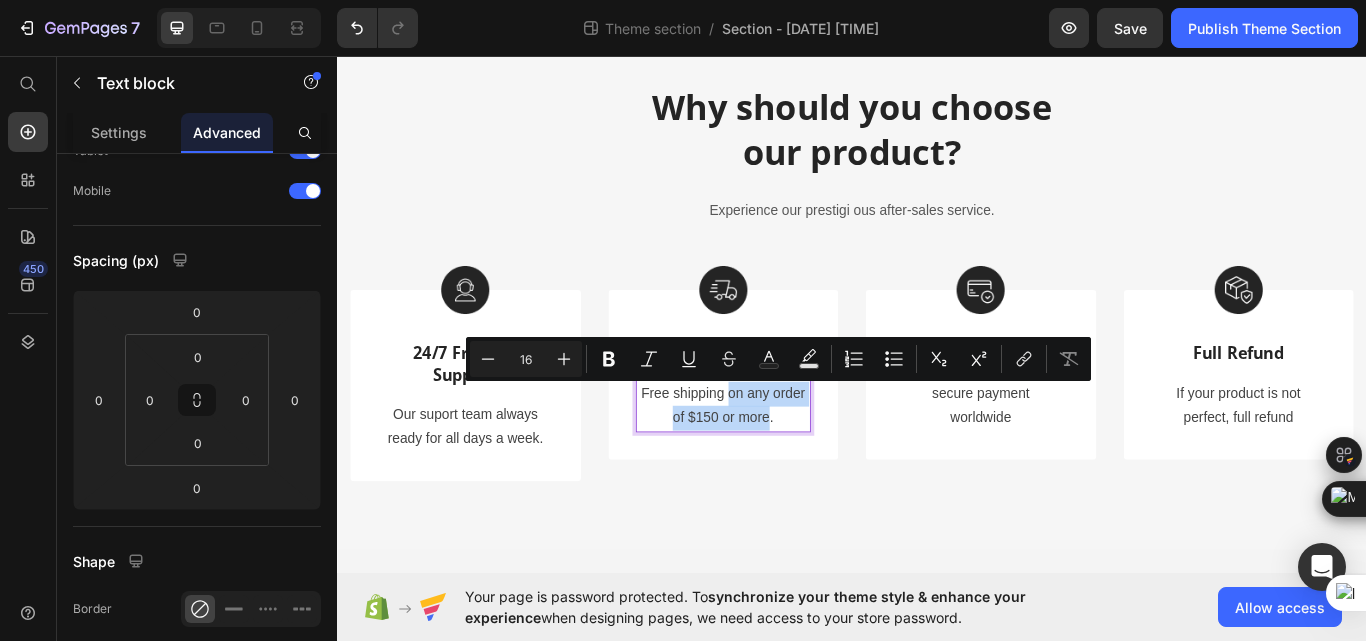 click on "Free shipping on any order  of $150 or more." at bounding box center (787, 466) 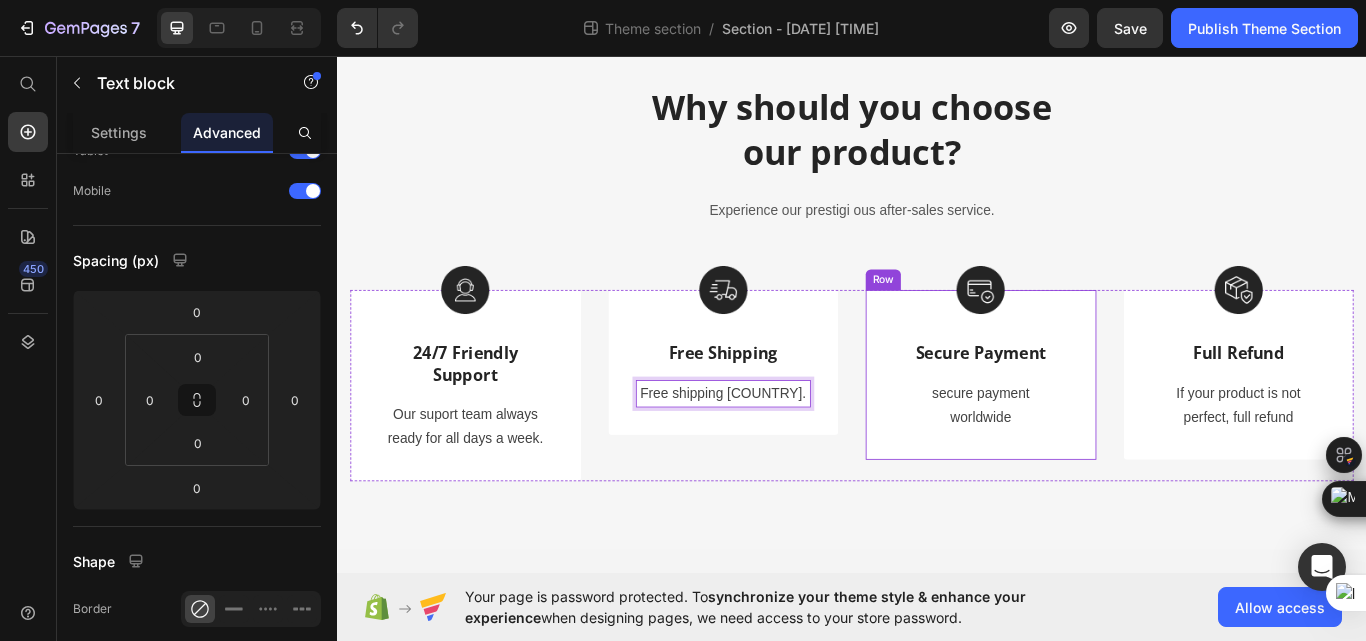 scroll, scrollTop: 0, scrollLeft: 0, axis: both 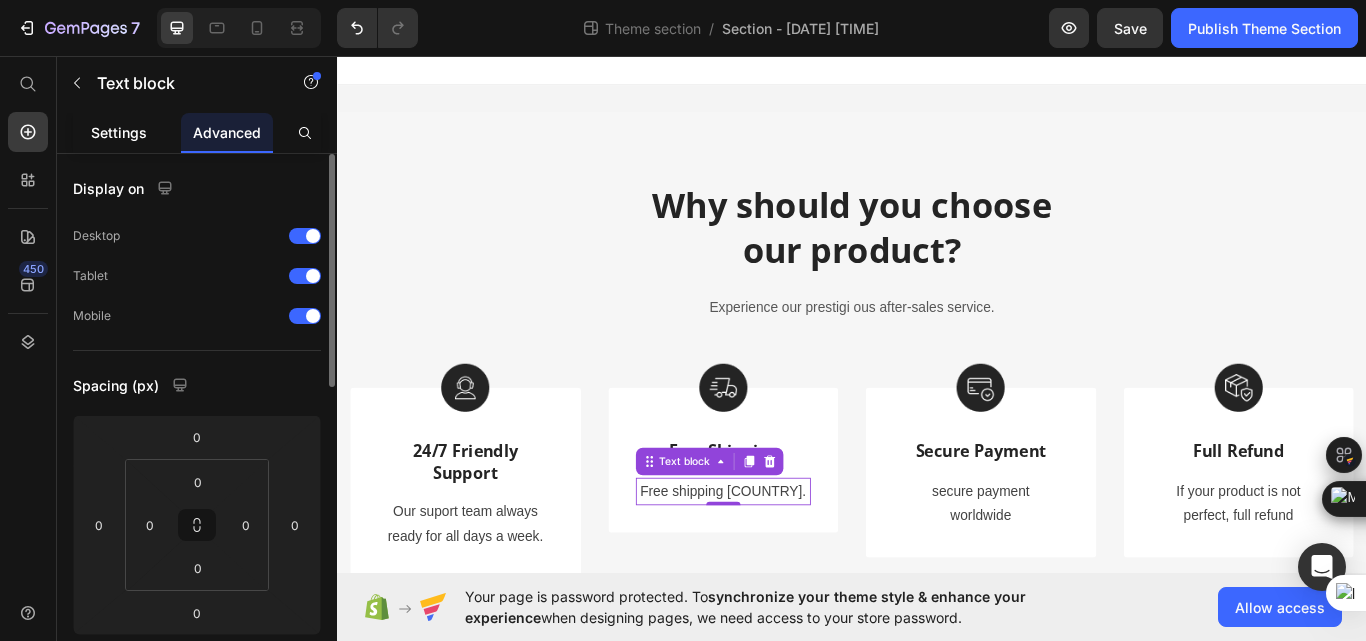 click on "Settings" 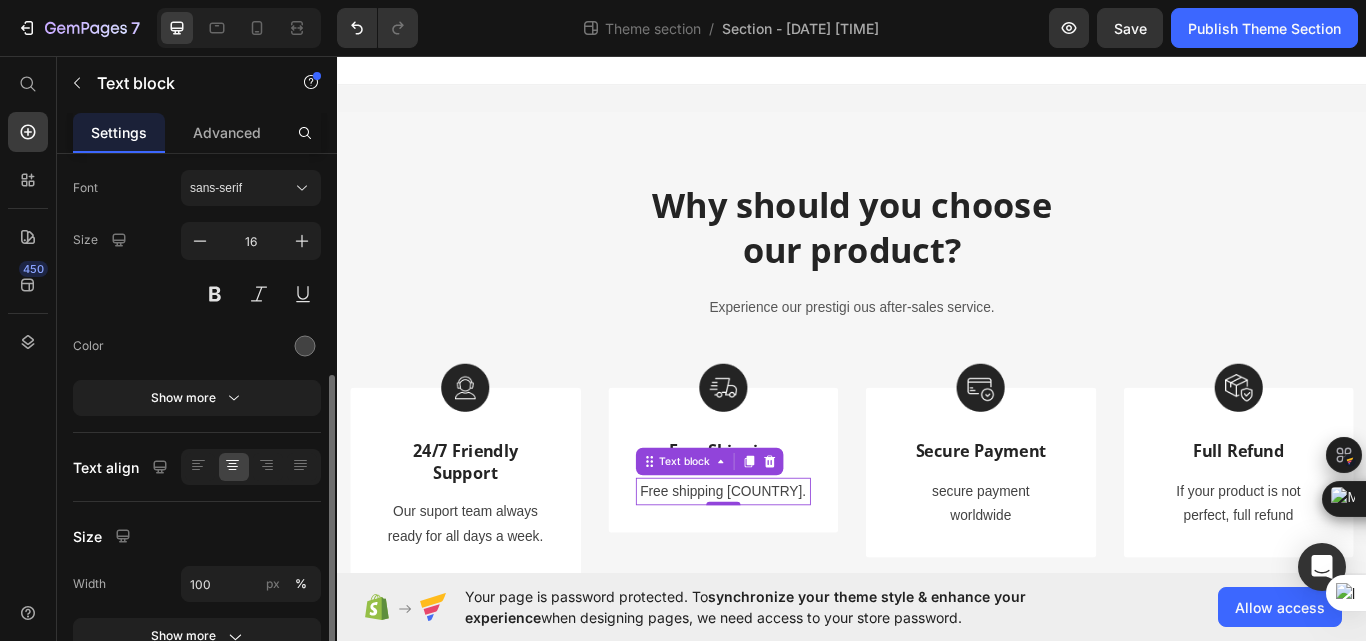 scroll, scrollTop: 200, scrollLeft: 0, axis: vertical 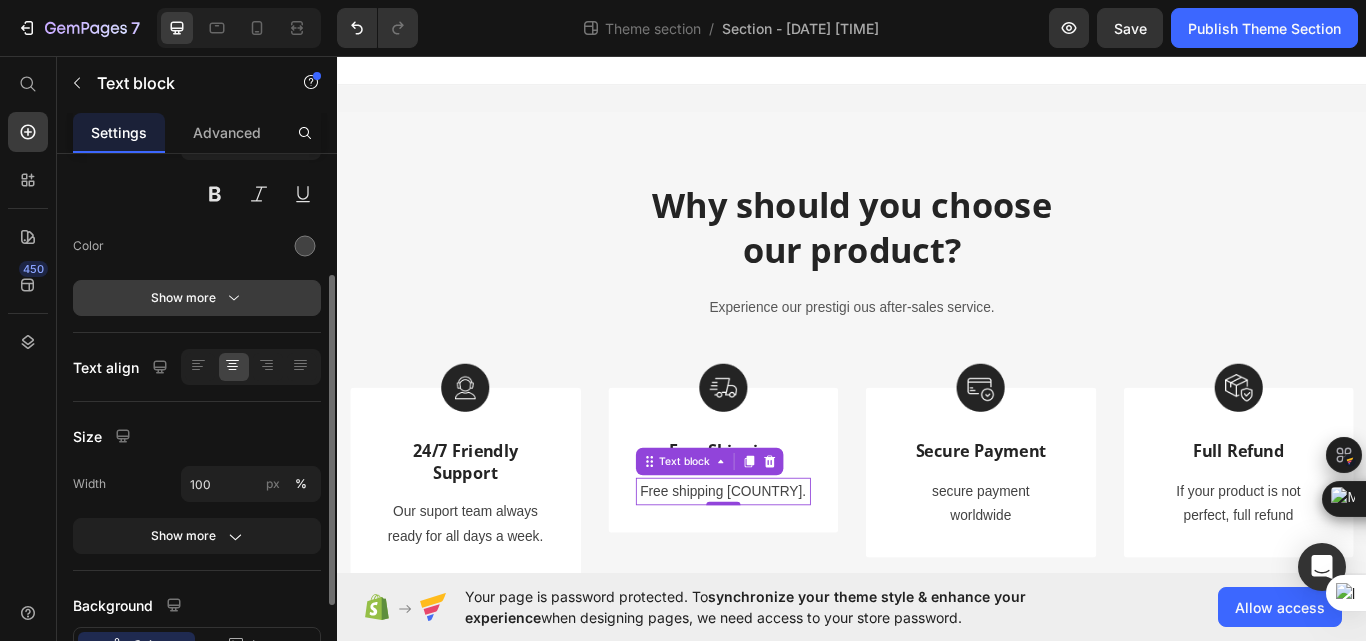 click on "Show more" at bounding box center [197, 298] 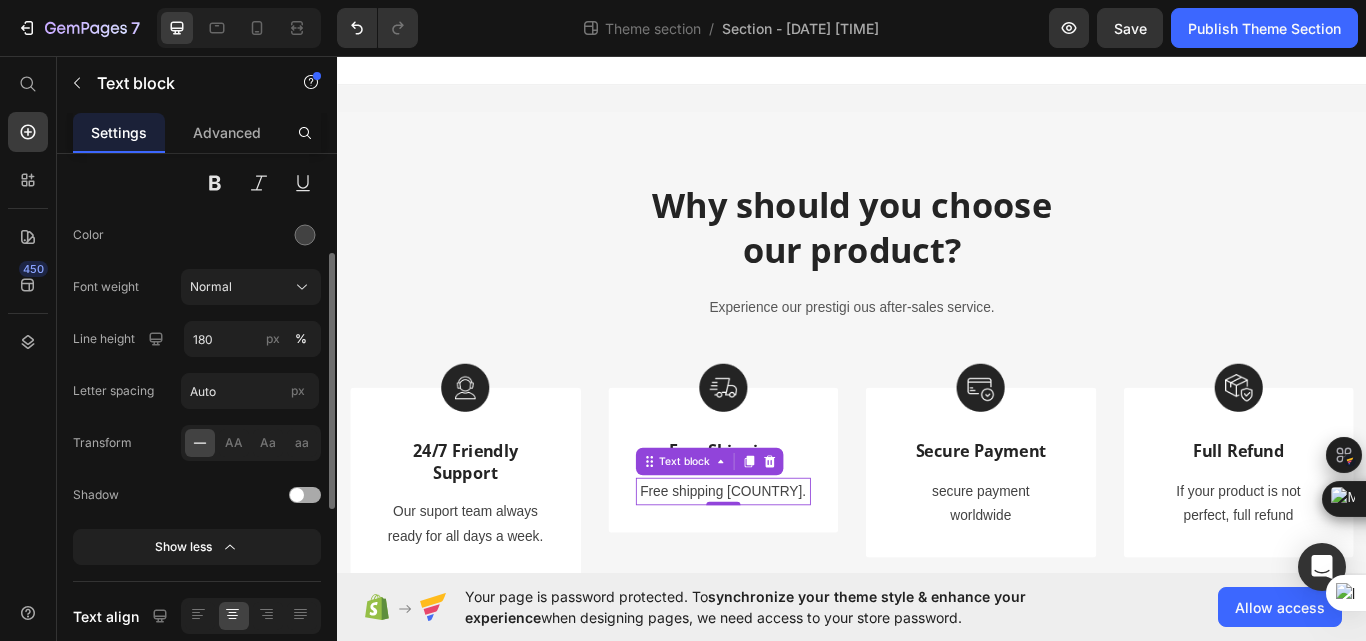 scroll, scrollTop: 0, scrollLeft: 0, axis: both 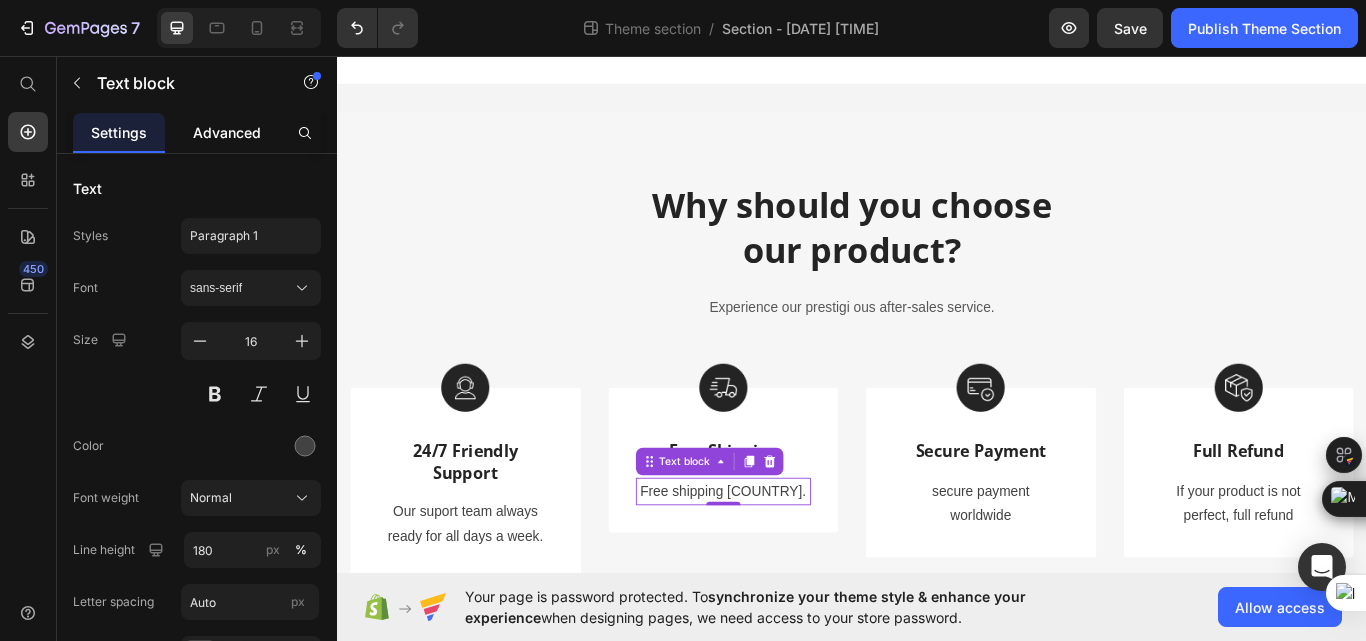 click on "Advanced" at bounding box center (227, 132) 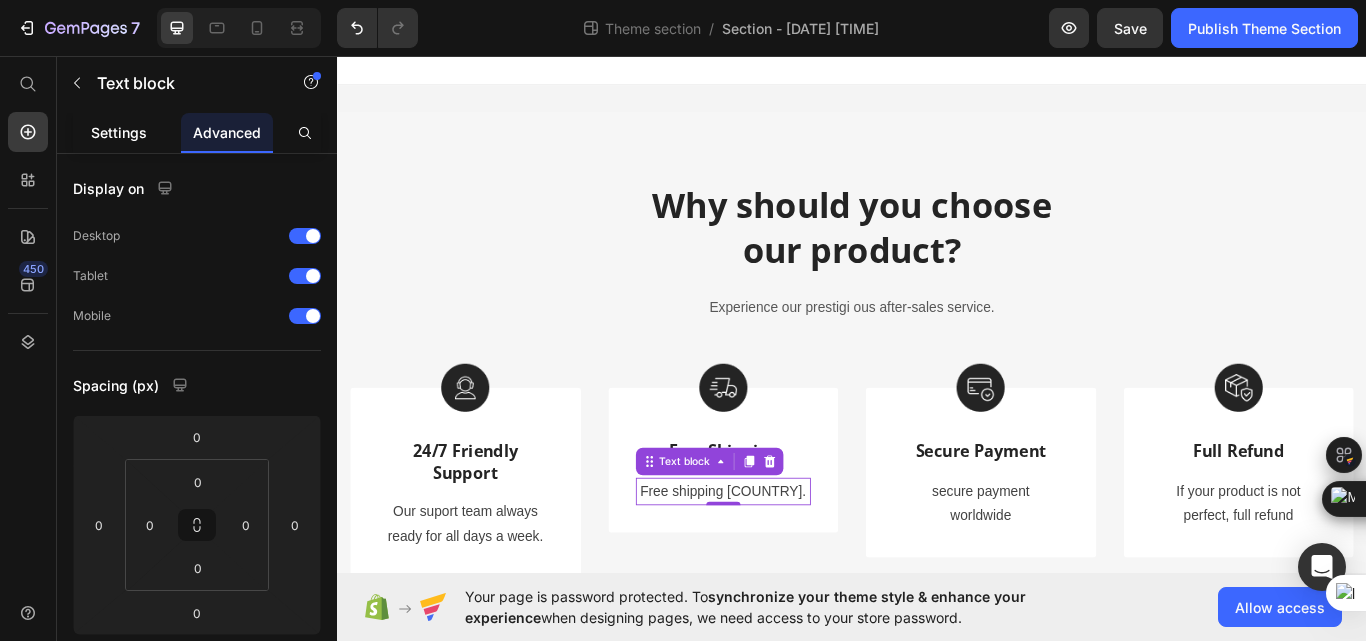 click on "Settings" 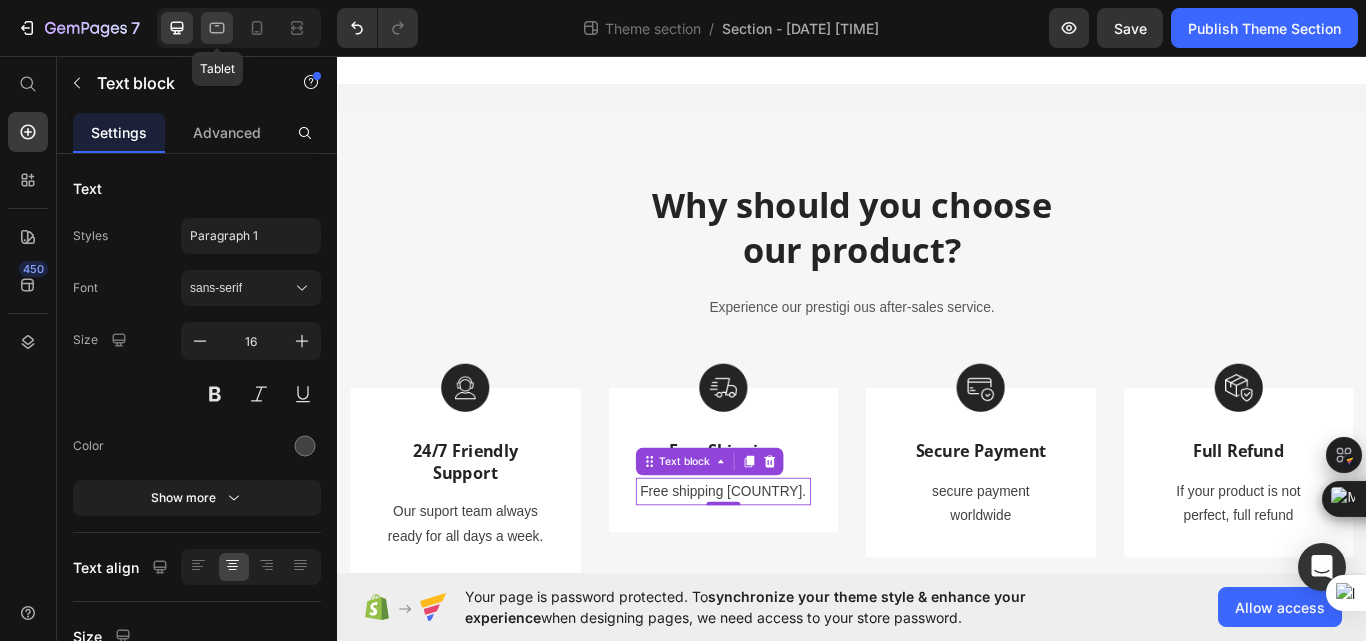click 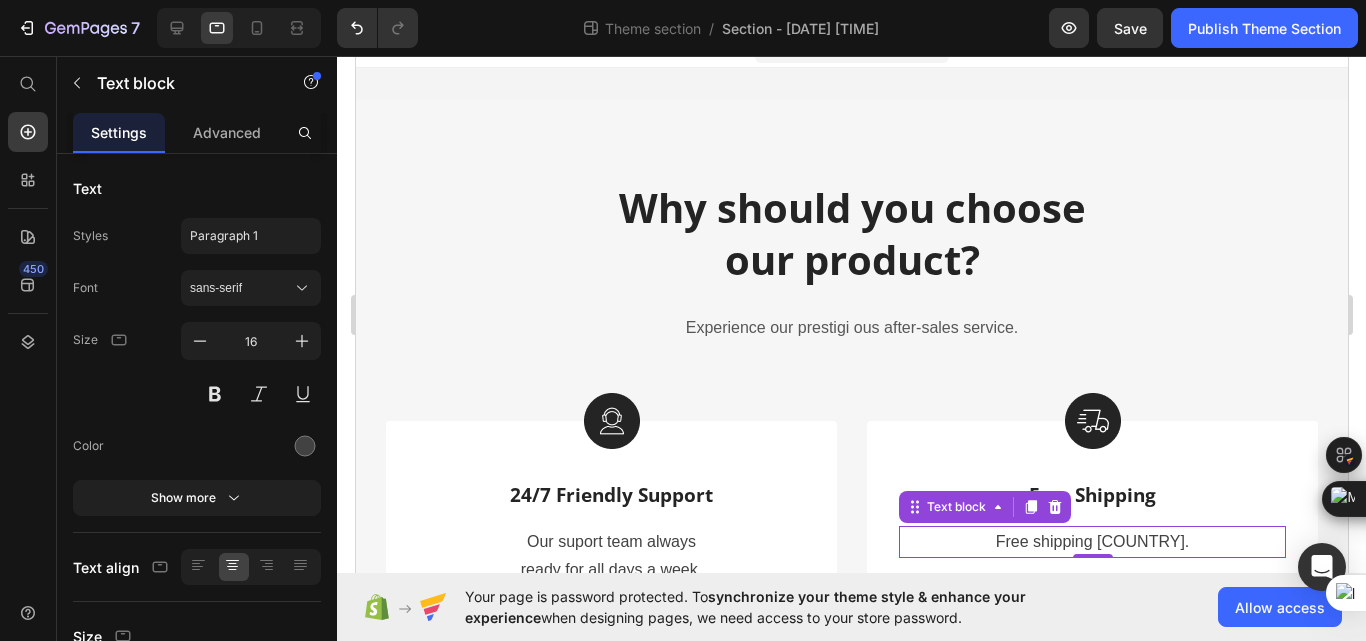 scroll, scrollTop: 0, scrollLeft: 0, axis: both 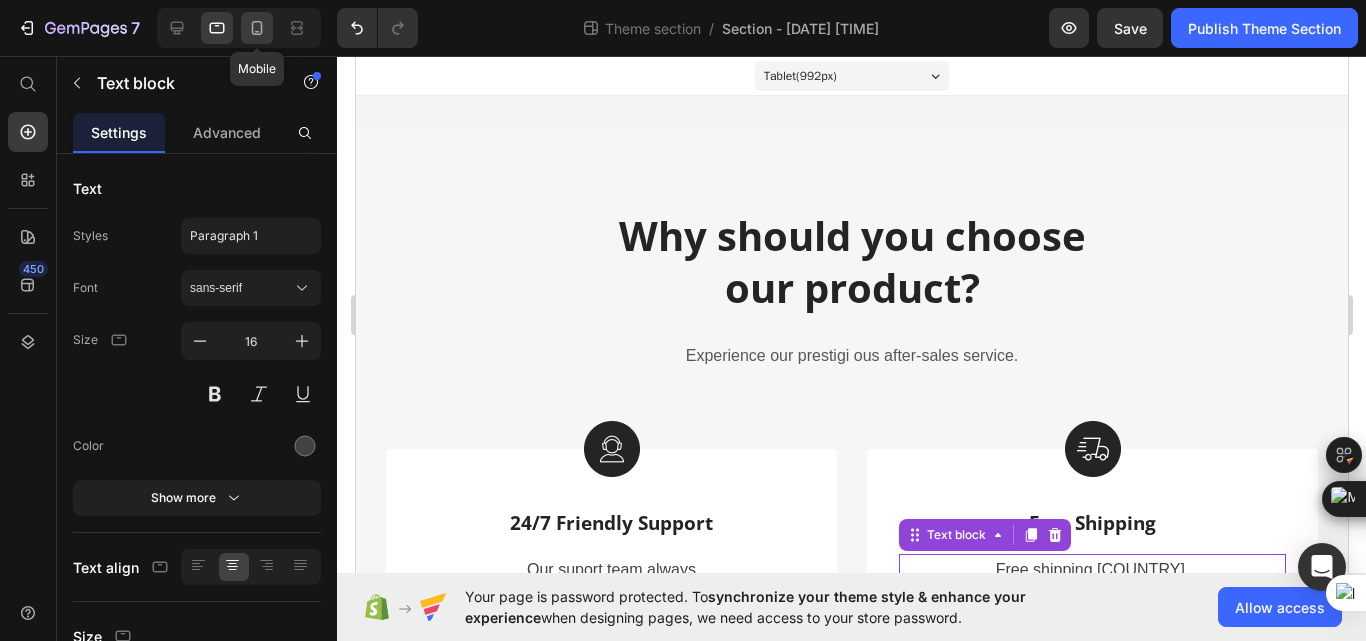 click 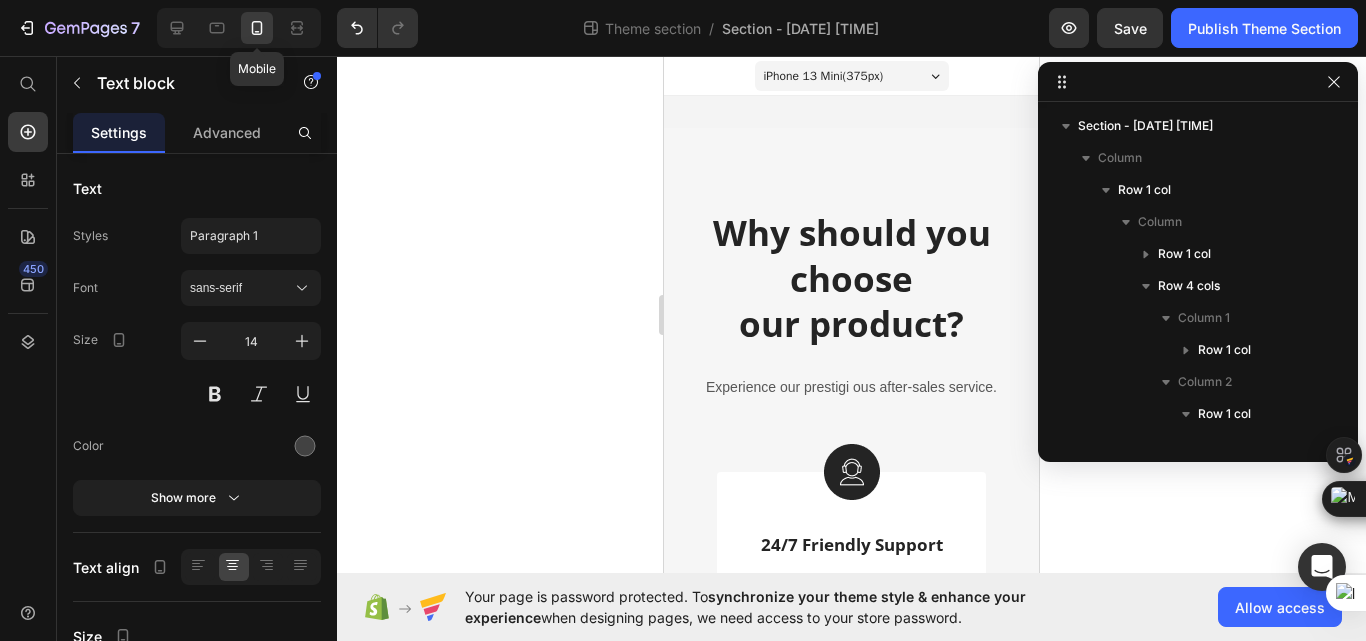 scroll, scrollTop: 246, scrollLeft: 0, axis: vertical 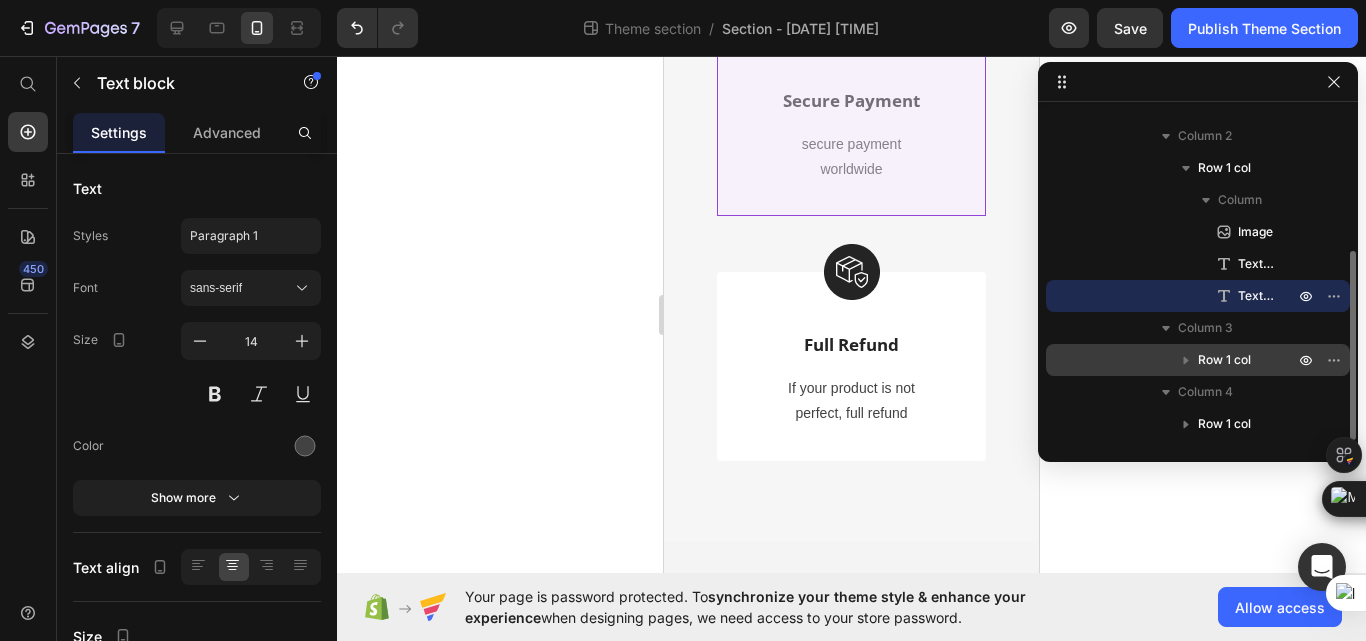 click on "Row 1 col" at bounding box center [1224, 360] 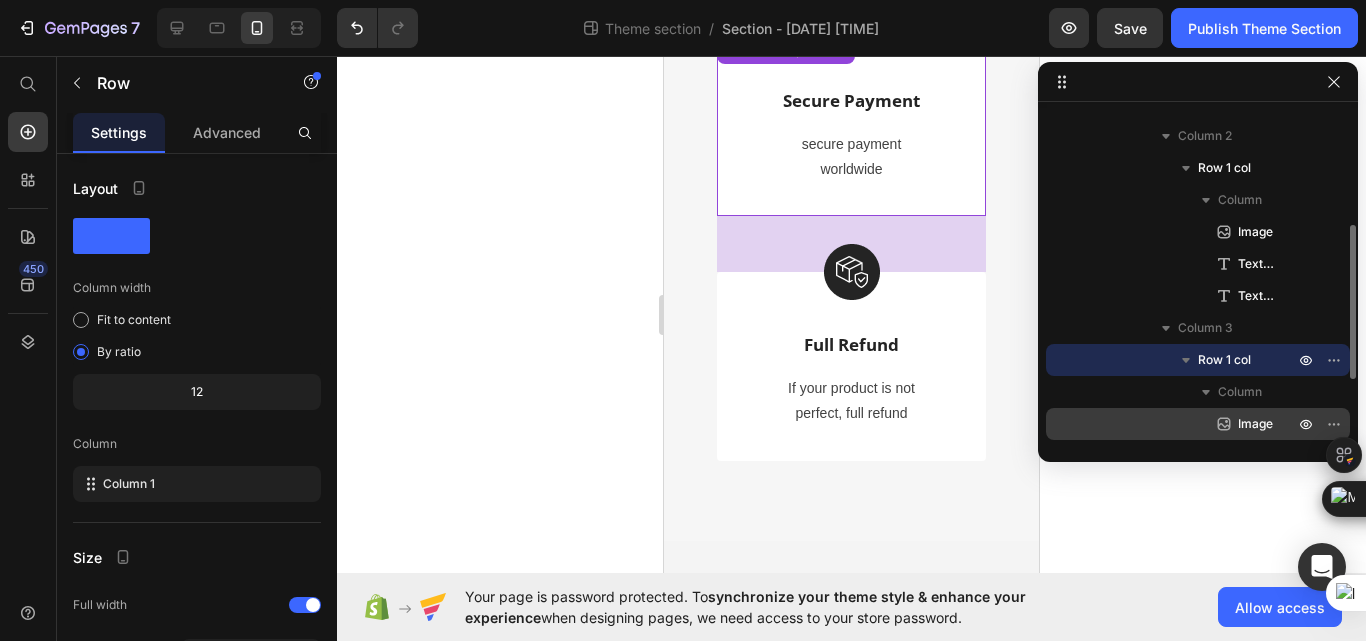 scroll, scrollTop: 374, scrollLeft: 0, axis: vertical 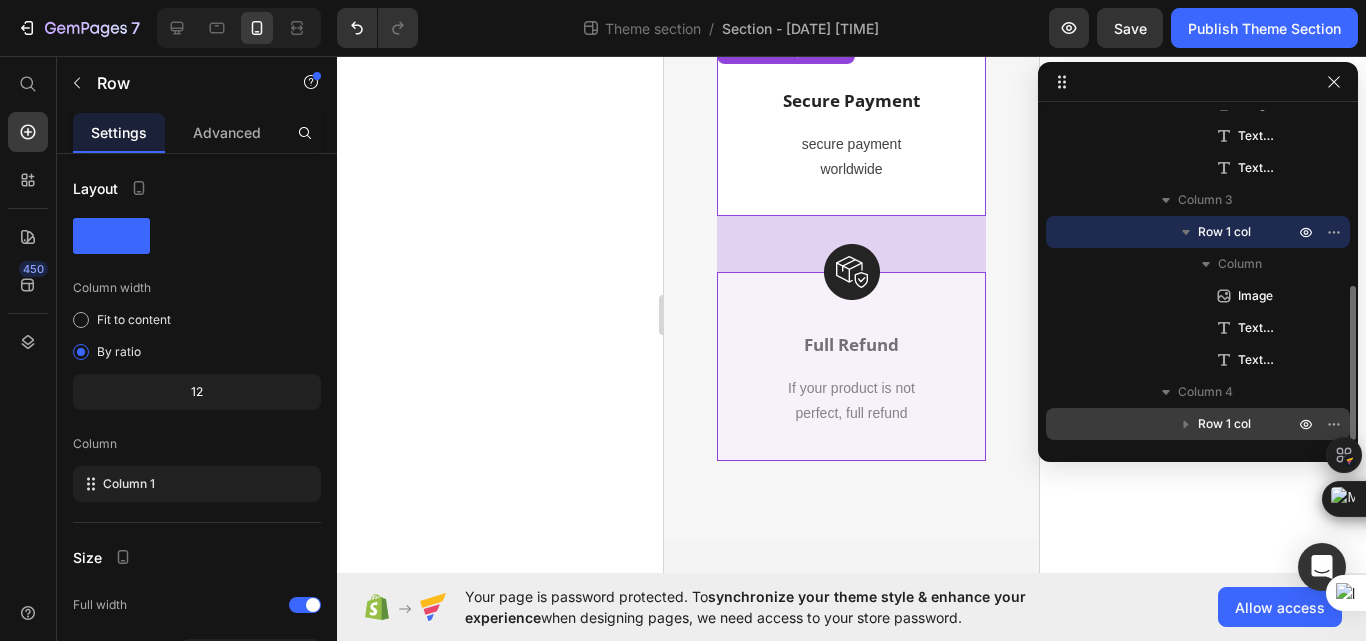 click 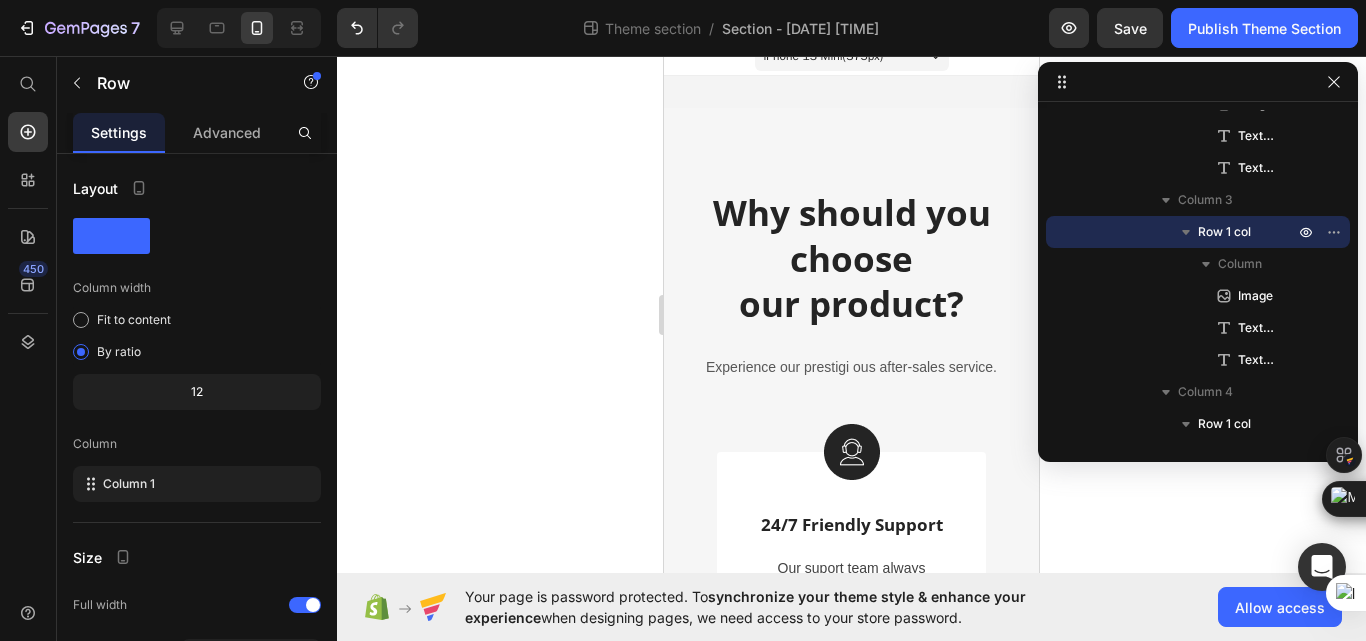 scroll, scrollTop: 0, scrollLeft: 0, axis: both 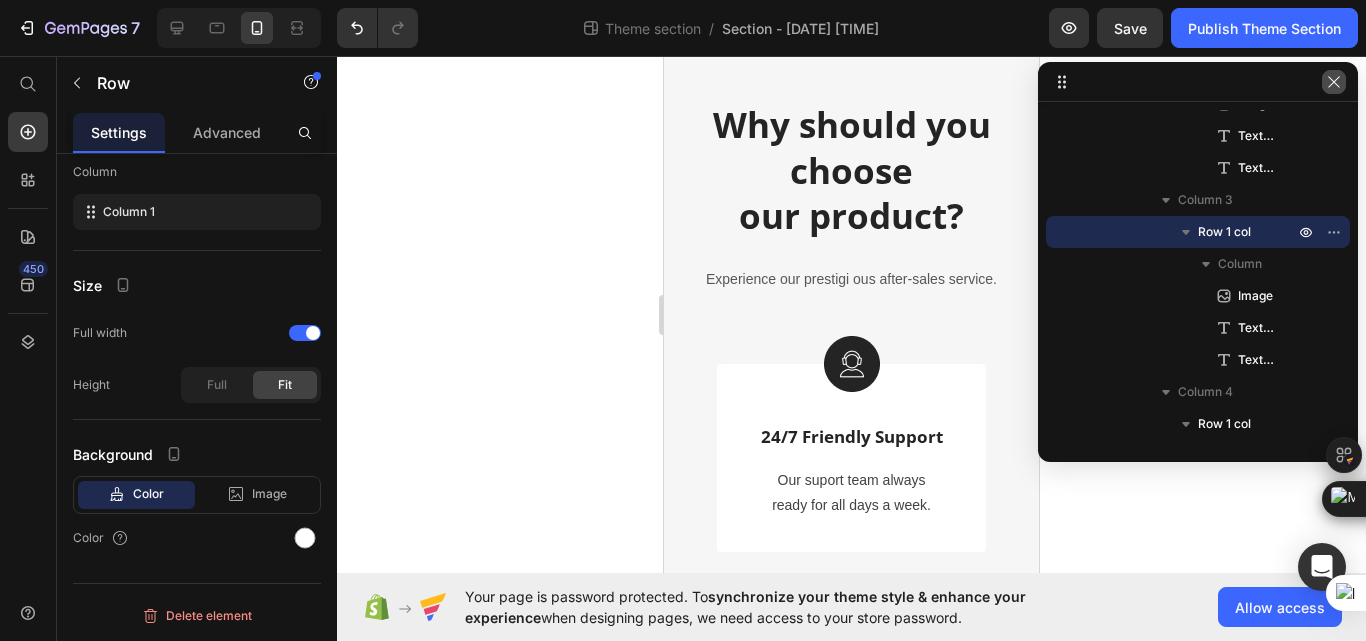 click 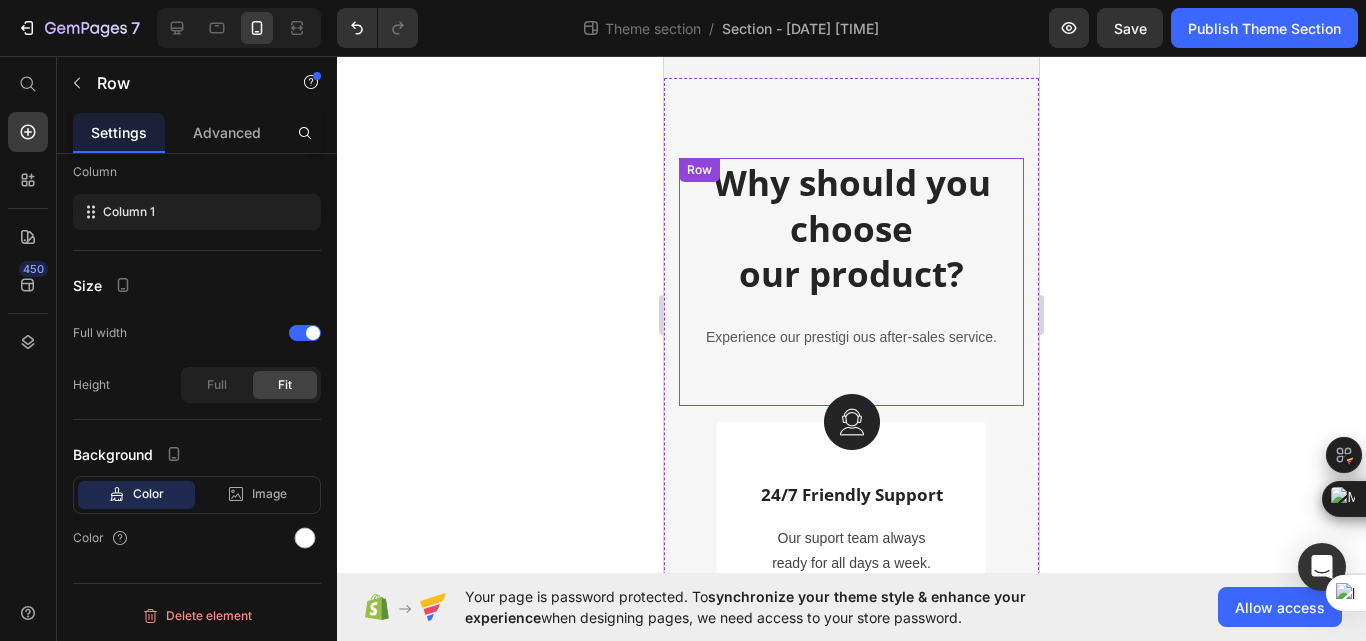scroll, scrollTop: 0, scrollLeft: 0, axis: both 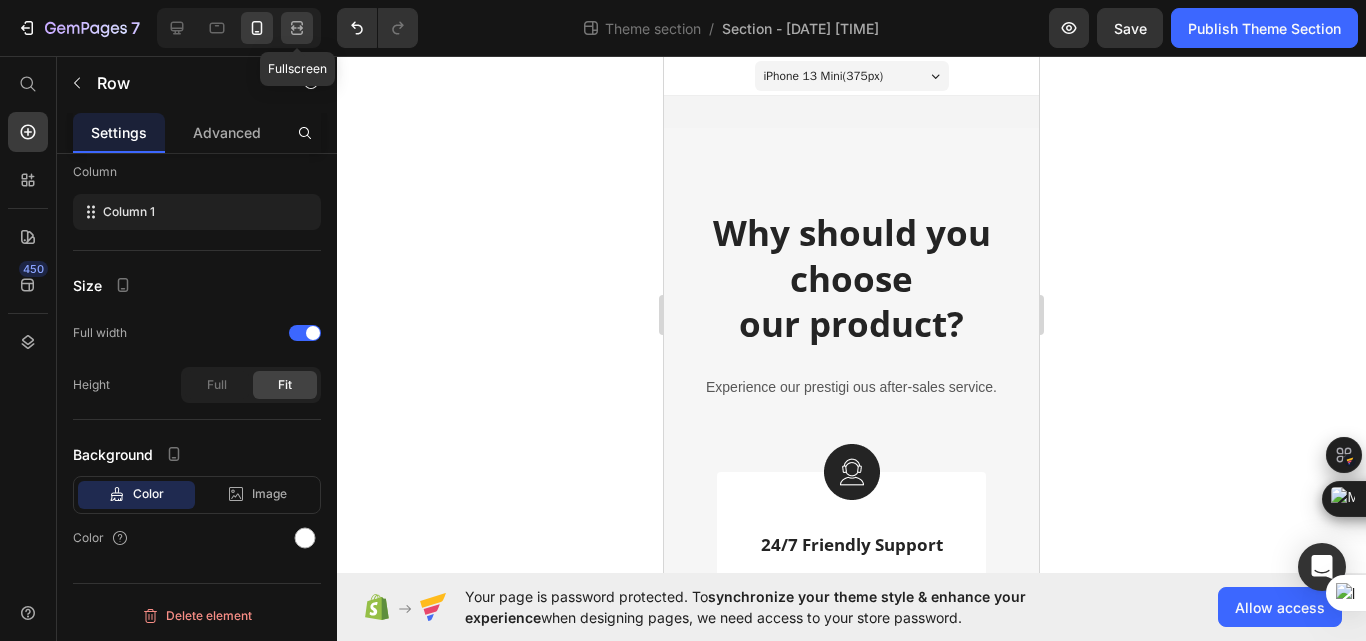 click 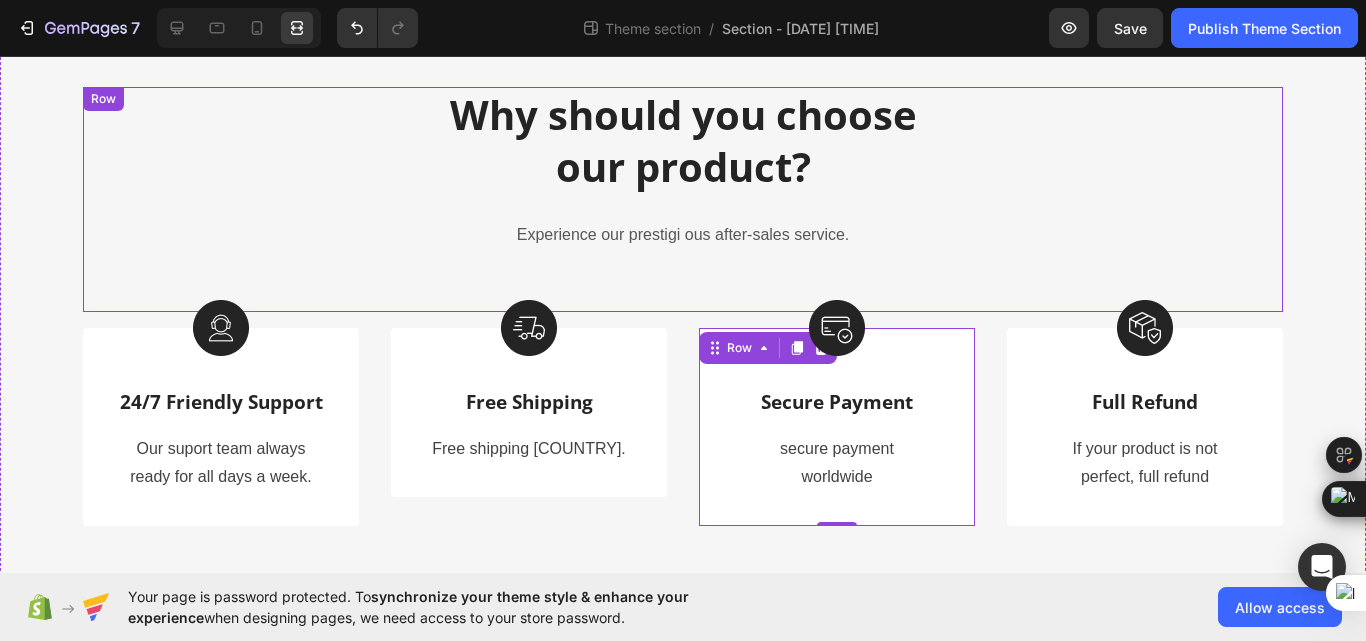 scroll, scrollTop: 86, scrollLeft: 0, axis: vertical 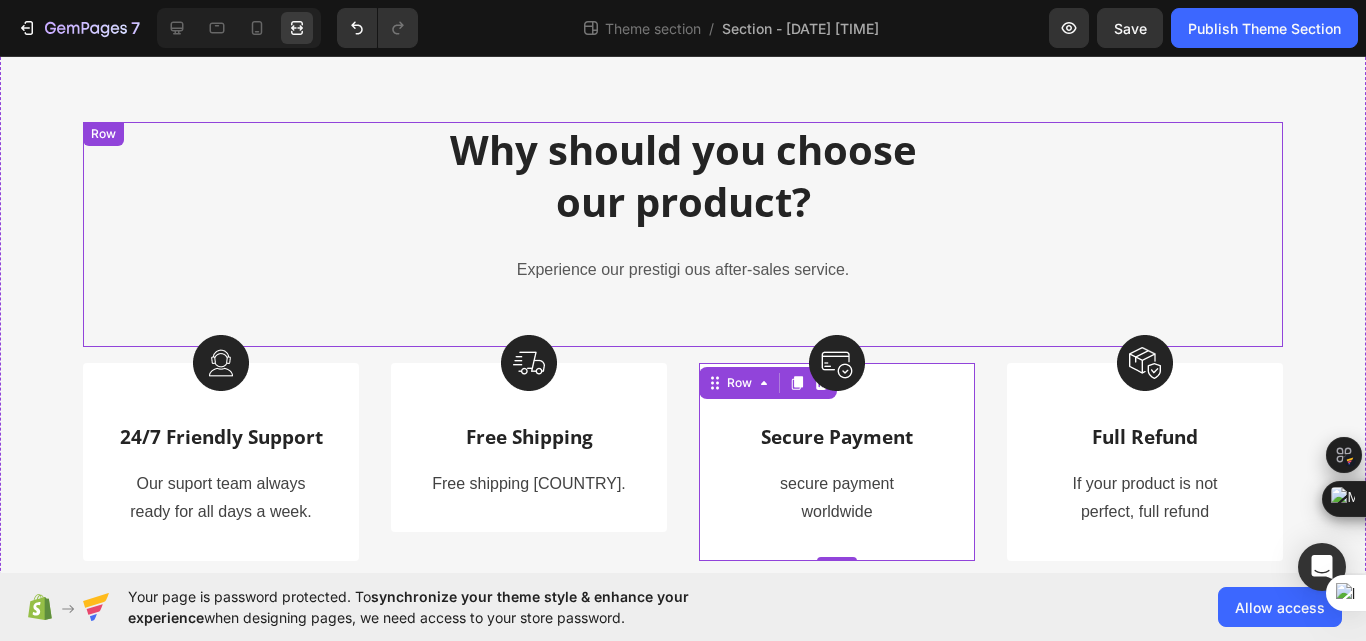 click on "Why should you choose our product? Heading Experience our prestigi ous after-sales service. Text block" at bounding box center (683, 234) 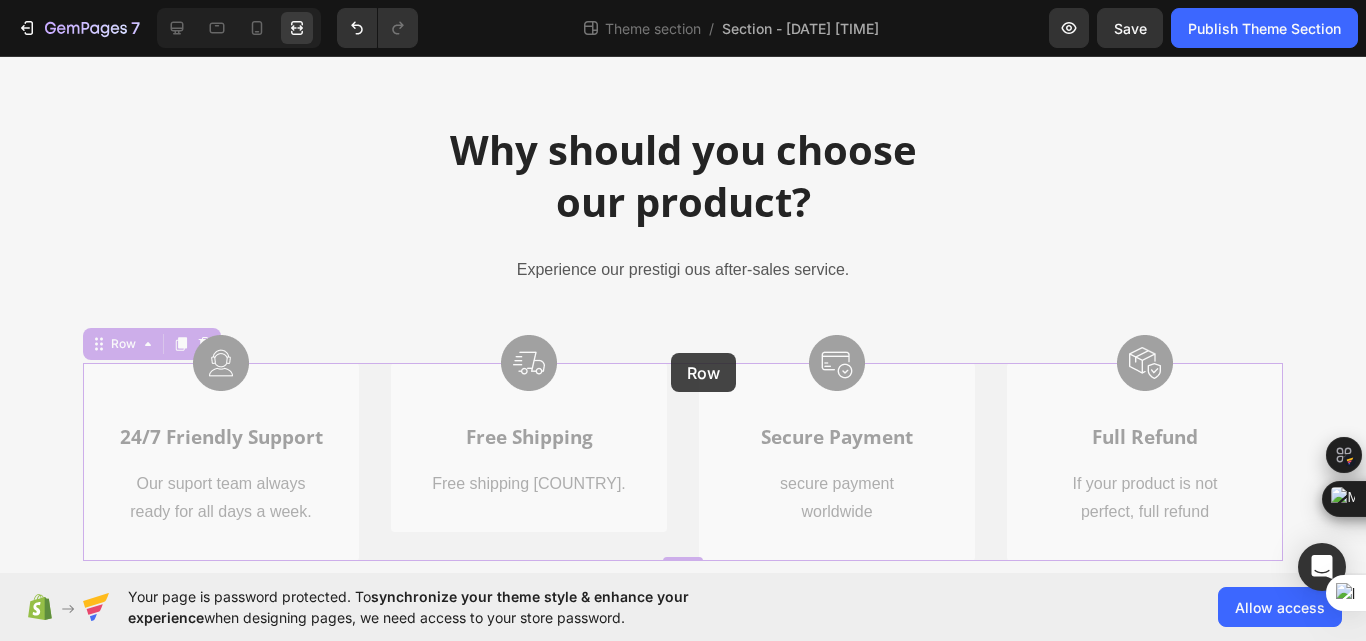 drag, startPoint x: 670, startPoint y: 364, endPoint x: 671, endPoint y: 353, distance: 11.045361 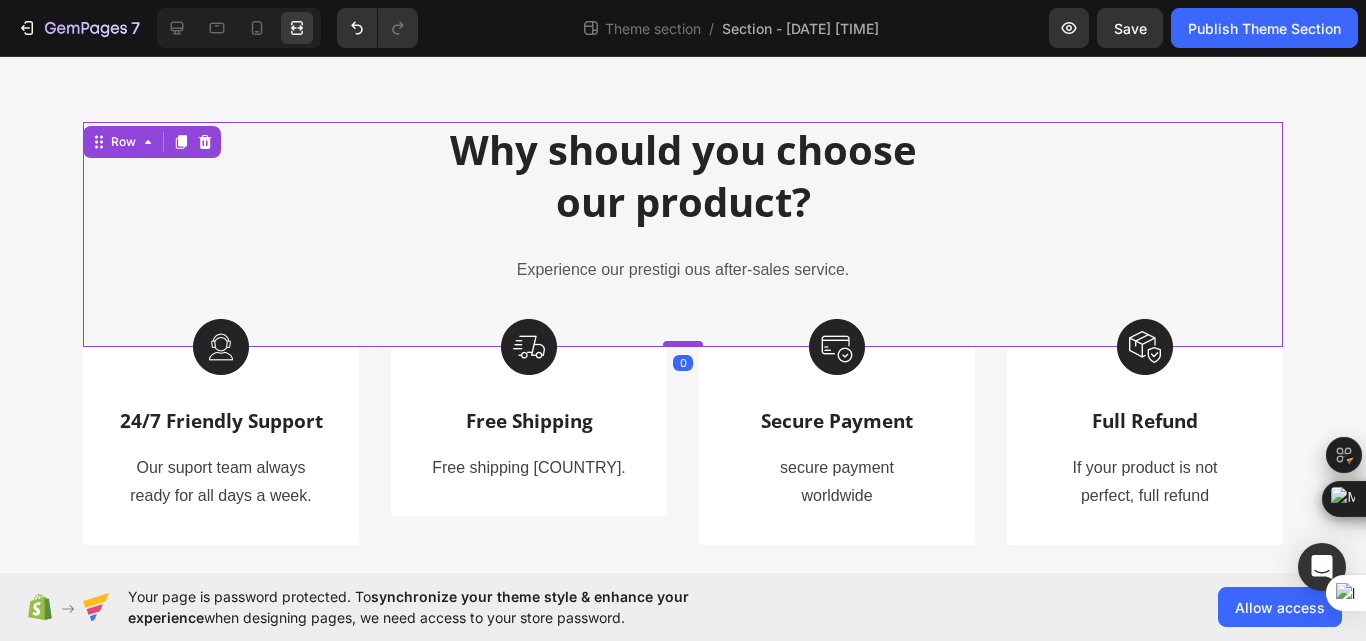 drag, startPoint x: 675, startPoint y: 362, endPoint x: 677, endPoint y: 343, distance: 19.104973 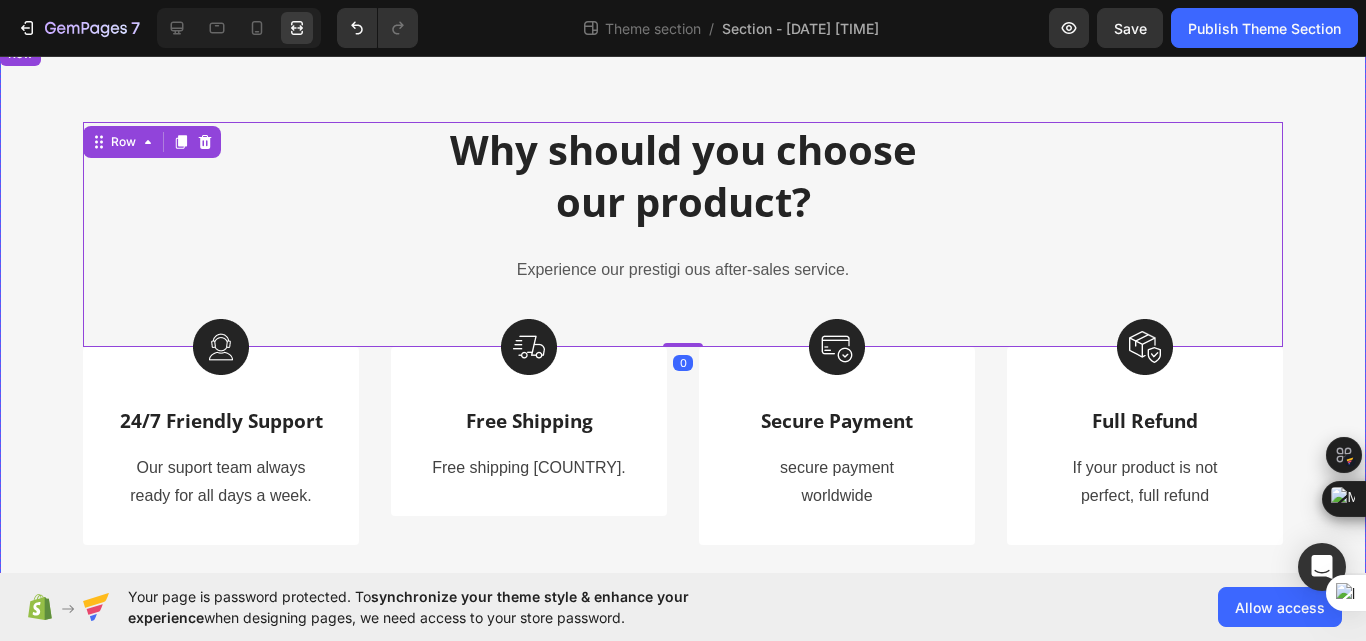 click on "Why should you choose our product? Heading Experience our prestigi ous after-sales service. Text block Row   0 Image 24/7 Friendly Support Text Block Our suport team always  ready for all days a week. Text block Row Image Free Shipping Text Block Free shipping World Wide. Text block Row Image Secure Payment Text Block secure payment  worldwide Text block Row Image Full Refund Text Block If your product is not  perfect, full refund Text block Row Row Row" at bounding box center (683, 333) 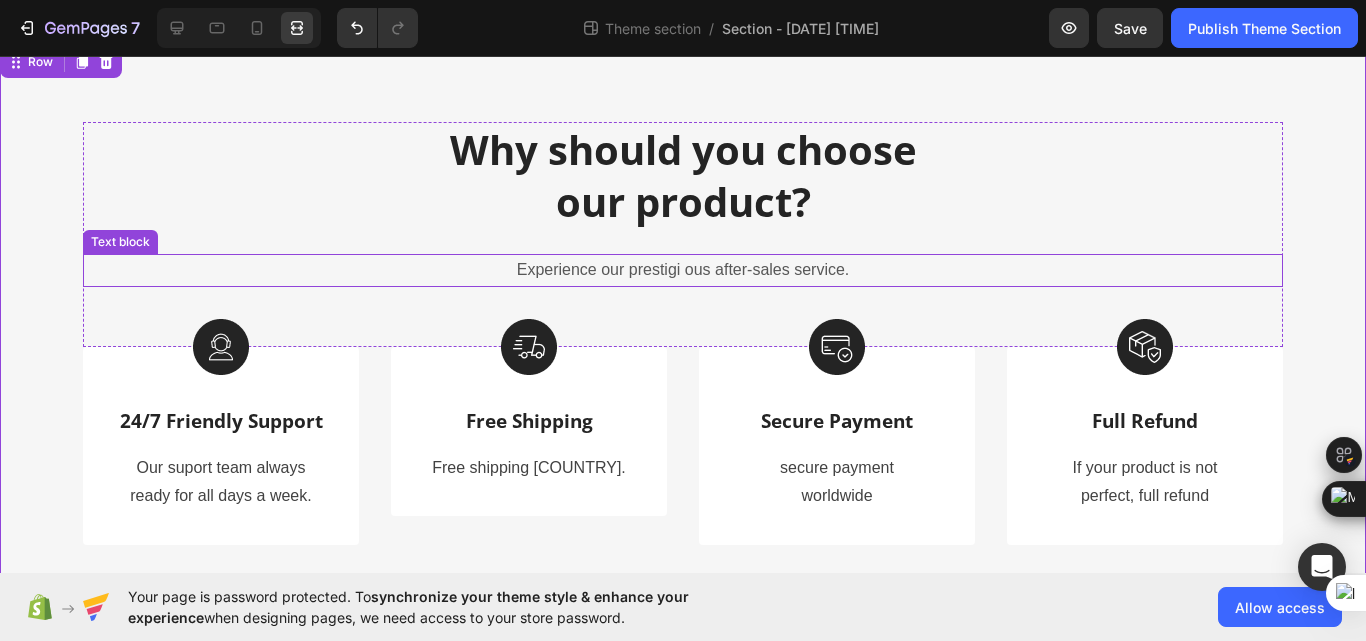 click on "Experience our prestigi ous after-sales service." at bounding box center [683, 270] 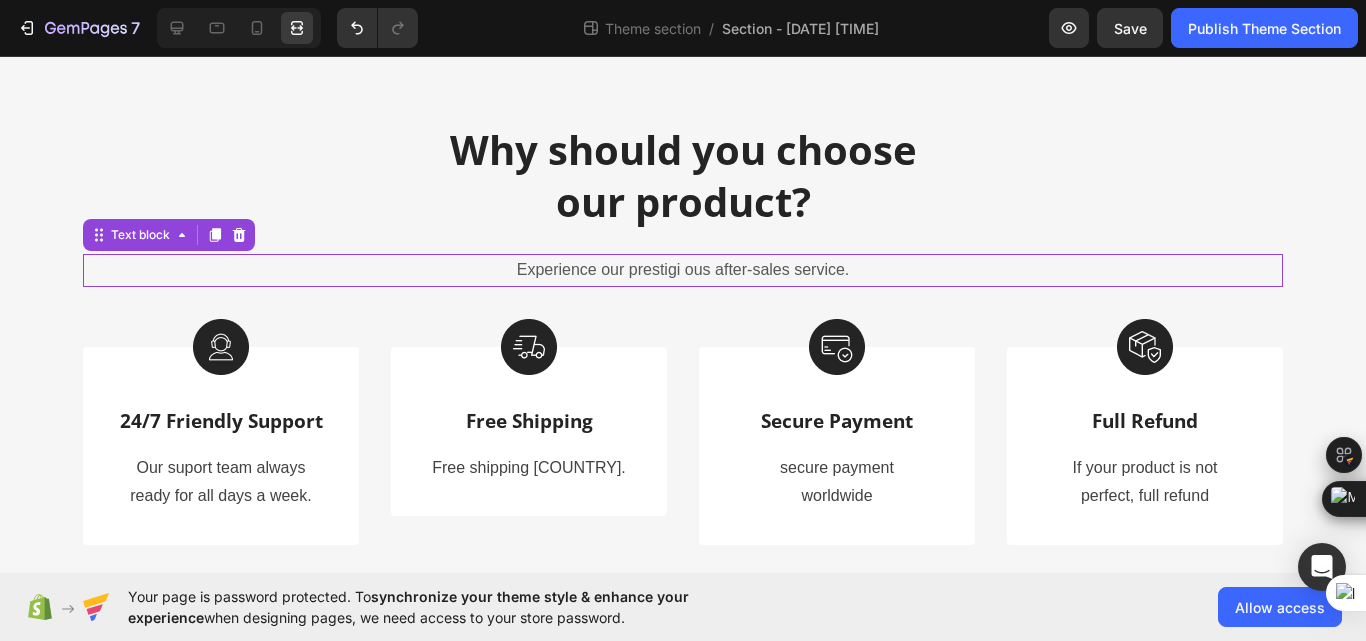 scroll, scrollTop: 0, scrollLeft: 0, axis: both 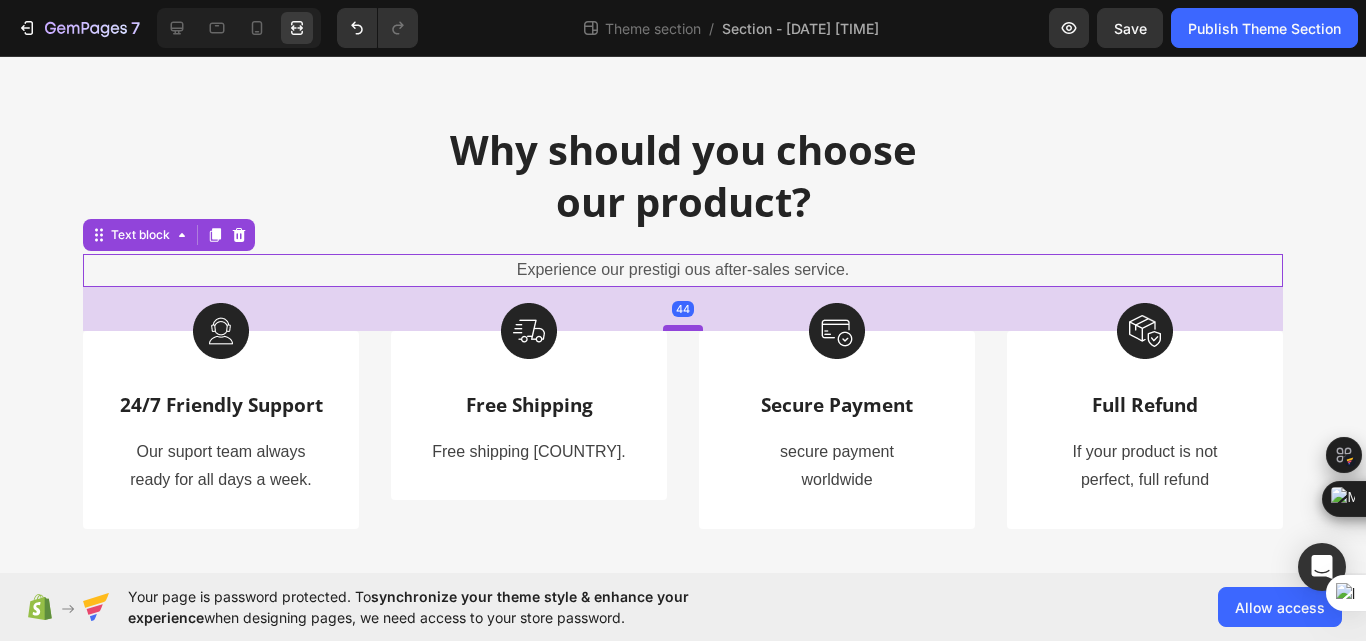 drag, startPoint x: 679, startPoint y: 344, endPoint x: 679, endPoint y: 328, distance: 16 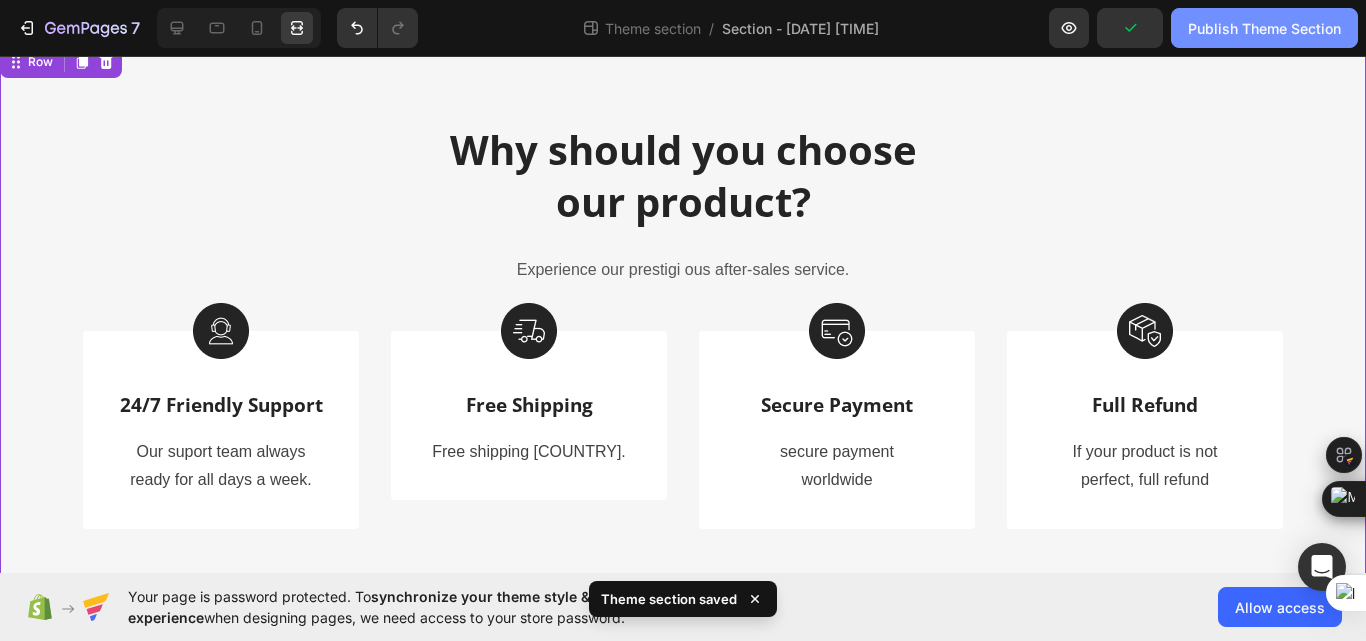 click on "Publish Theme Section" at bounding box center (1264, 28) 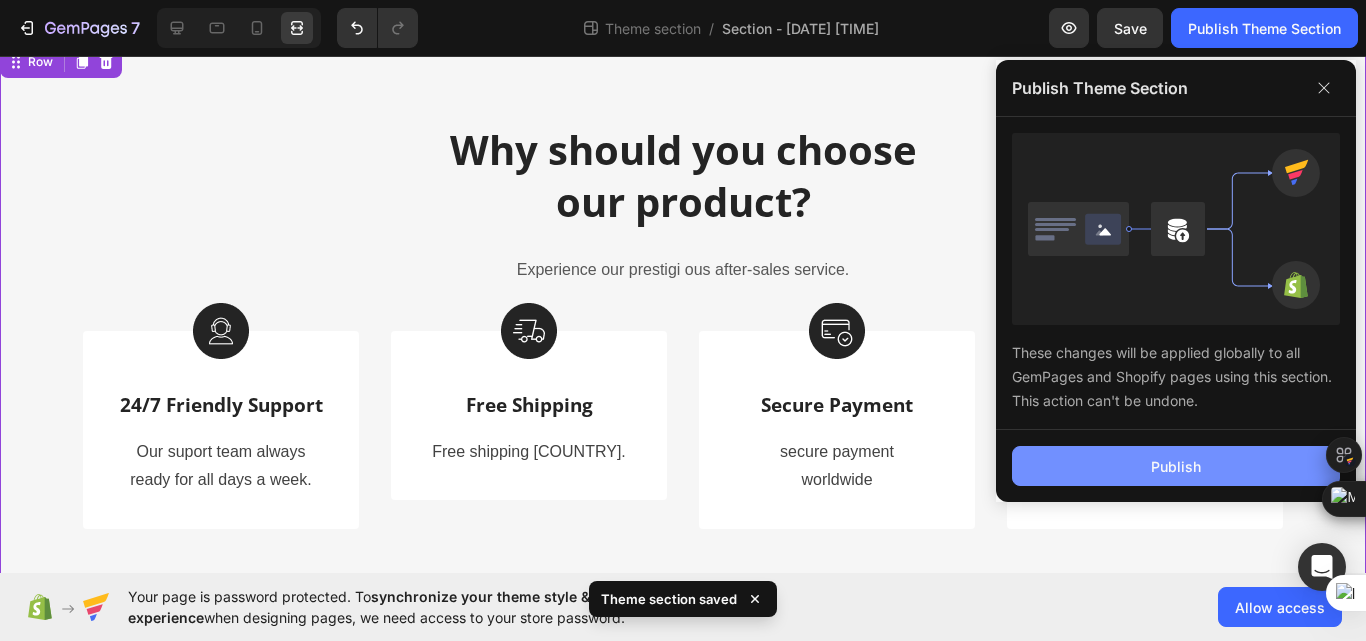 click on "Publish" 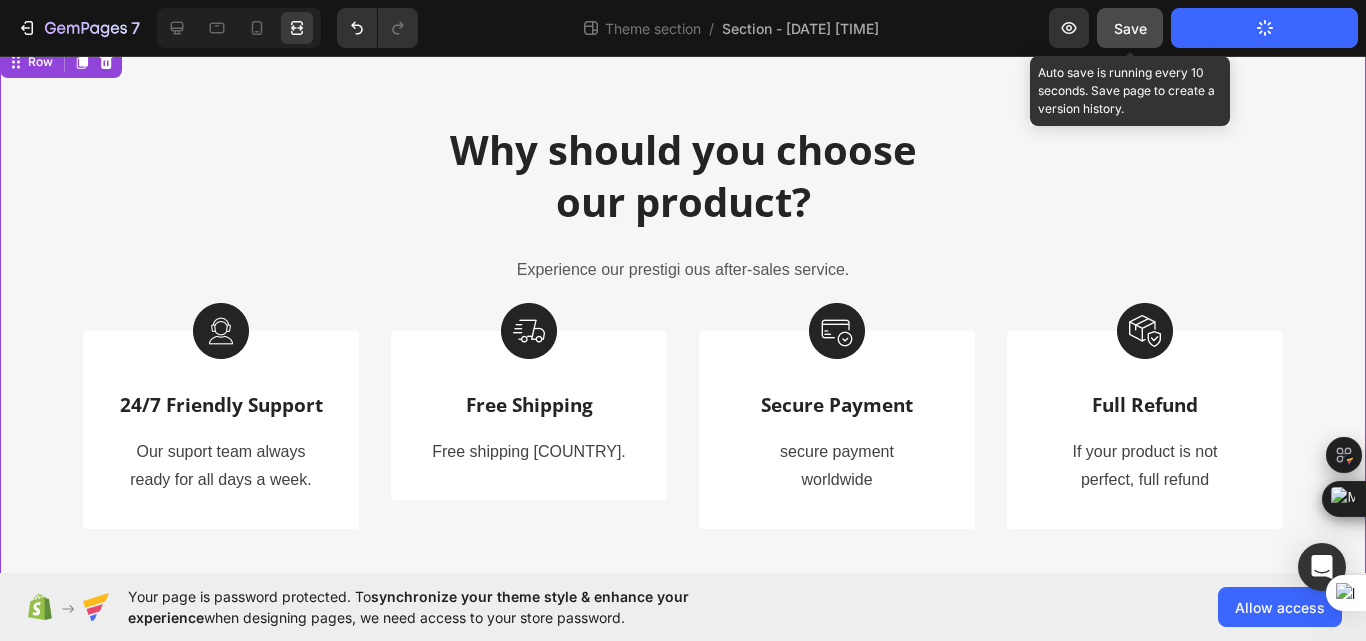 click on "Save" 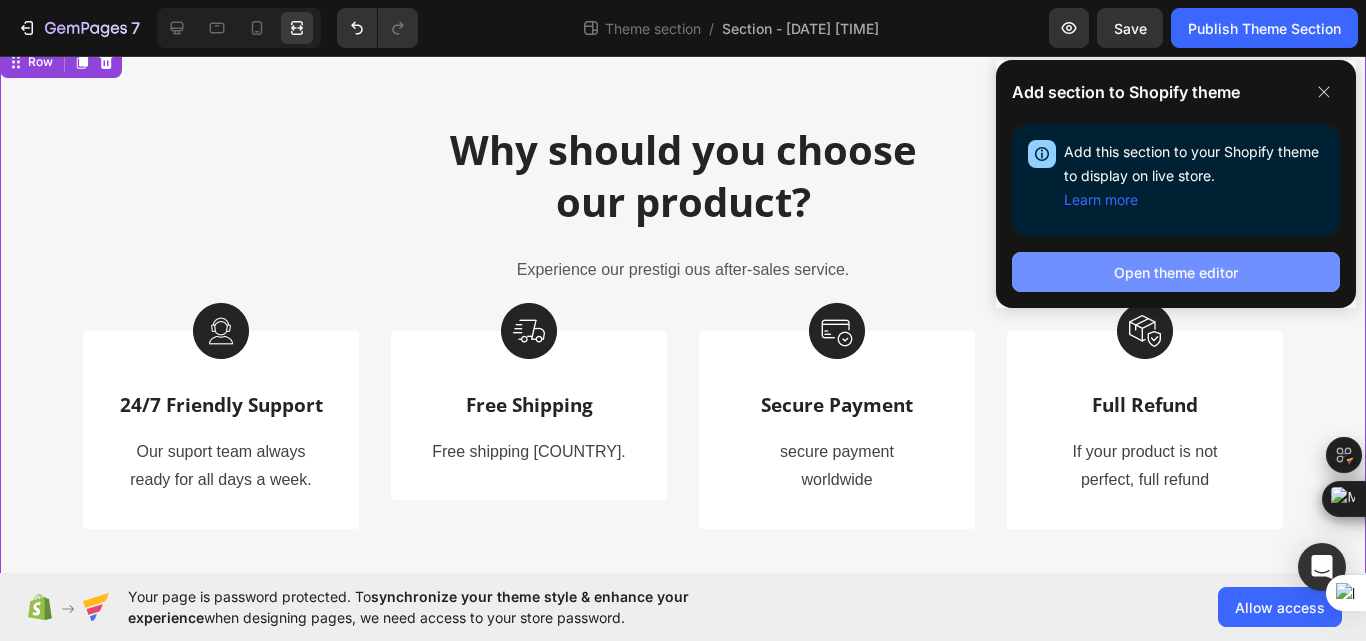 click on "Open theme editor" at bounding box center (1176, 272) 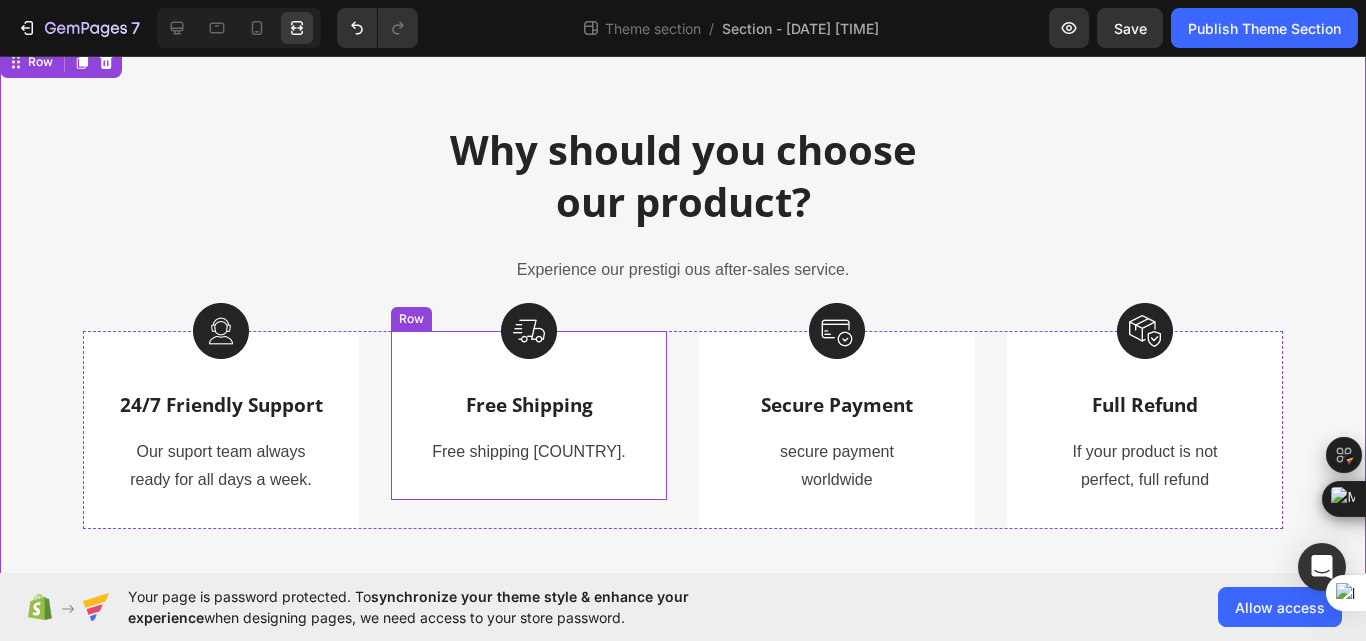 click on "Image Free Shipping Text Block Free shipping World Wide. Text block Row" at bounding box center [529, 416] 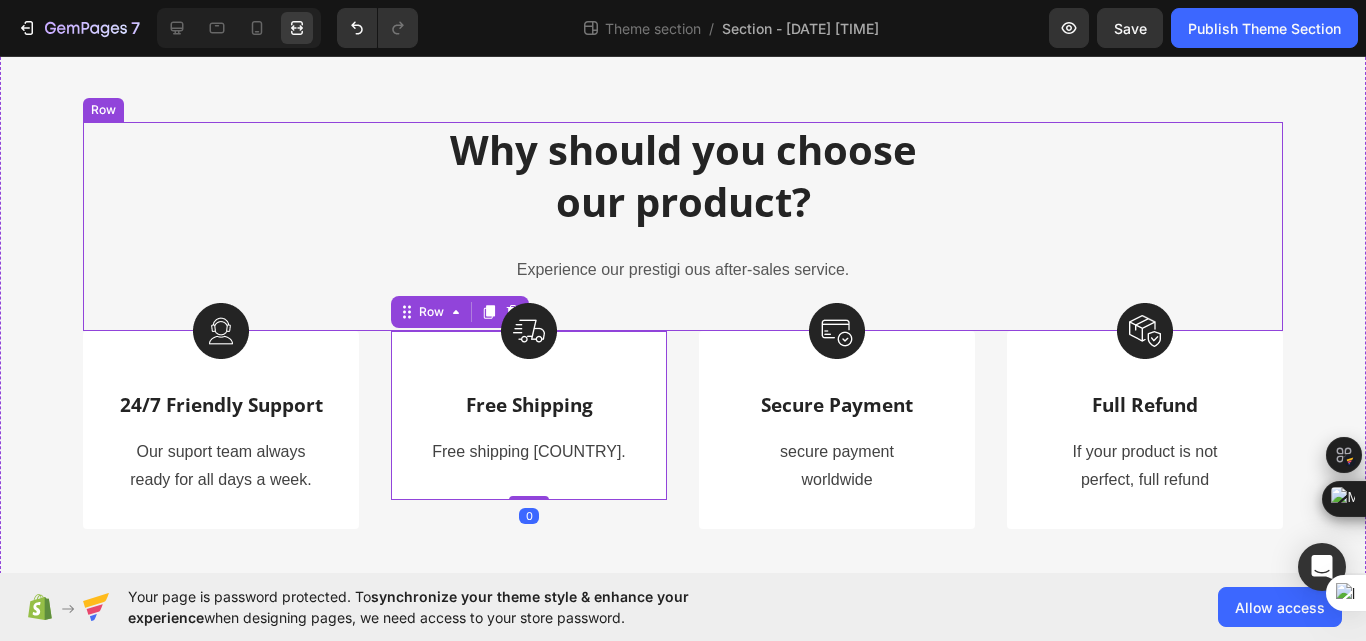 click on "Why should you choose our product?" at bounding box center (683, 176) 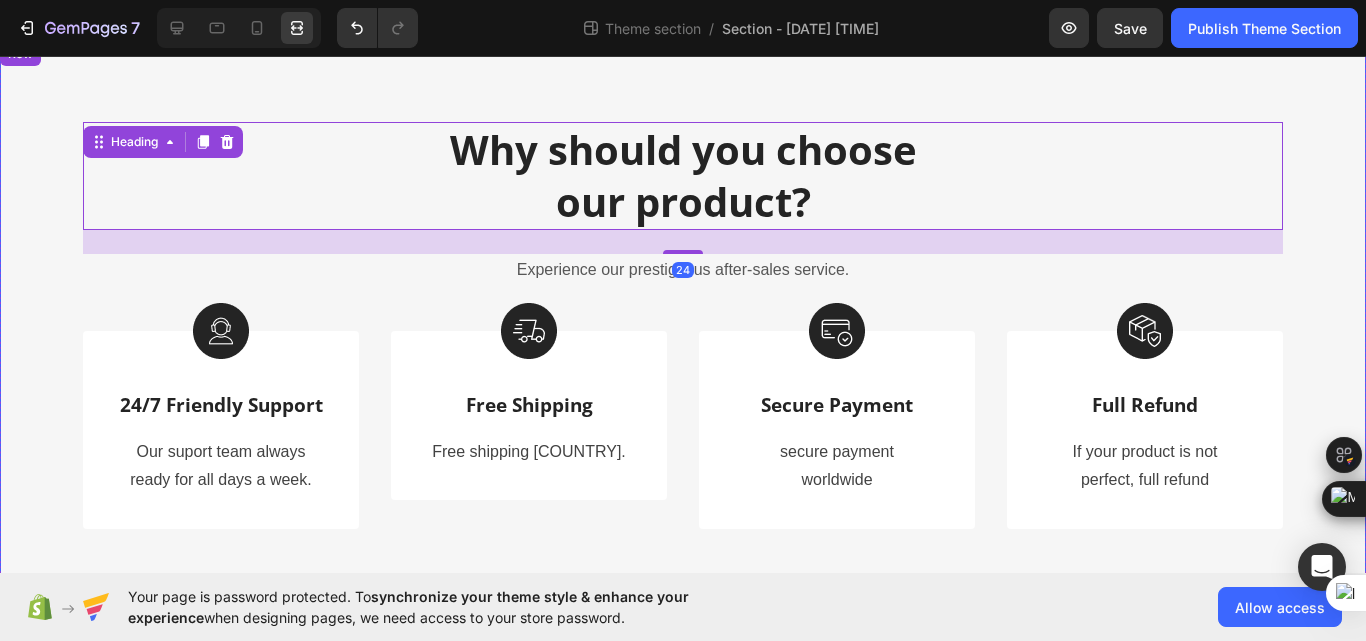 click on "Why should you choose our product? Heading   24 Experience our prestigi ous after-sales service. Text block Row Image 24/7 Friendly Support Text Block Our suport team always  ready for all days a week. Text block Row Image Free Shipping Text Block Free shipping World Wide. Text block Row Image Secure Payment Text Block secure payment  worldwide Text block Row Image Full Refund Text Block If your product is not  perfect, full refund Text block Row Row" at bounding box center [683, 325] 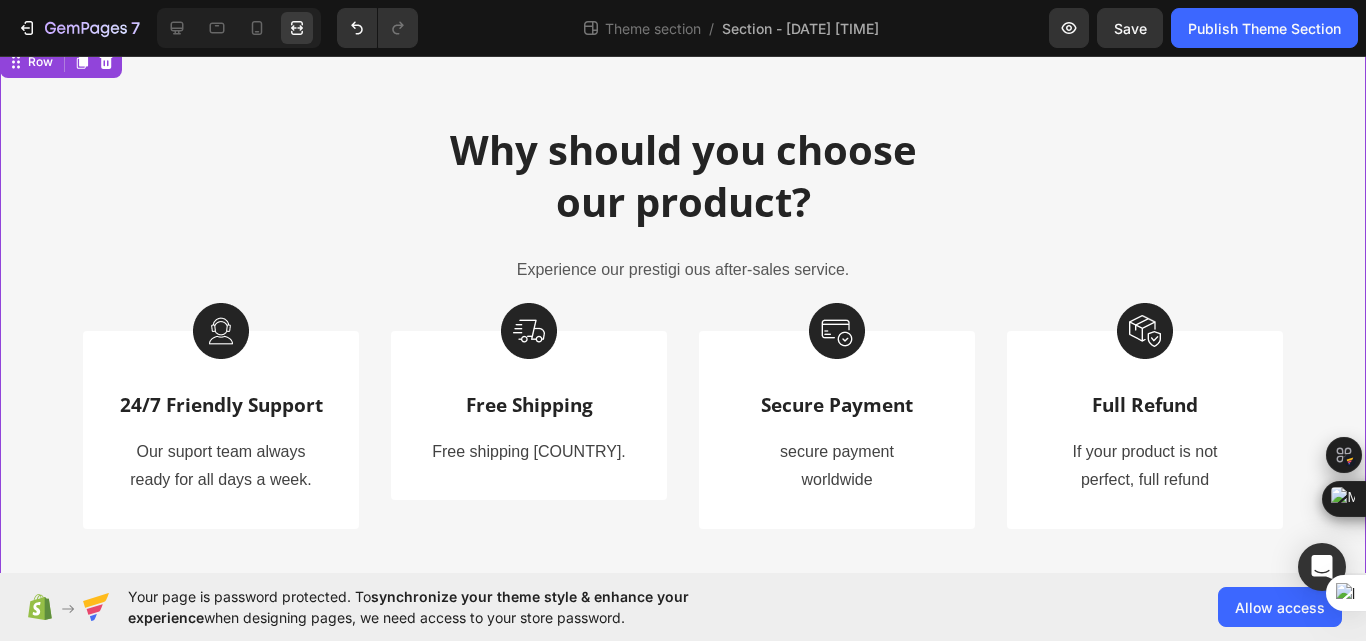 click on "Why should you choose our product? Heading Experience our prestigi ous after-sales service. Text block Row Image 24/7 Friendly Support Text Block Our suport team always  ready for all days a week. Text block Row Image Free Shipping Text Block Free shipping World Wide. Text block Row Image Secure Payment Text Block secure payment  worldwide Text block Row Image Full Refund Text Block If your product is not  perfect, full refund Text block Row Row" at bounding box center (683, 325) 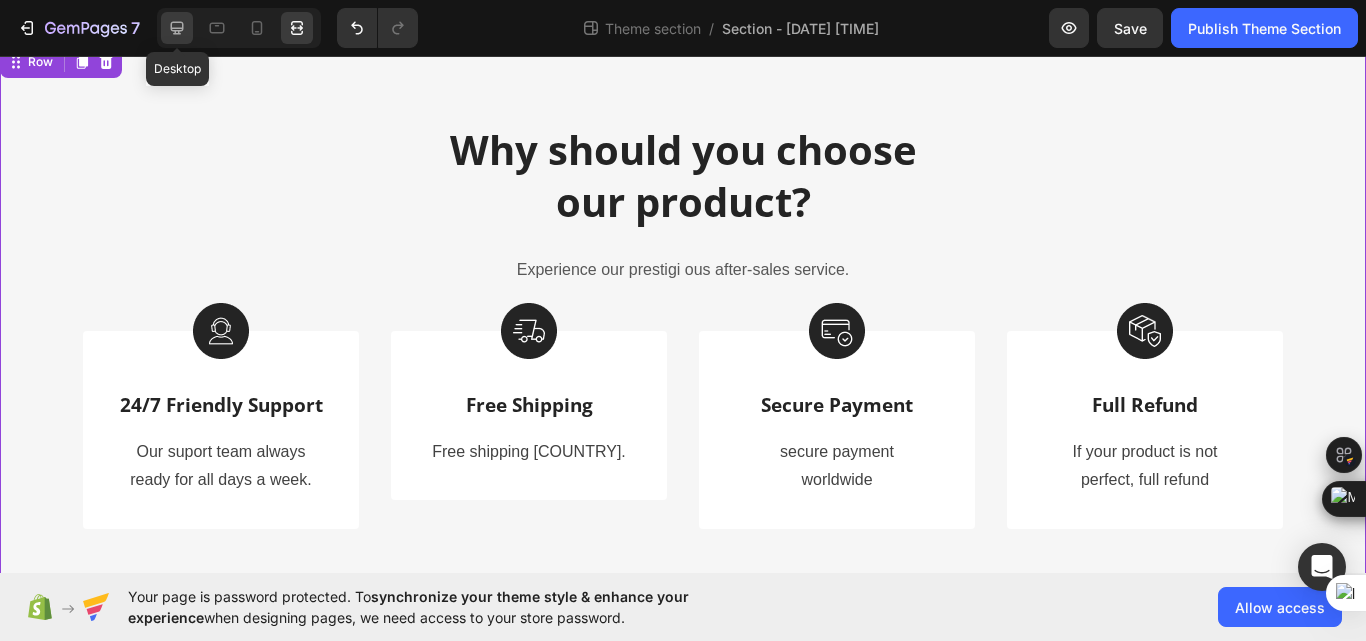 click 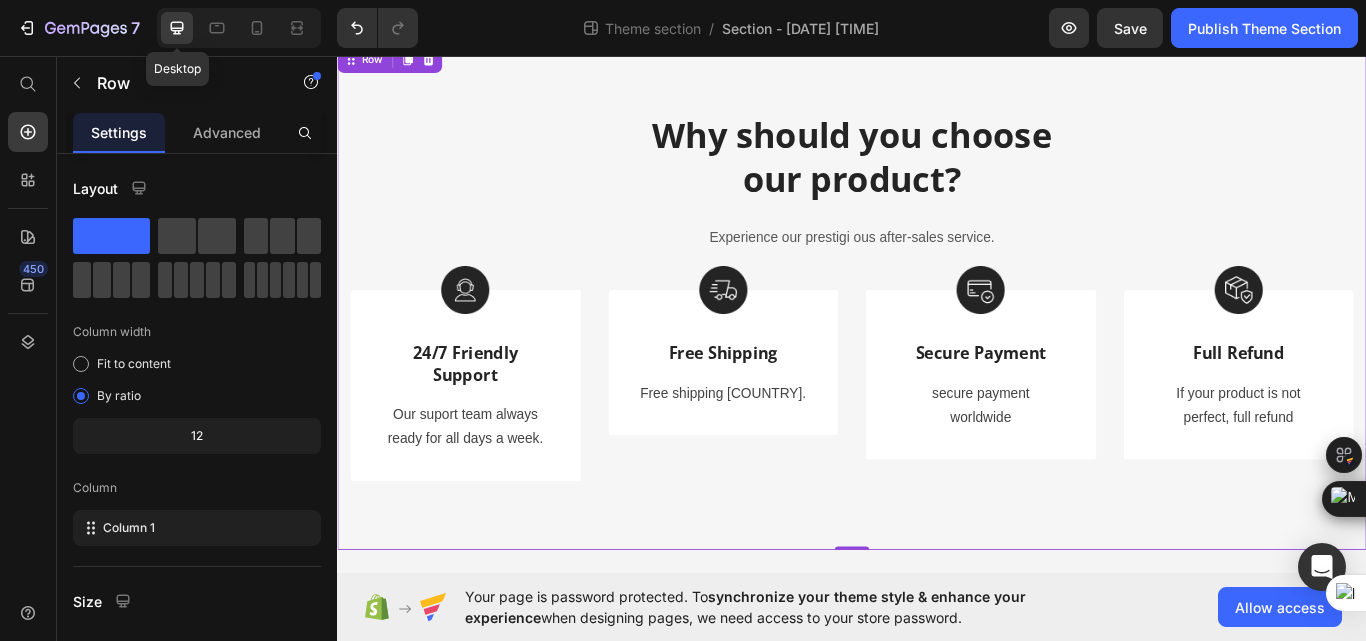 scroll, scrollTop: 57, scrollLeft: 0, axis: vertical 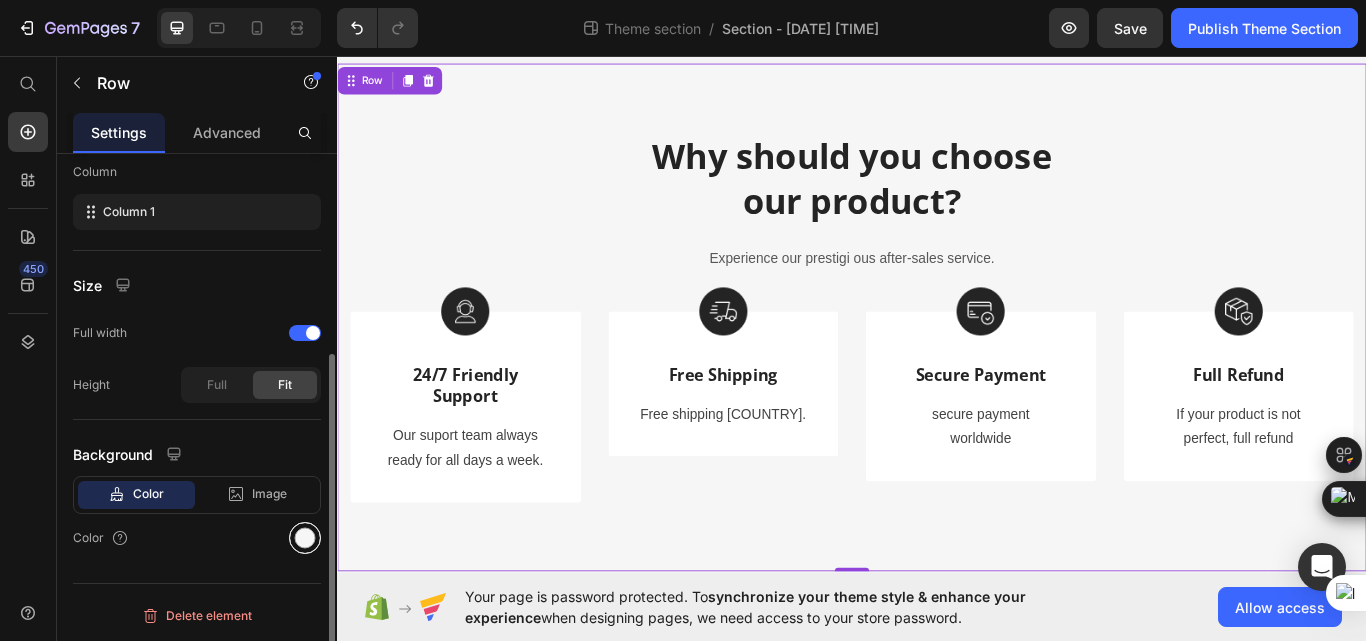 click at bounding box center [305, 538] 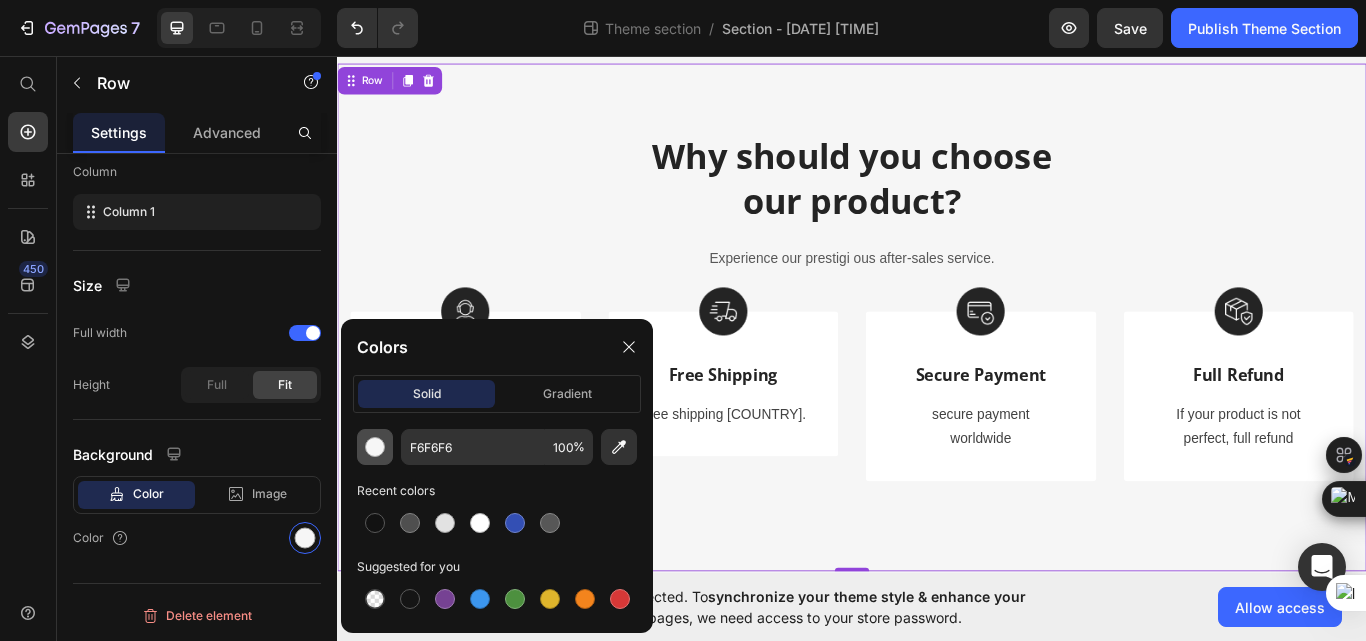 click at bounding box center (375, 447) 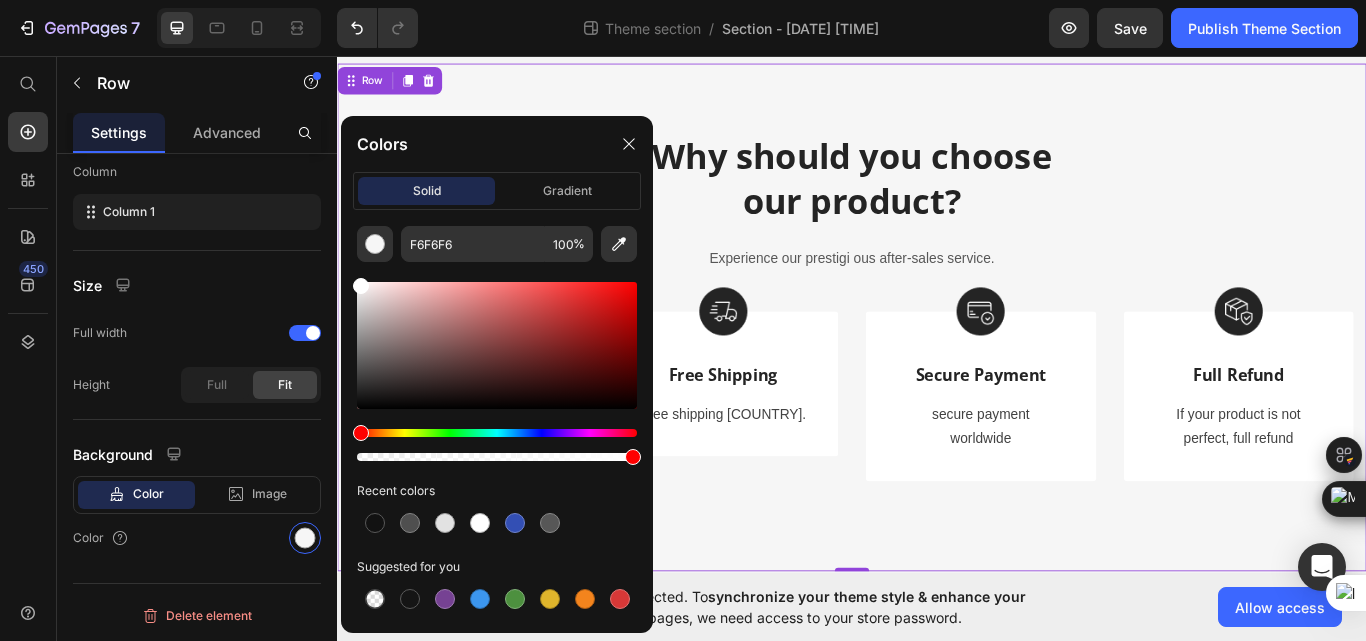 drag, startPoint x: 701, startPoint y: 346, endPoint x: 338, endPoint y: 251, distance: 375.22528 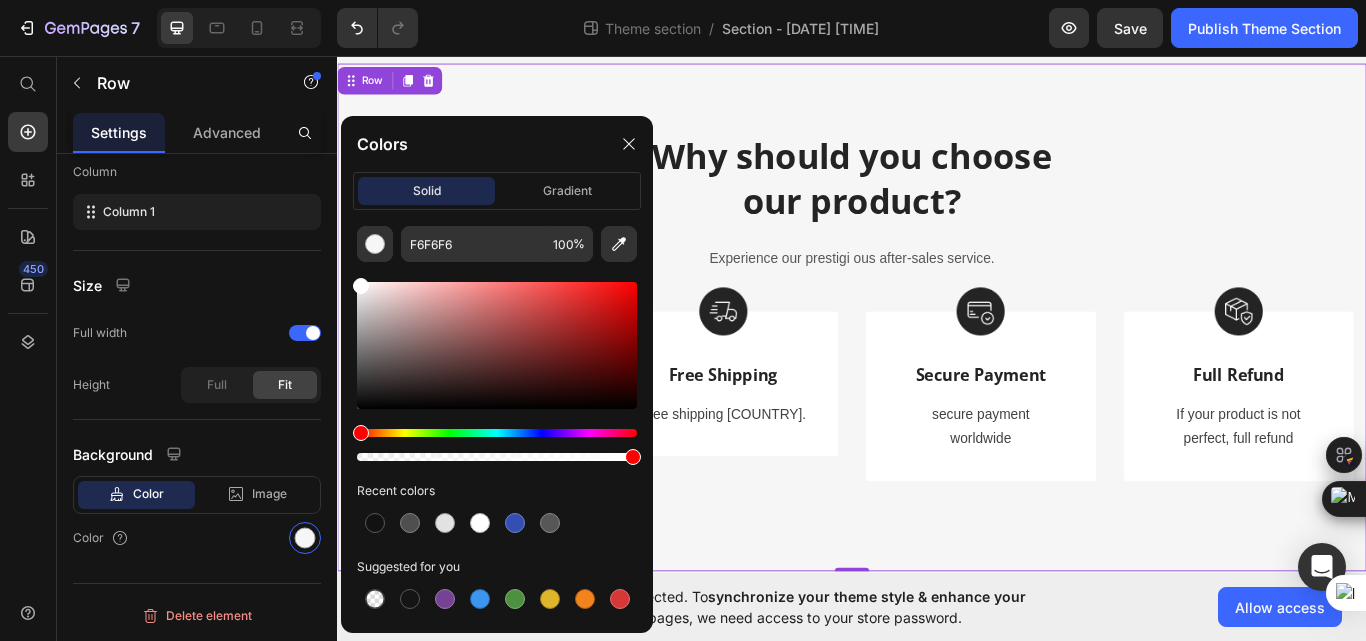 type on "FFFFFF" 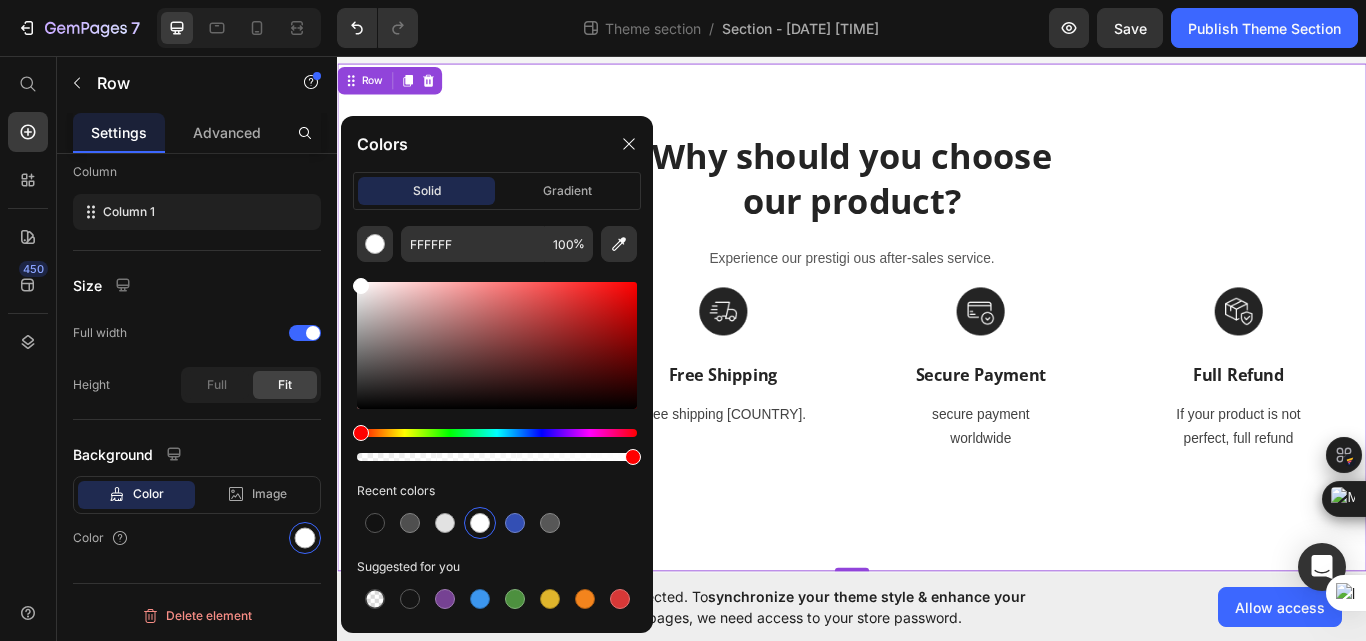 click on "Why should you choose our product? Heading Experience our prestigi ous after-sales service. Text block Row Image 24/7 Friendly Support Text Block Our suport team always  ready for all days a week. Text block Row Image Free Shipping Text Block Free shipping World Wide. Text block Row Image Secure Payment Text Block secure payment  worldwide Text block Row Image Full Refund Text Block If your product is not  perfect, full refund Text block Row Row Row   0" at bounding box center (937, 362) 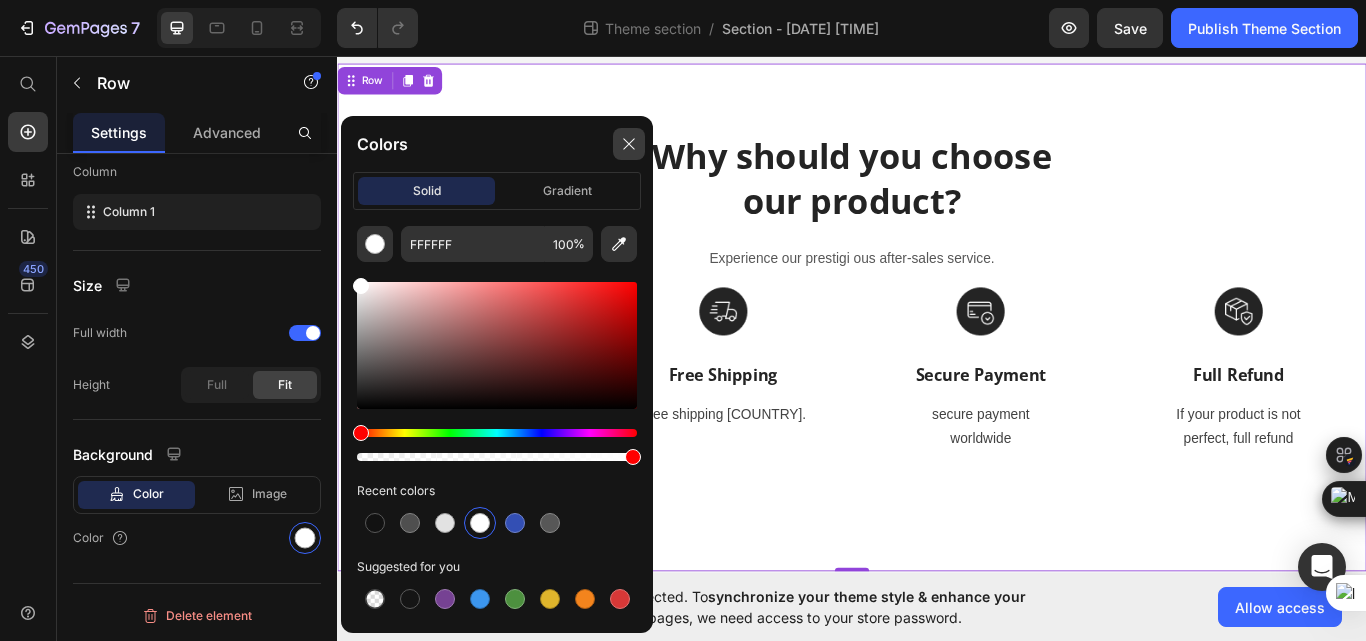 click 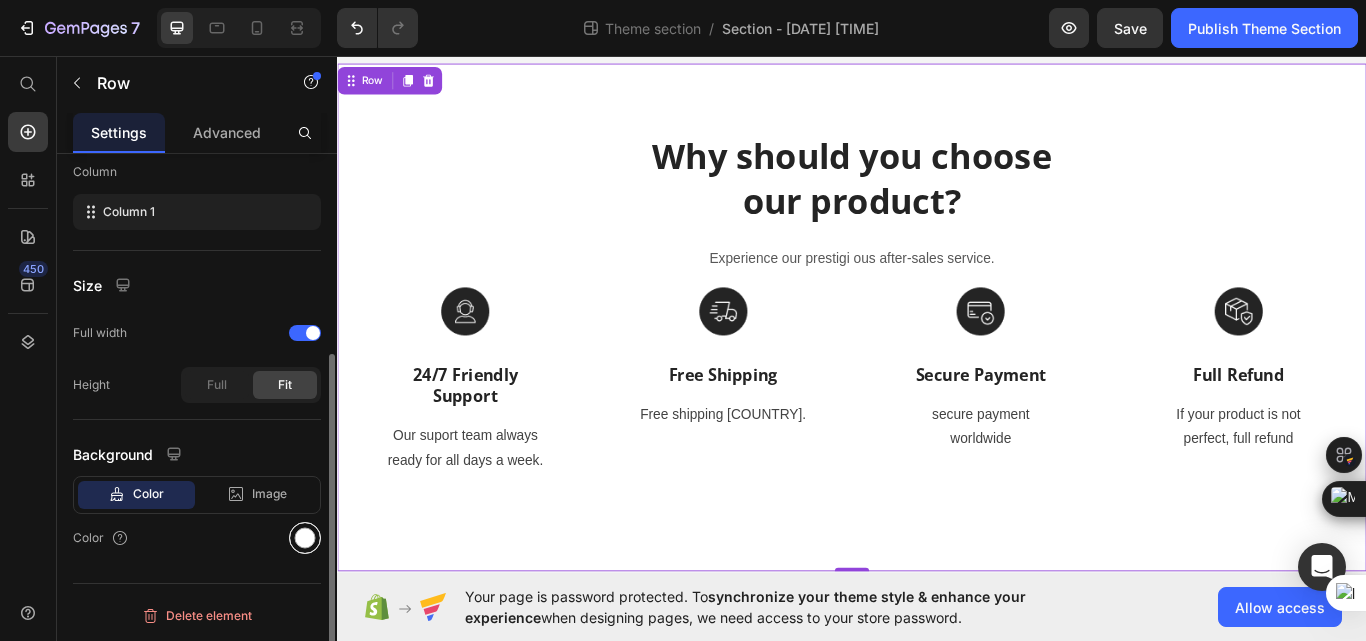 click at bounding box center (305, 538) 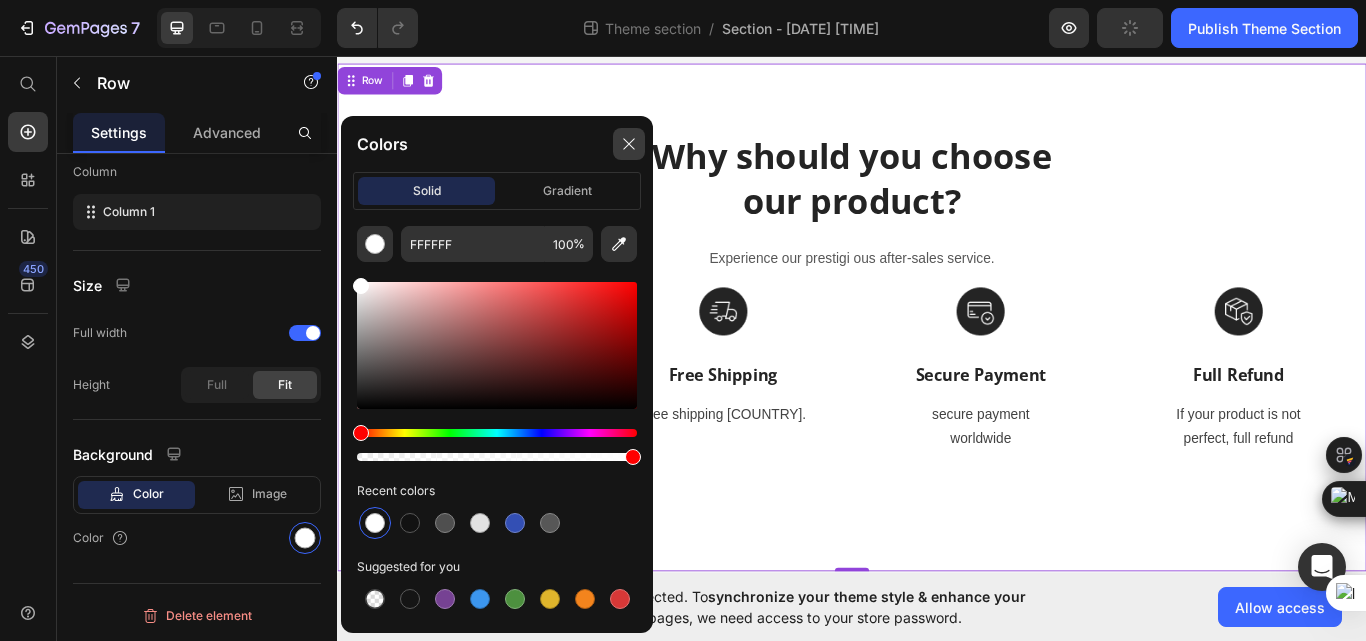 click at bounding box center (629, 144) 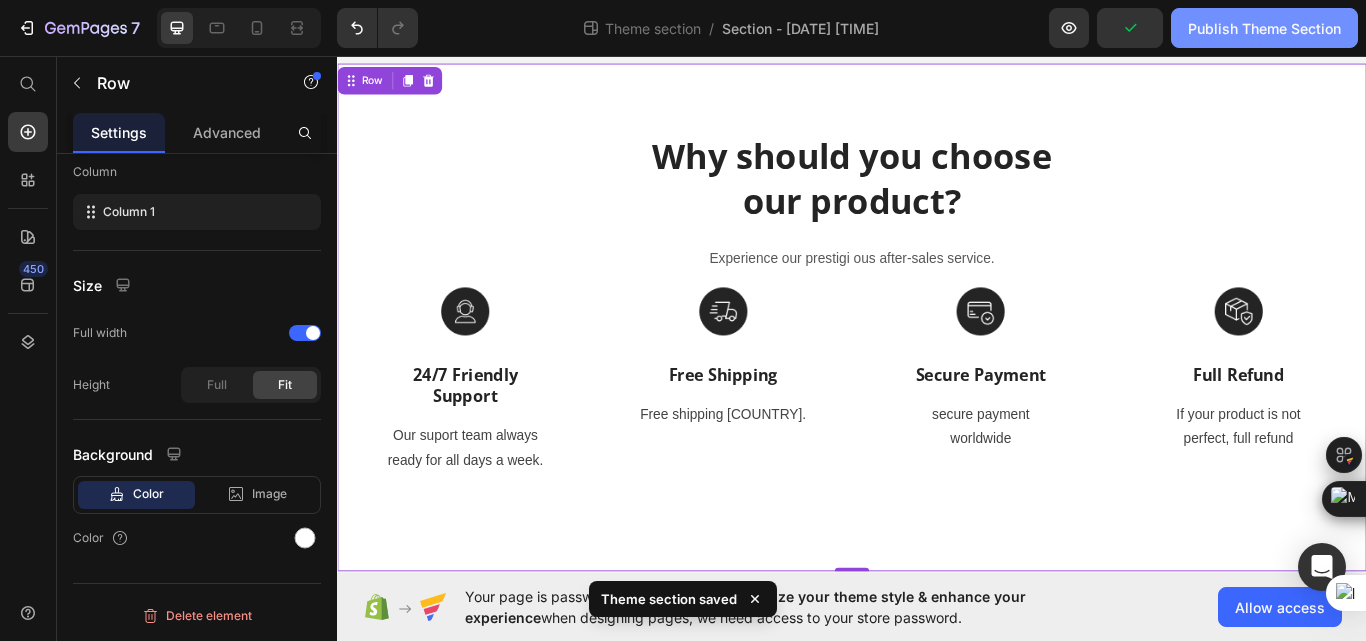 click on "Publish Theme Section" at bounding box center [1264, 28] 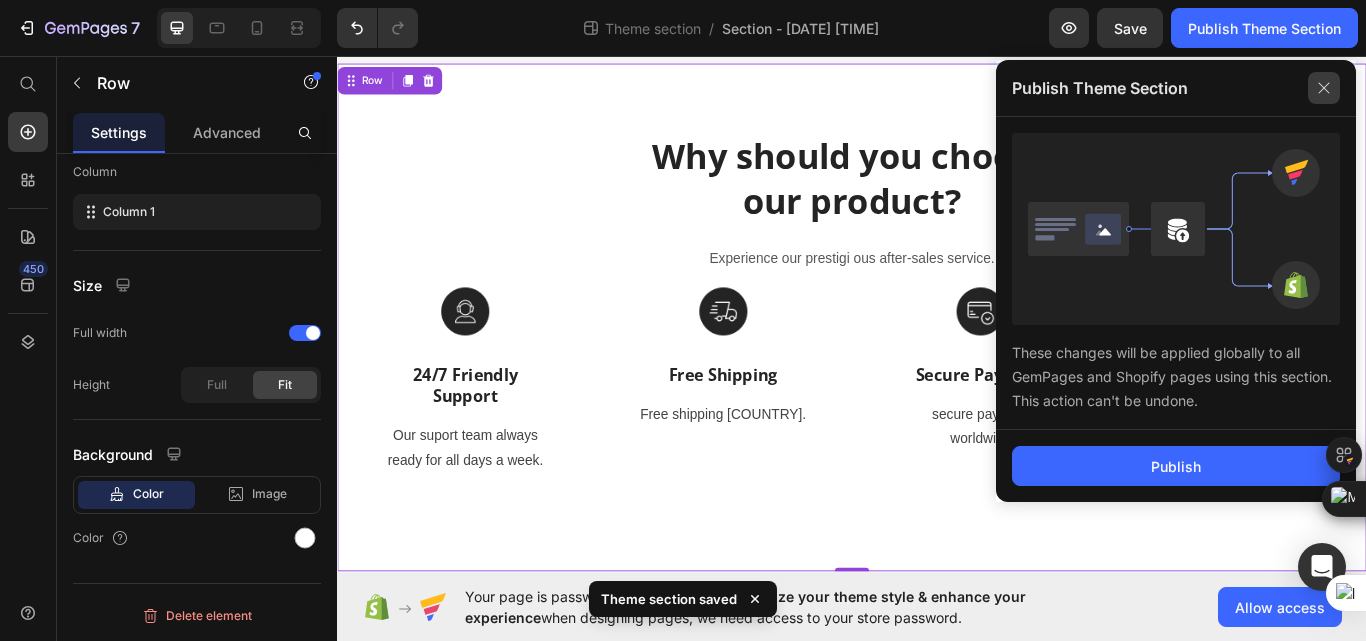 click 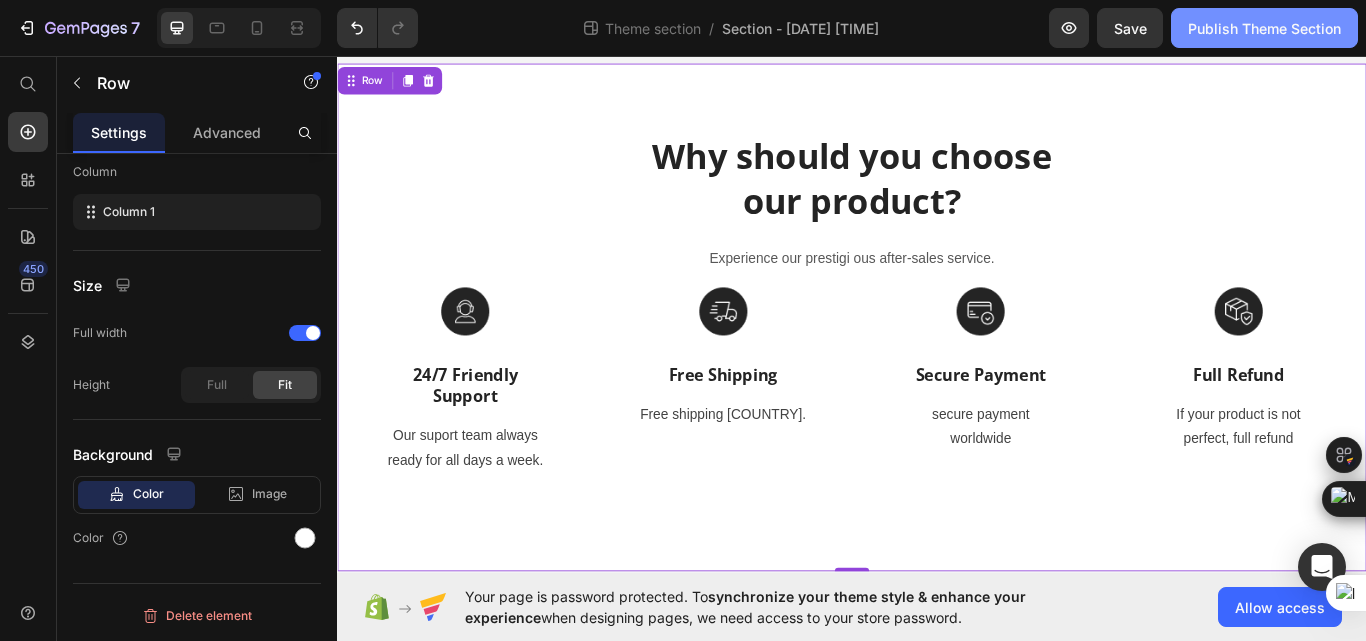click on "Publish Theme Section" at bounding box center (1264, 28) 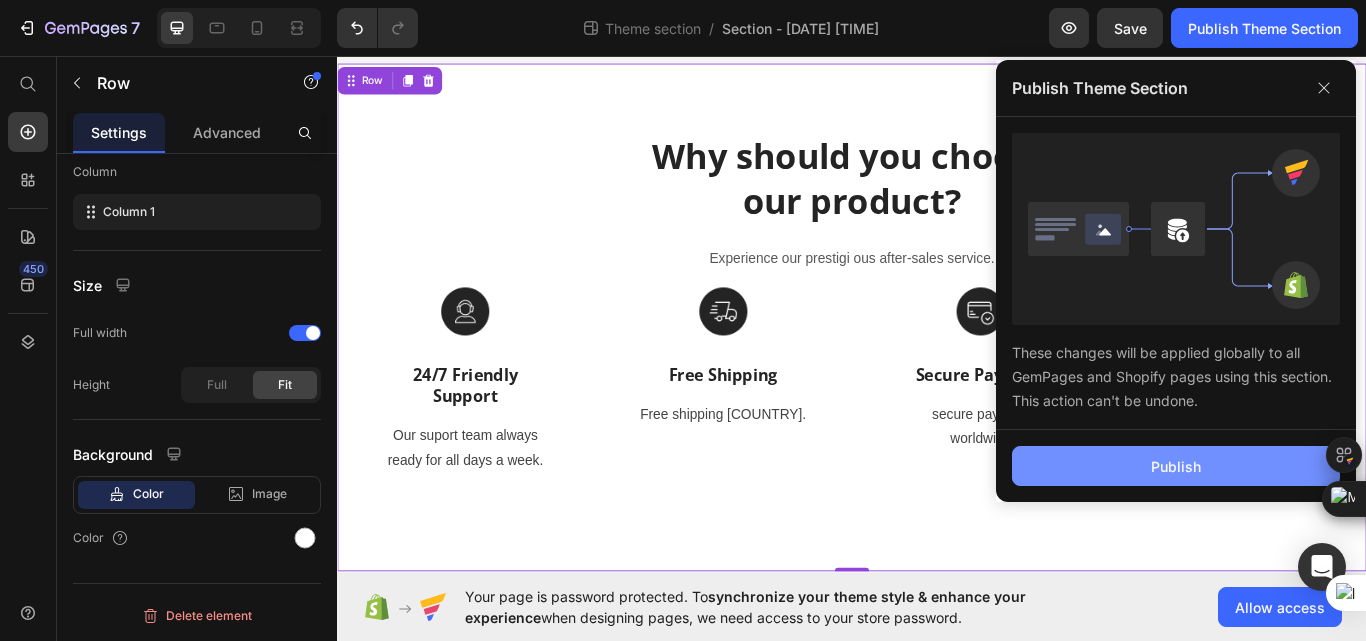 click on "Publish" 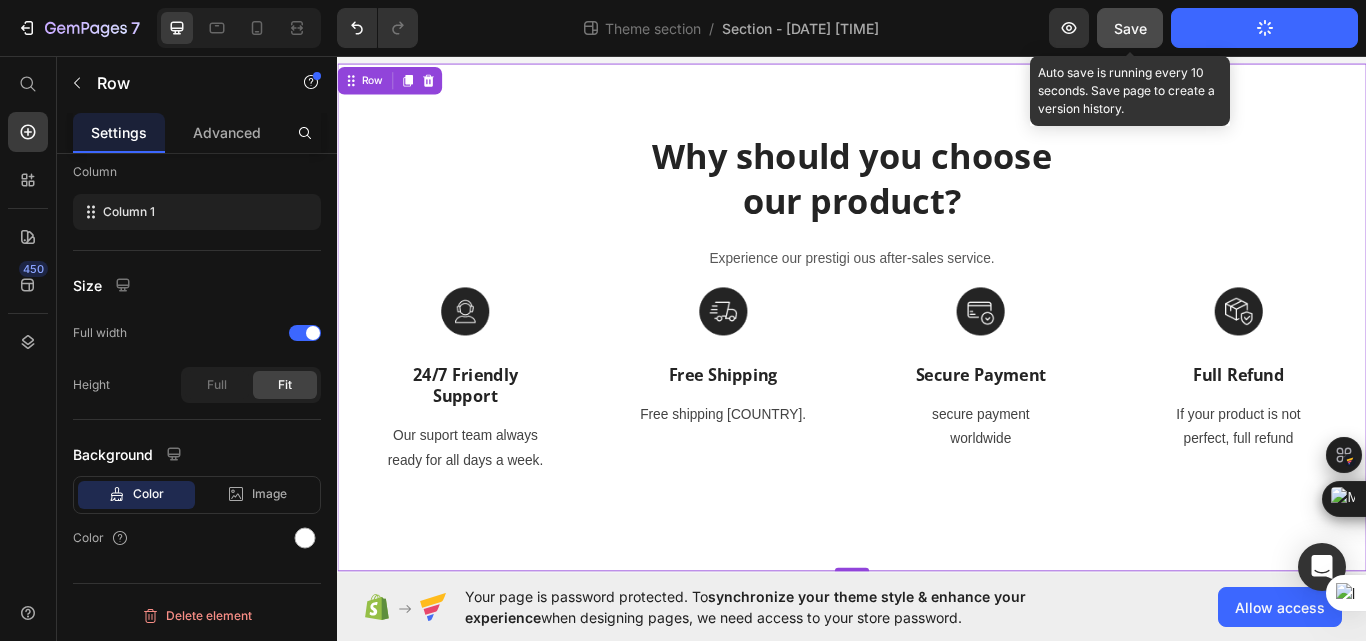 click on "Save" 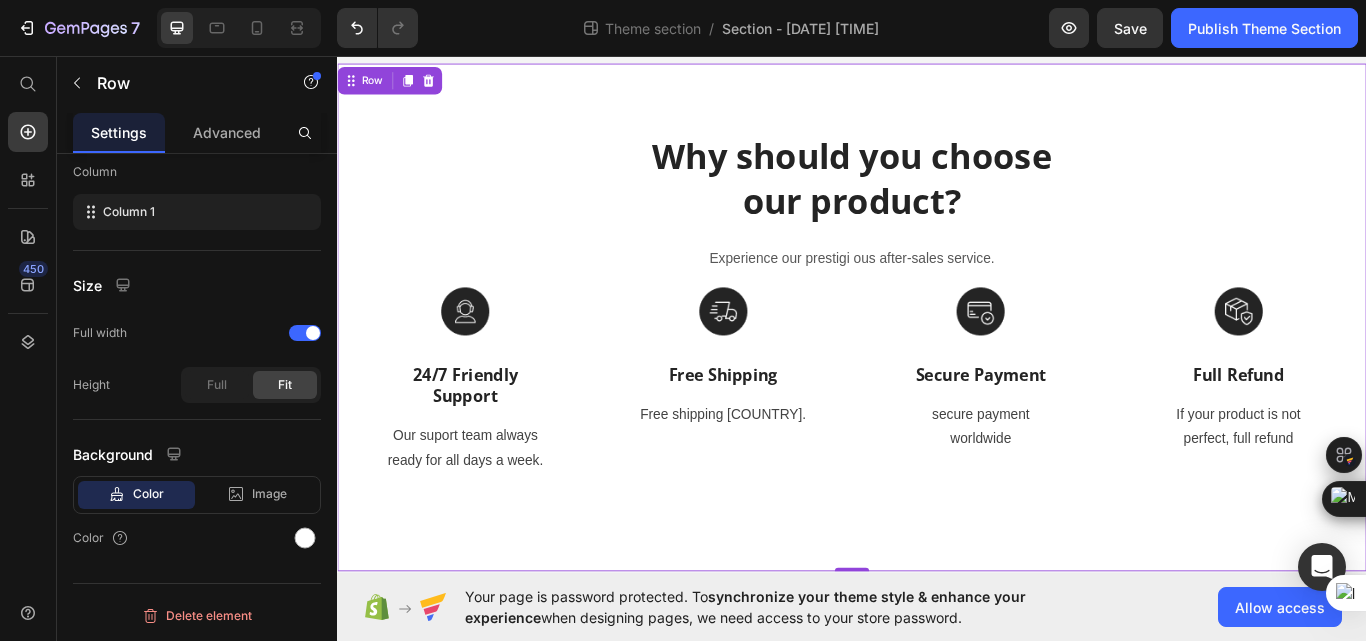 drag, startPoint x: 934, startPoint y: 656, endPoint x: 941, endPoint y: 582, distance: 74.330345 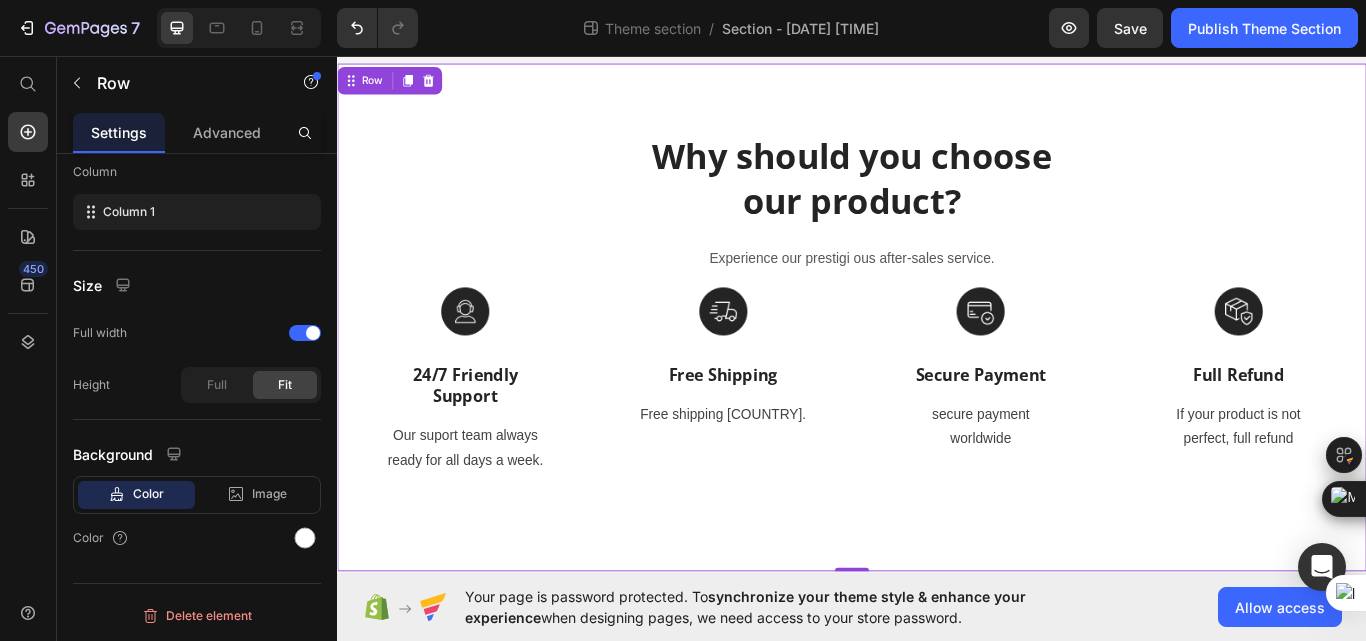 drag, startPoint x: 924, startPoint y: 656, endPoint x: 932, endPoint y: 646, distance: 12.806249 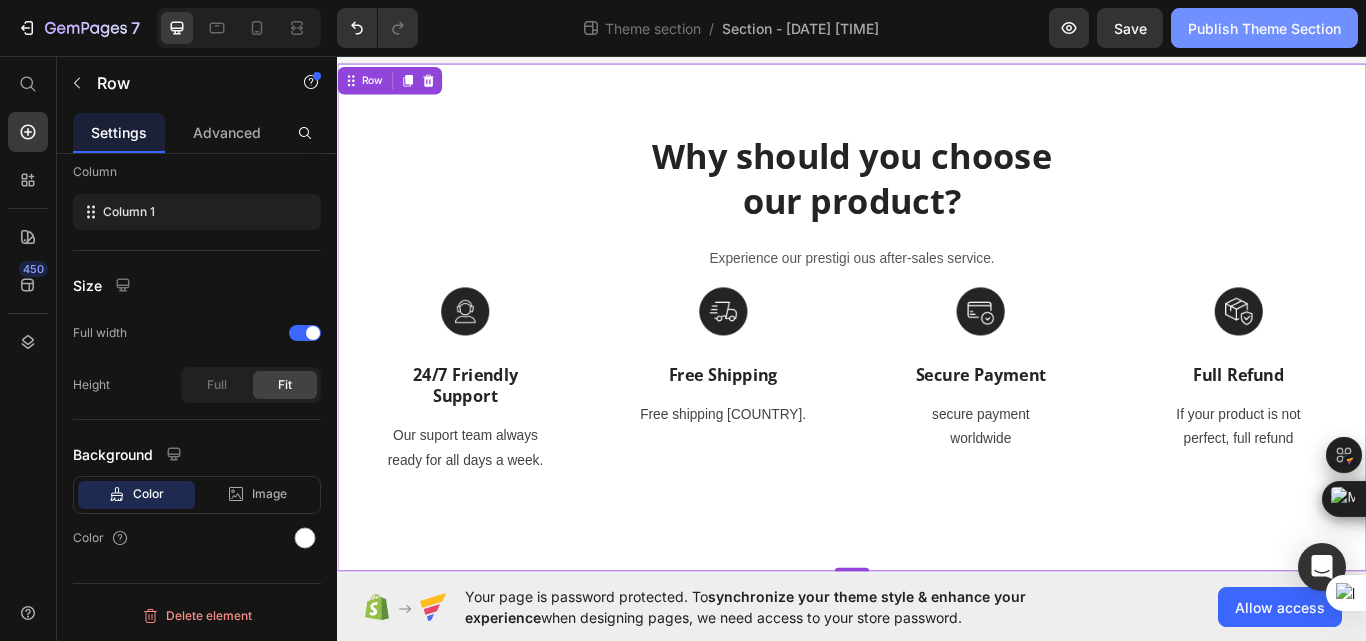click on "Publish Theme Section" 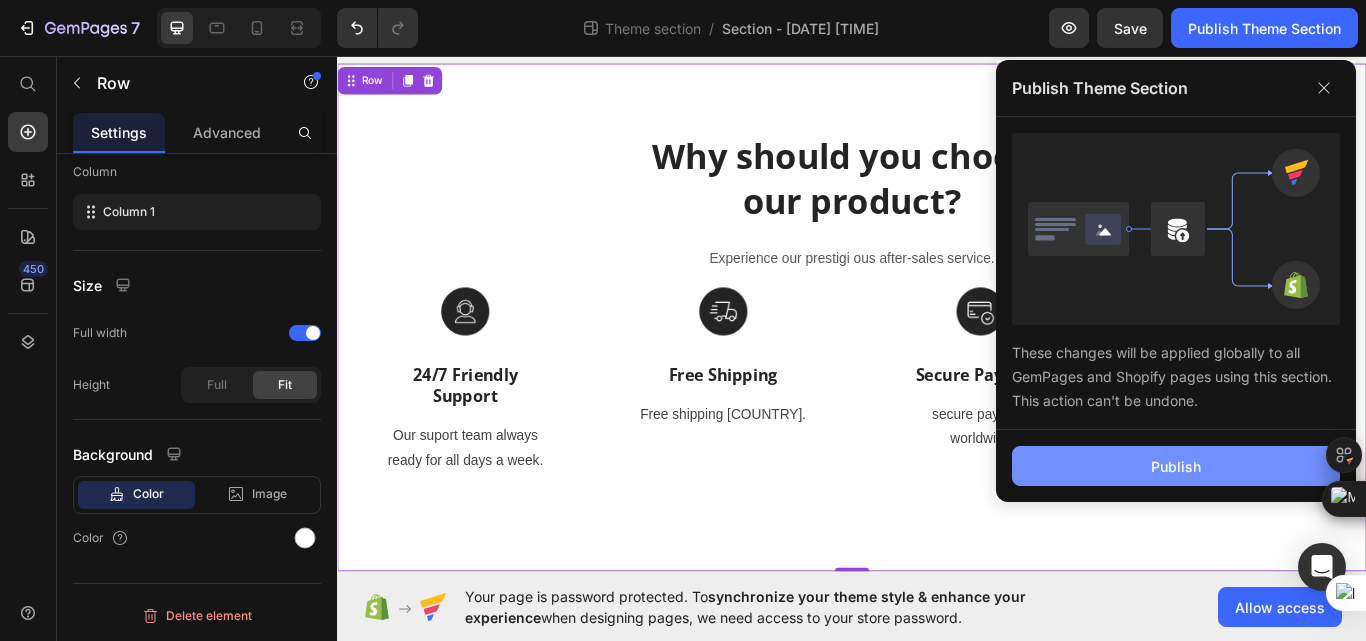 click on "Publish" 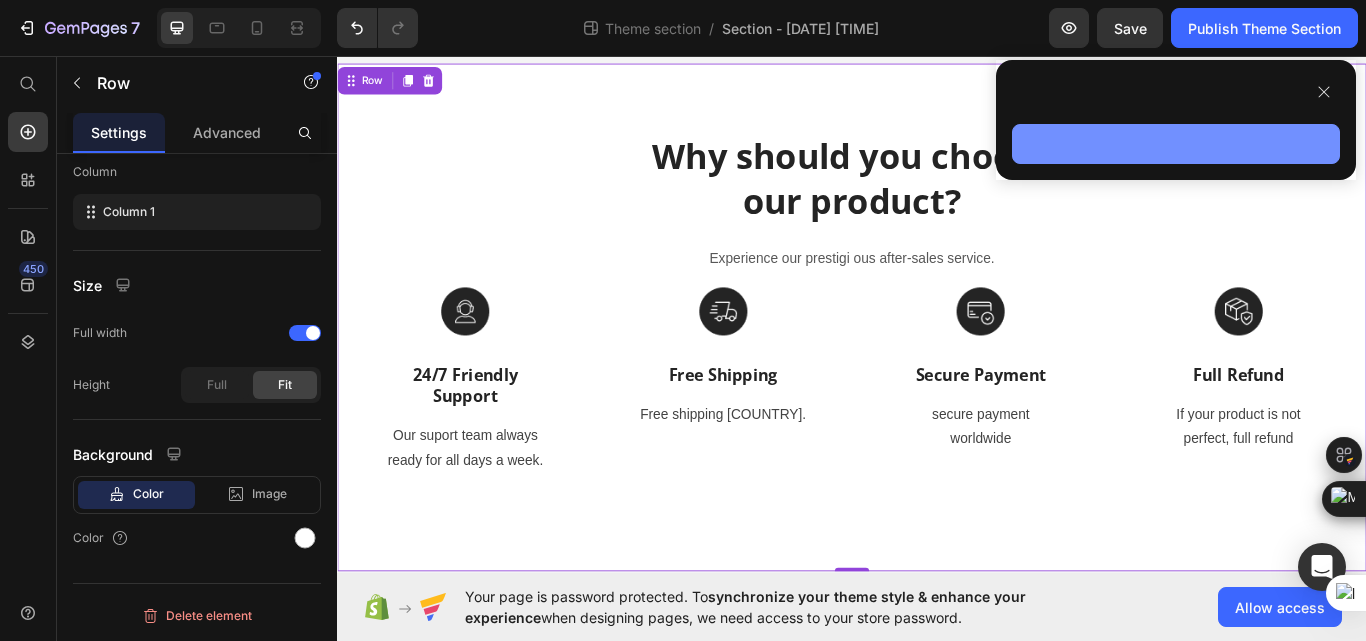 click at bounding box center (1176, 144) 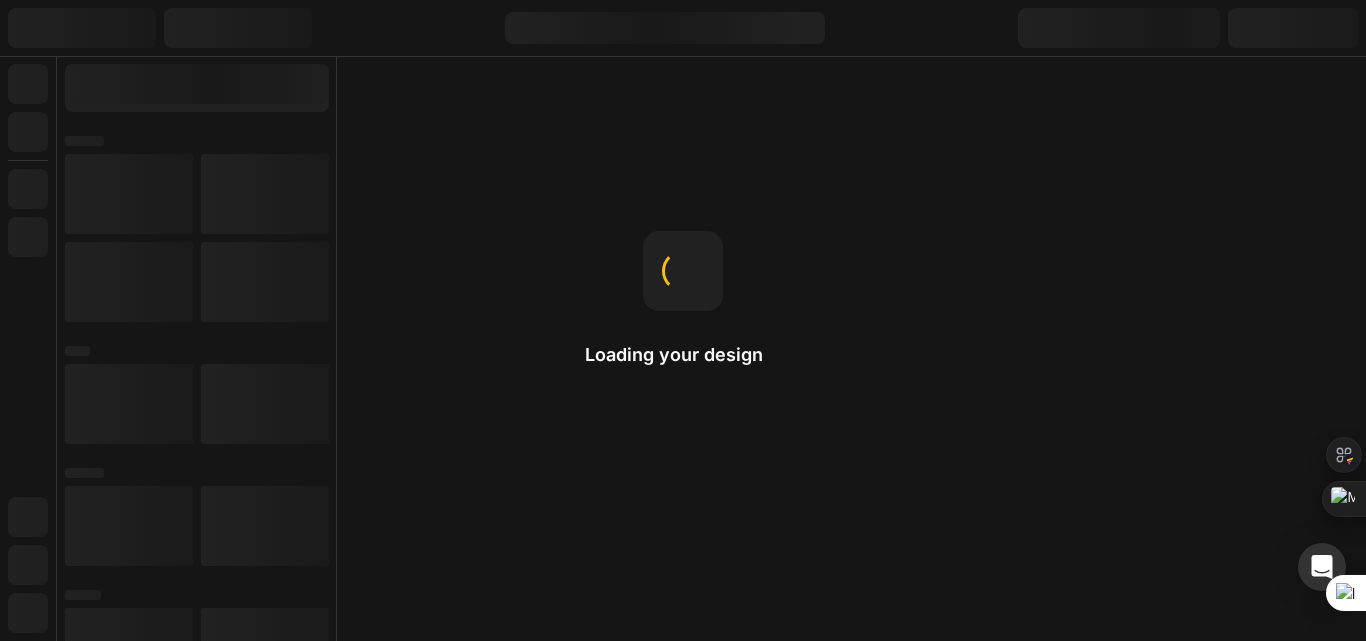 scroll, scrollTop: 0, scrollLeft: 0, axis: both 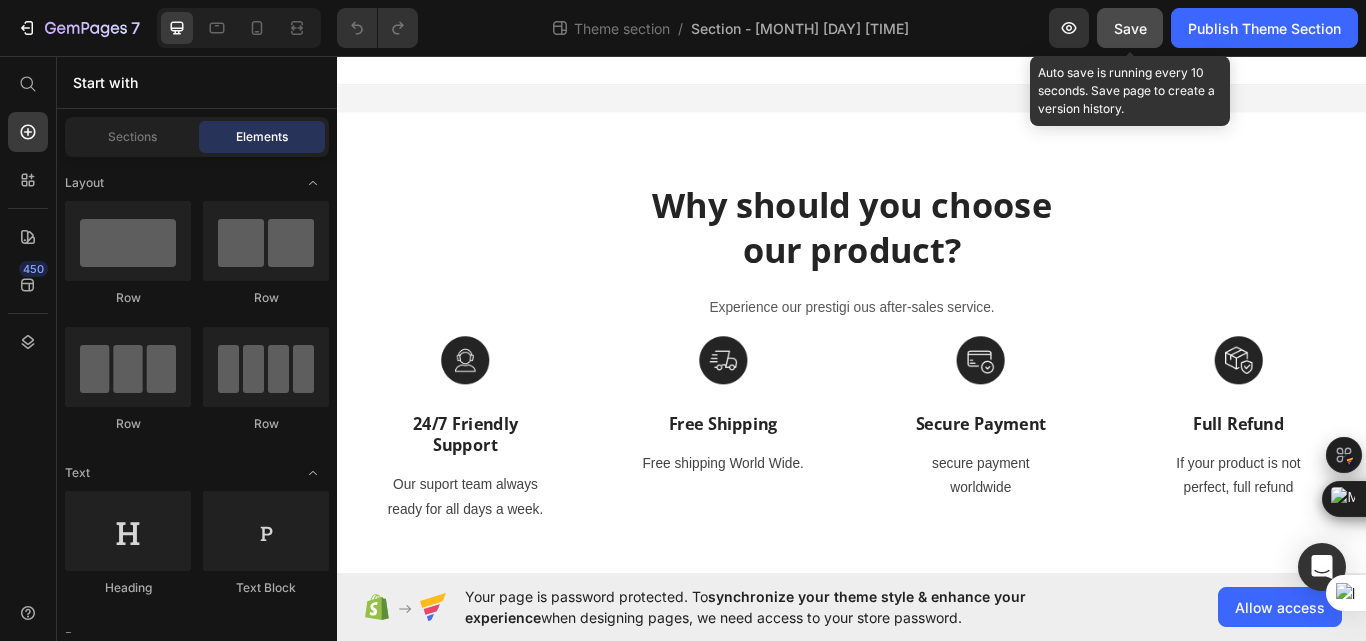 click on "Save" at bounding box center (1130, 28) 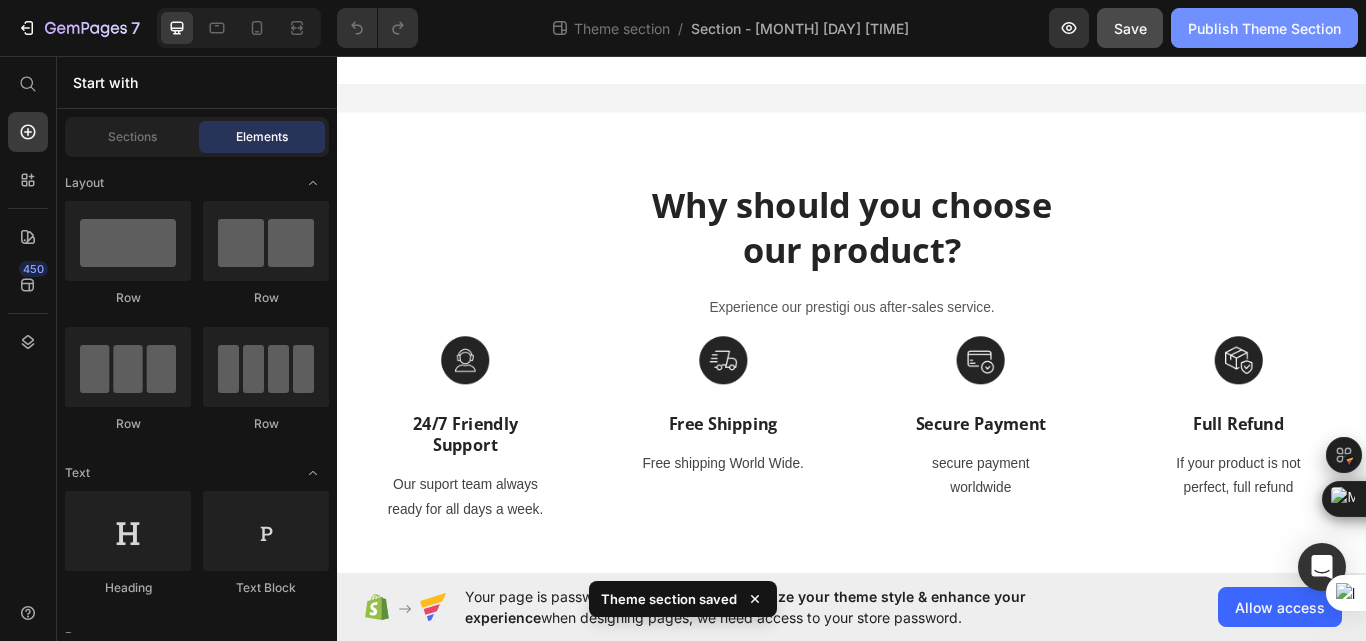 click on "Publish Theme Section" at bounding box center [1264, 28] 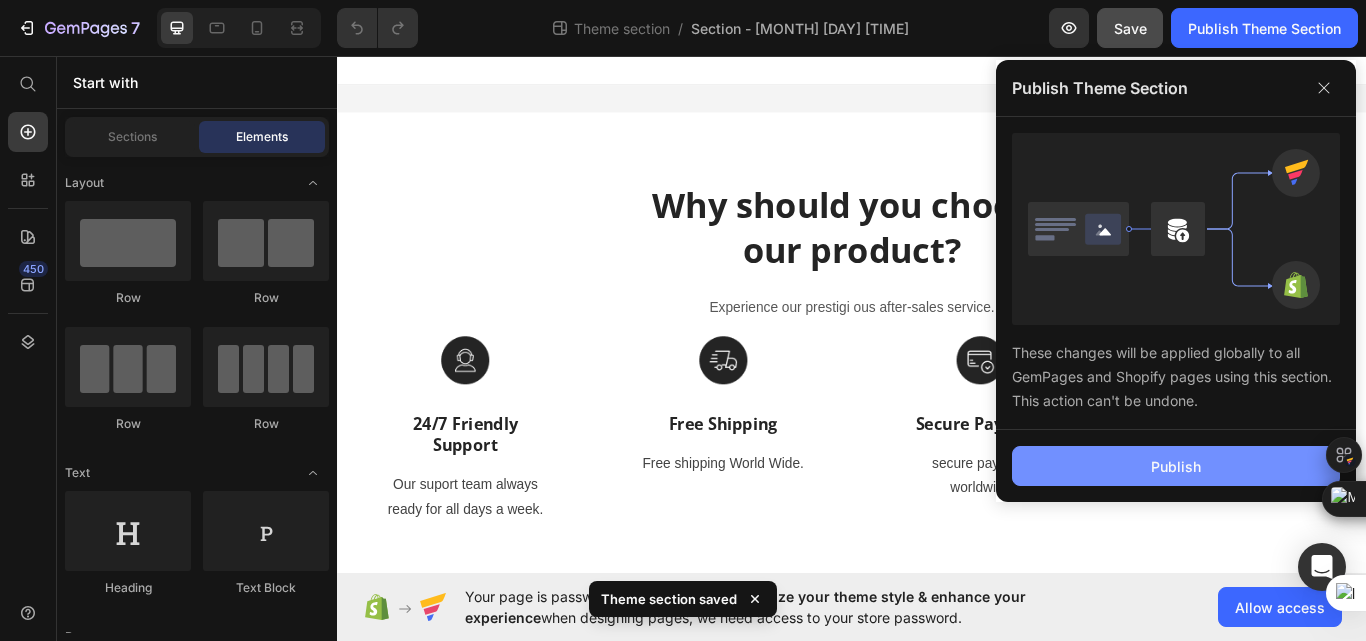 click on "Publish" 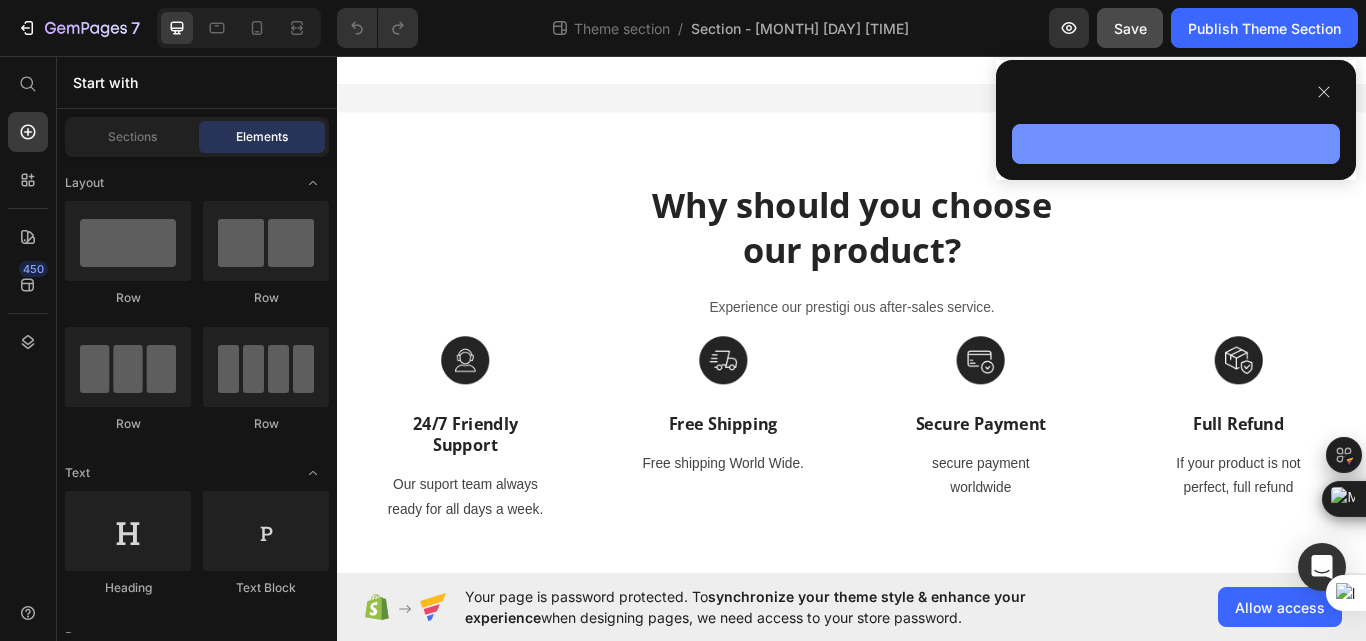 click at bounding box center (1176, 144) 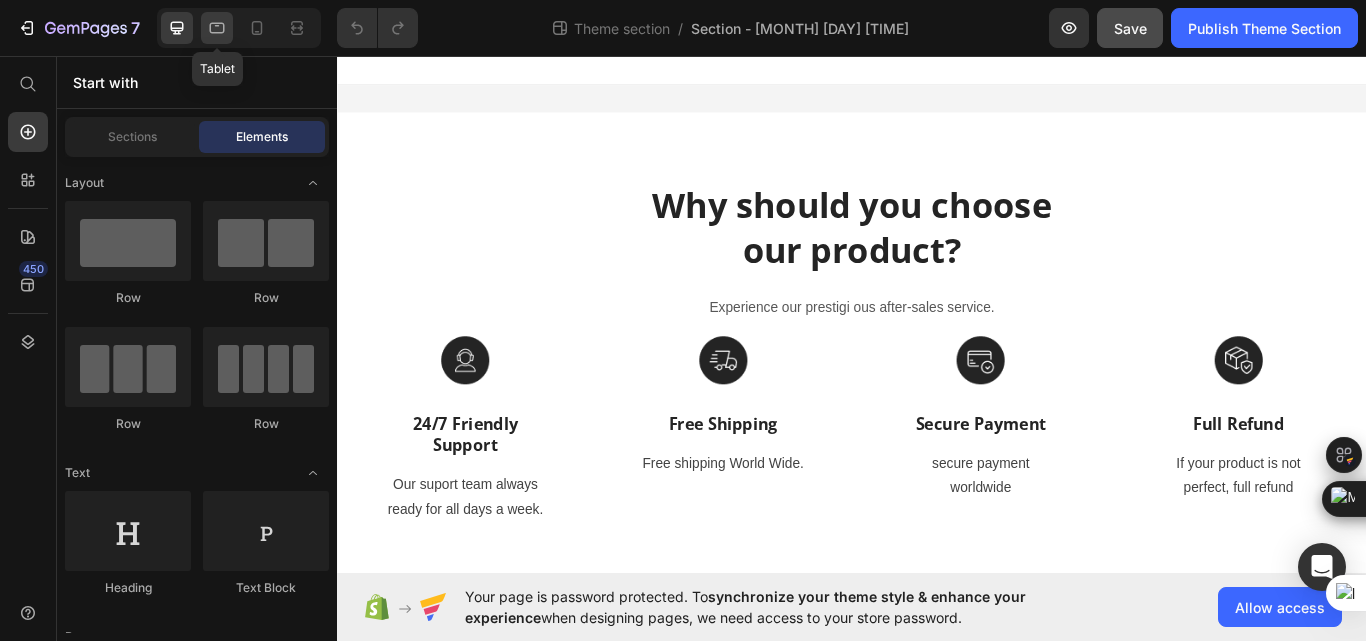 click 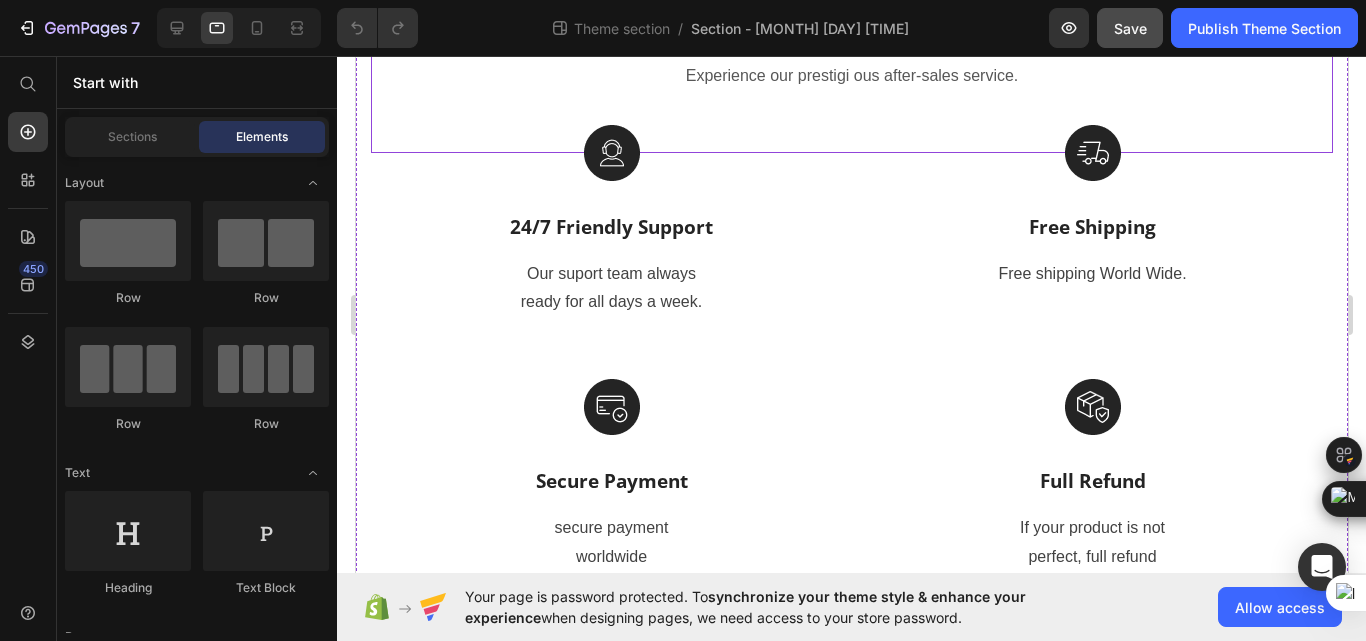 scroll, scrollTop: 300, scrollLeft: 0, axis: vertical 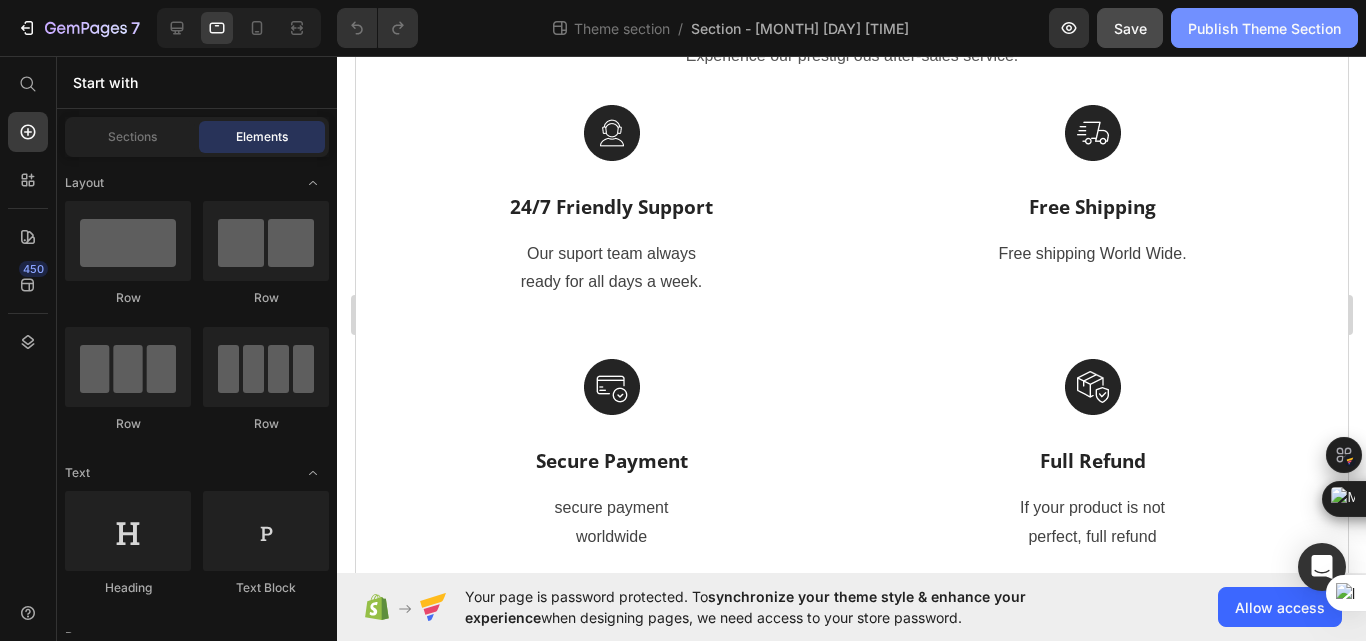 click on "Publish Theme Section" at bounding box center (1264, 28) 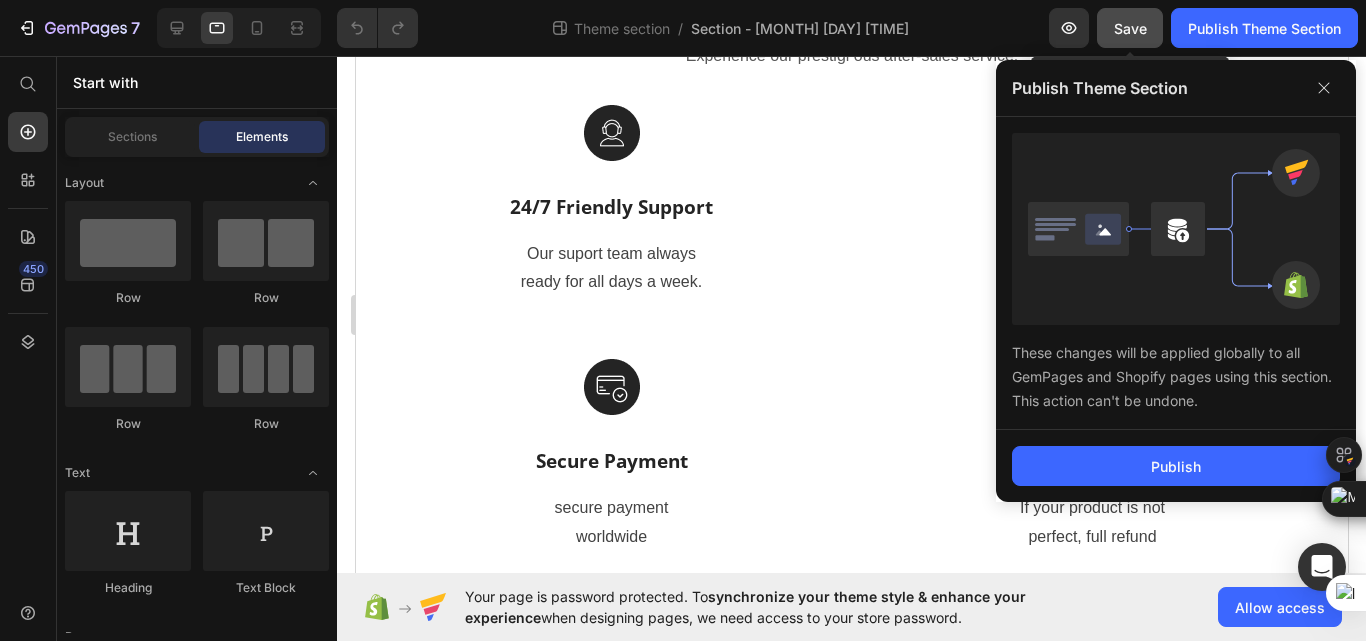 click on "Save" at bounding box center (1130, 28) 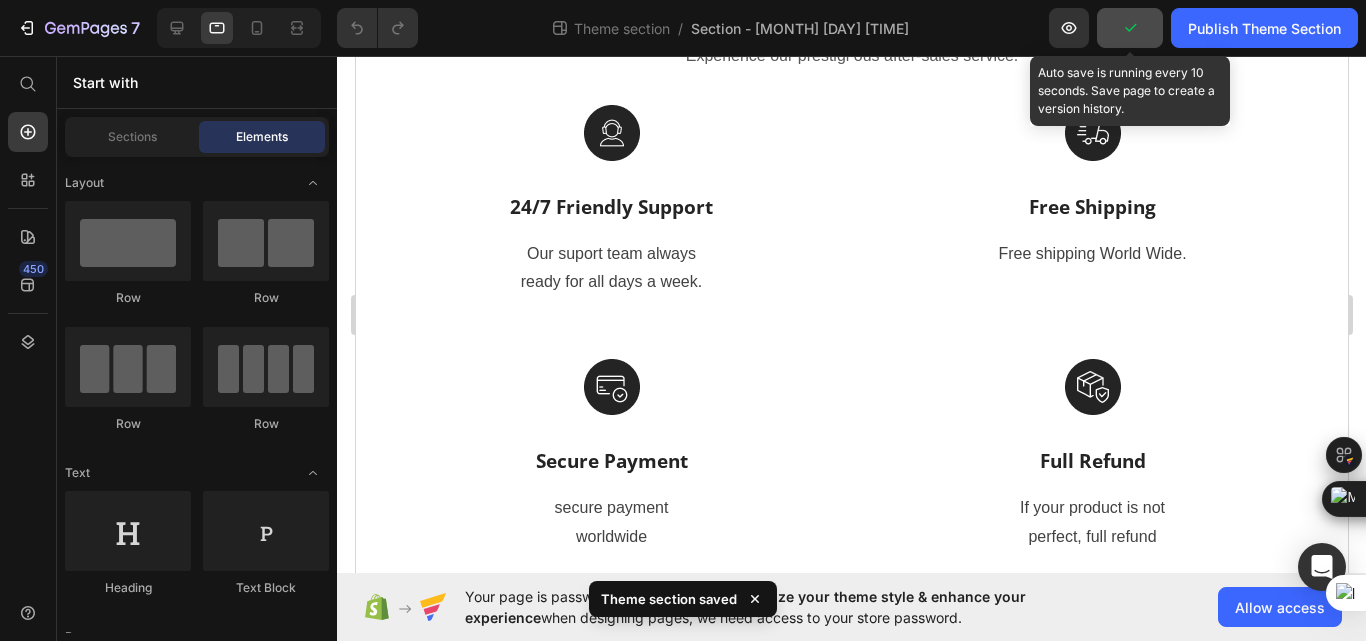 click 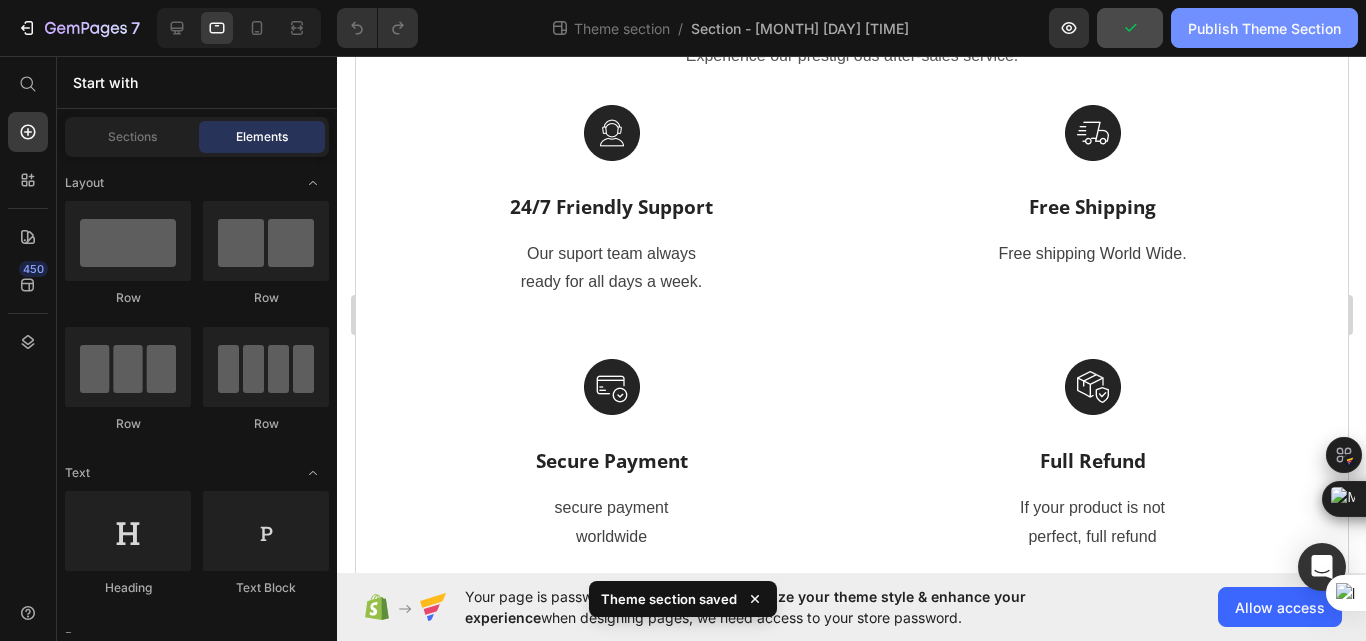 click on "Publish Theme Section" at bounding box center [1264, 28] 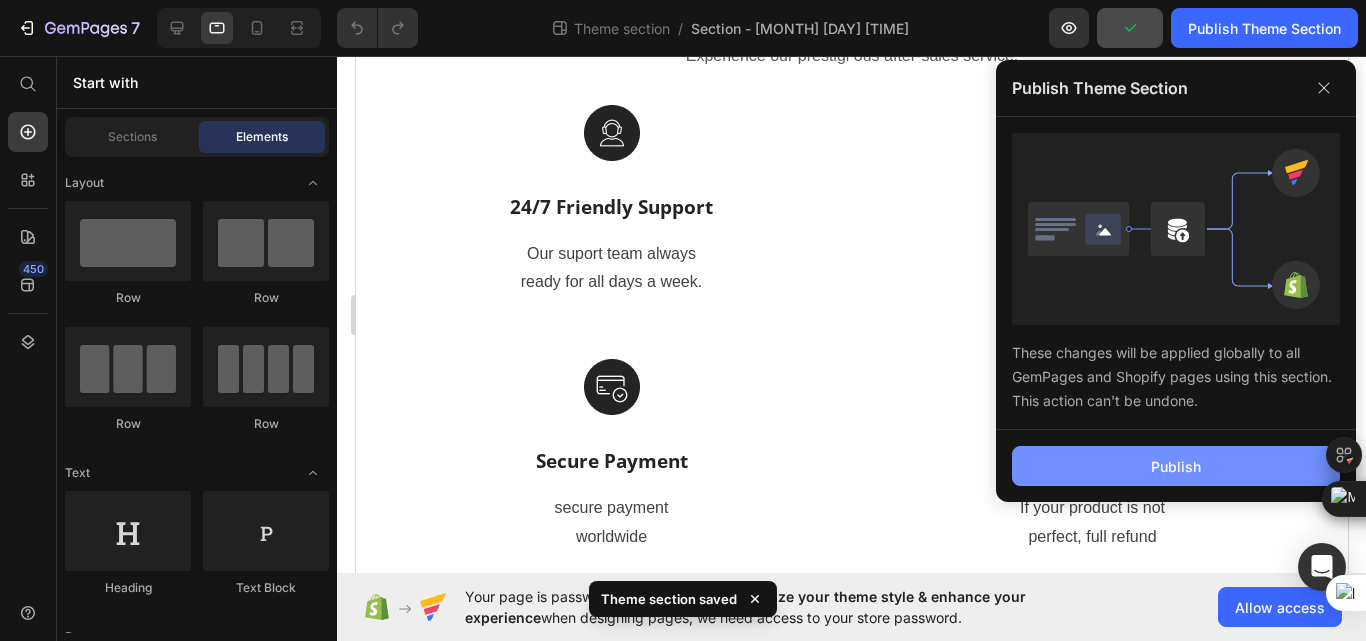 click on "Publish" at bounding box center (1176, 466) 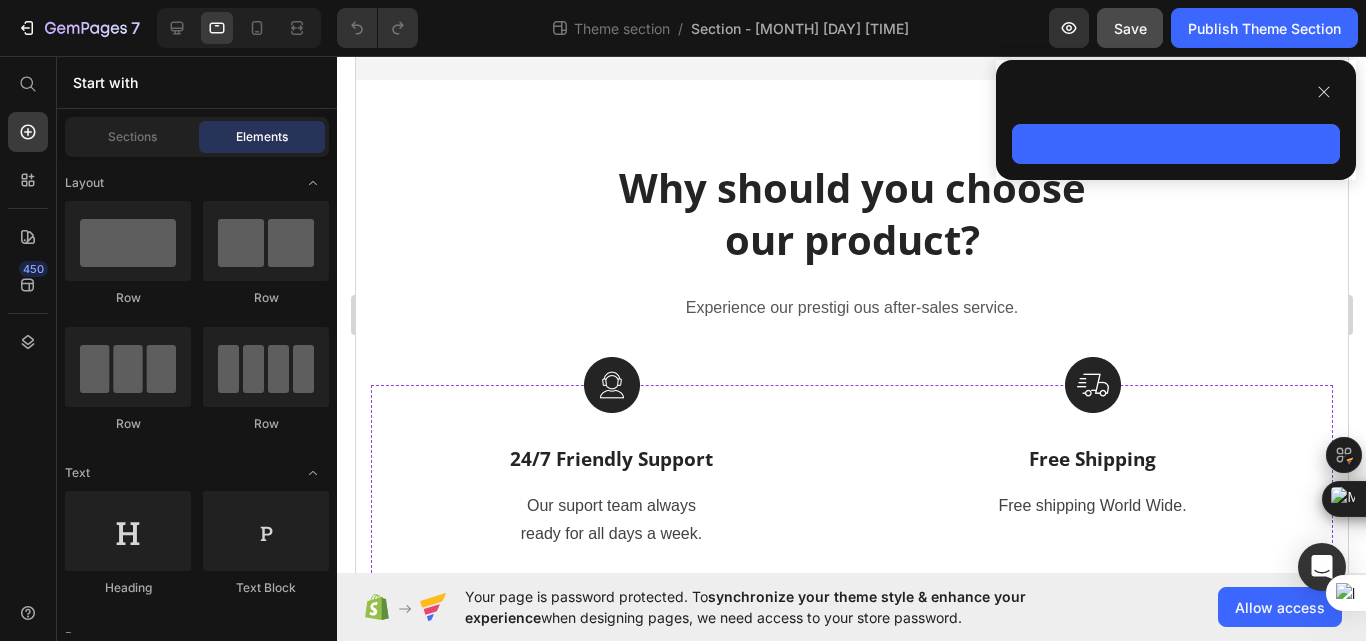 scroll, scrollTop: 0, scrollLeft: 0, axis: both 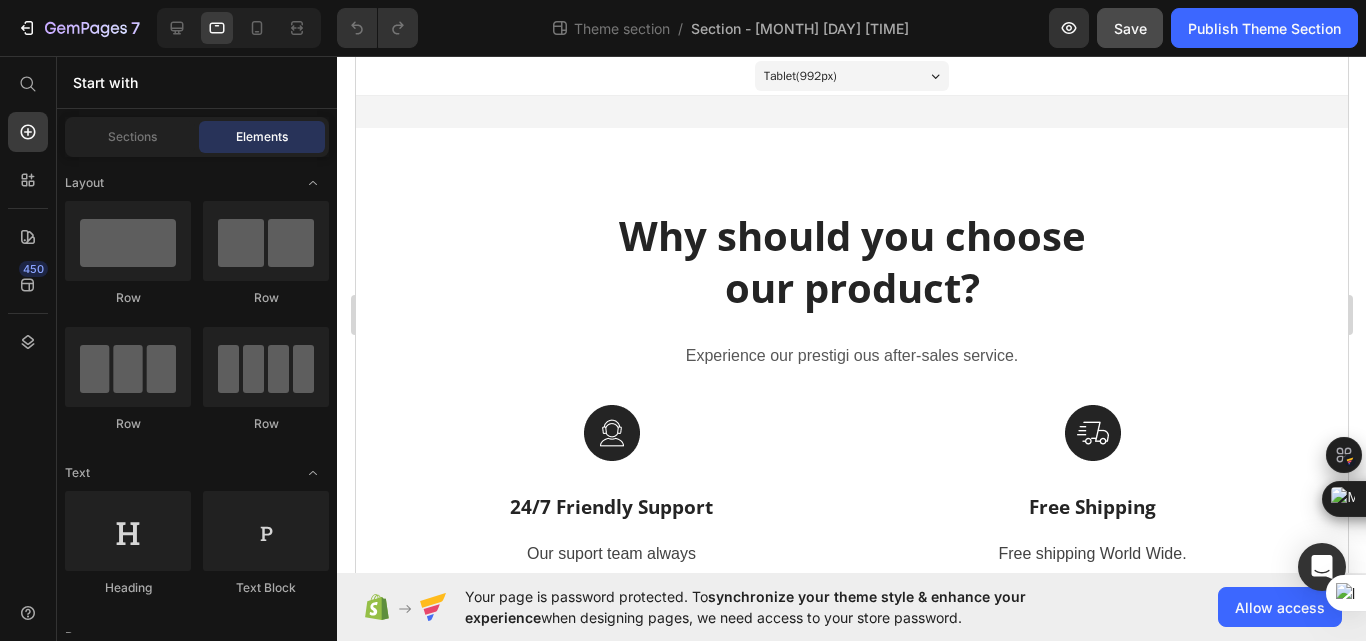 click on "Tablet  ( 992 px)" at bounding box center (851, 76) 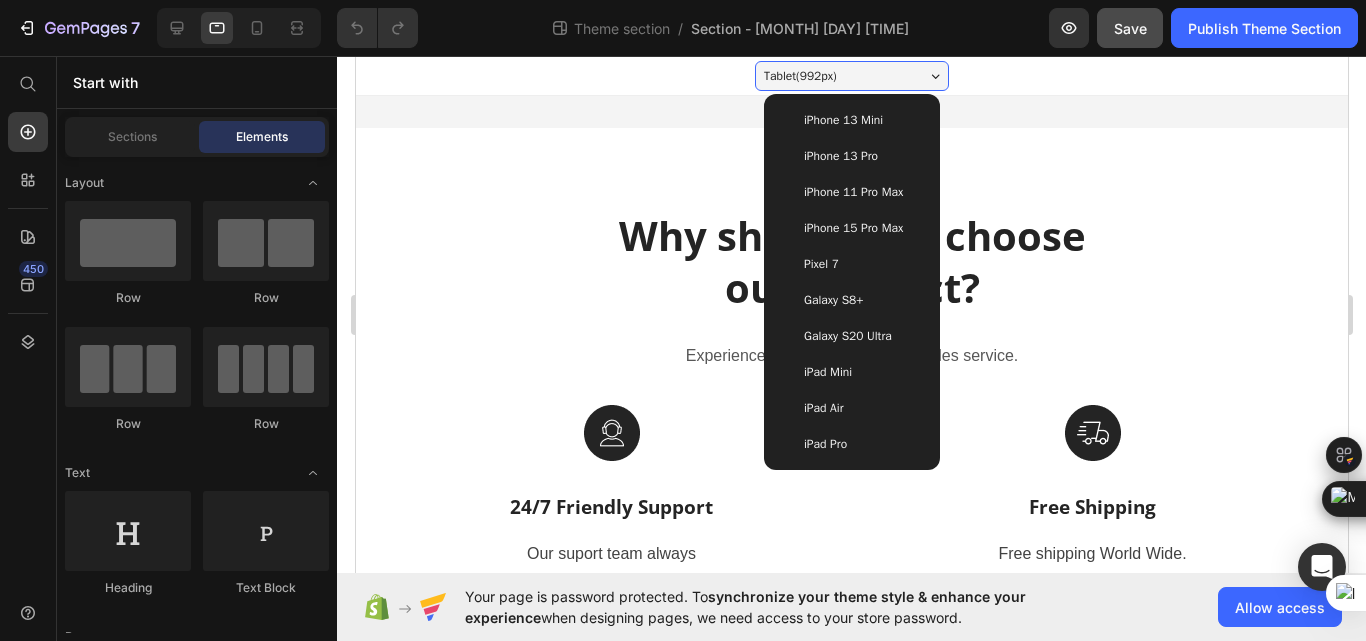 click on "iPhone 15 Pro Max" at bounding box center [852, 228] 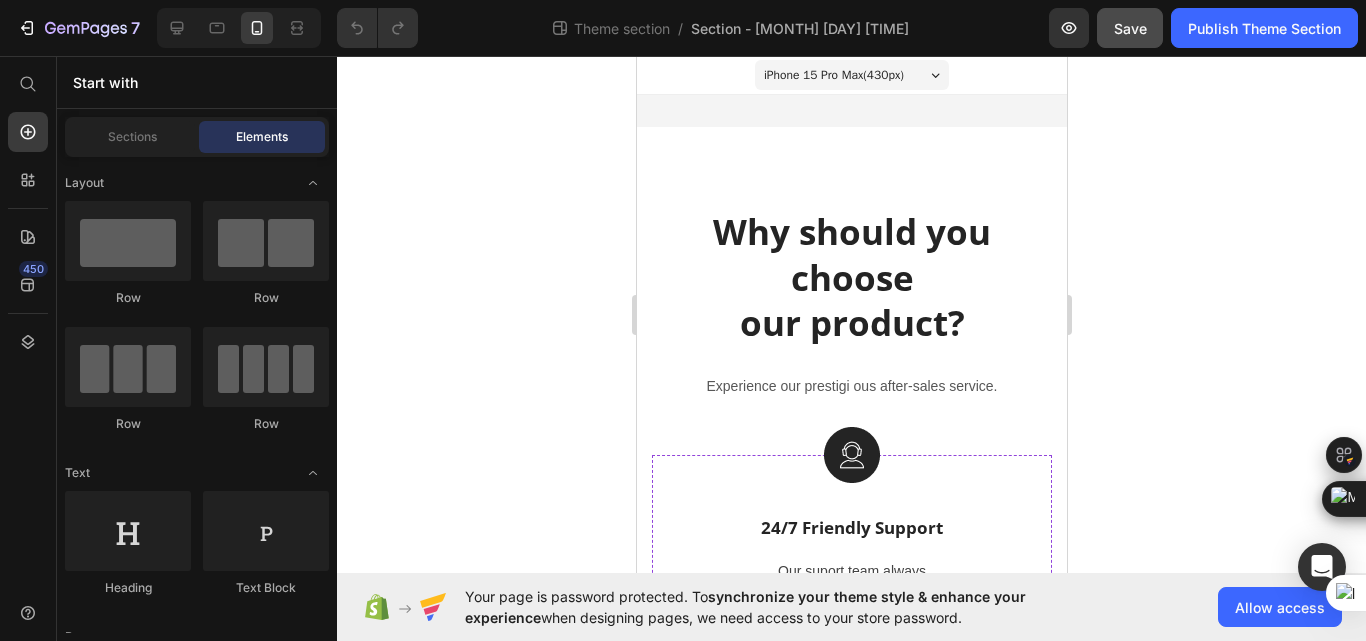 scroll, scrollTop: 0, scrollLeft: 0, axis: both 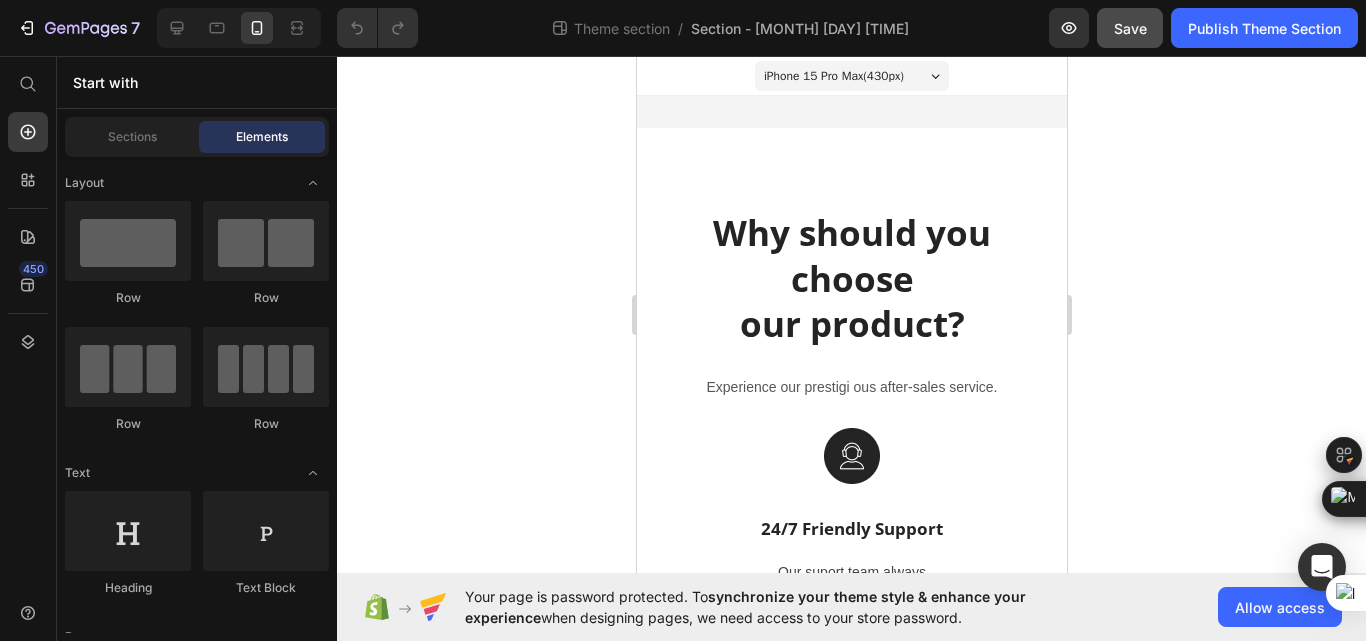 click on "iPhone 15 Pro Max  ( 430 px)" at bounding box center [851, 76] 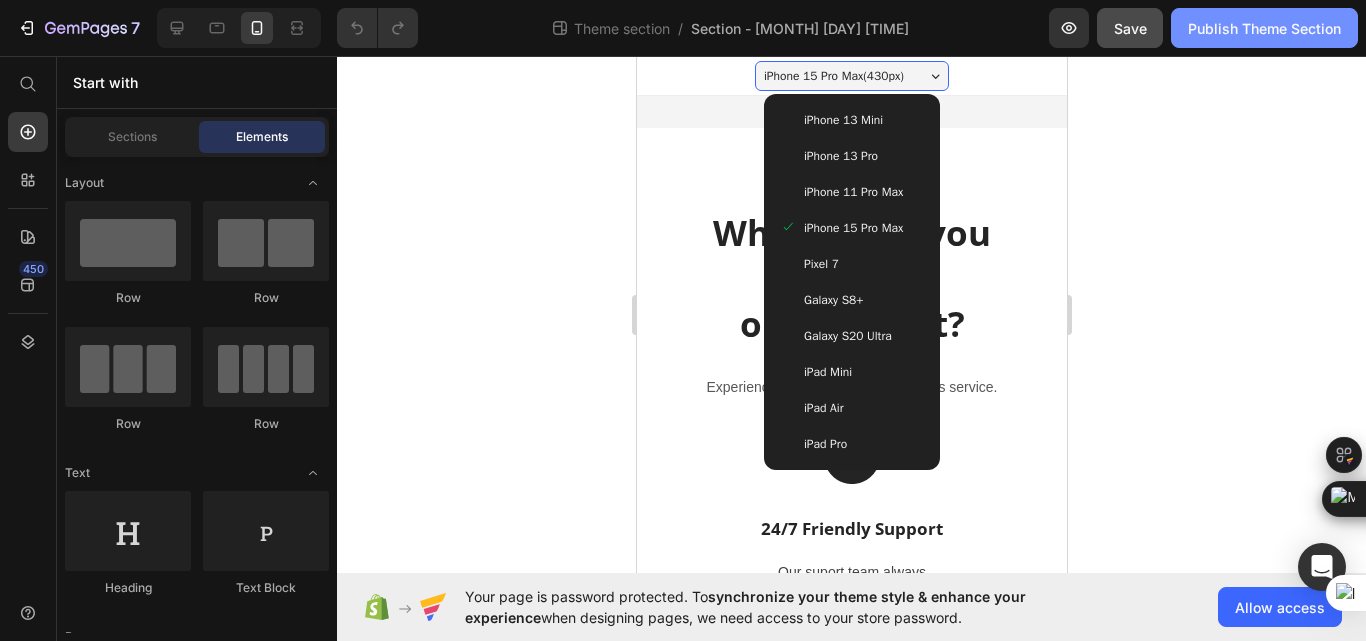 click on "Publish Theme Section" 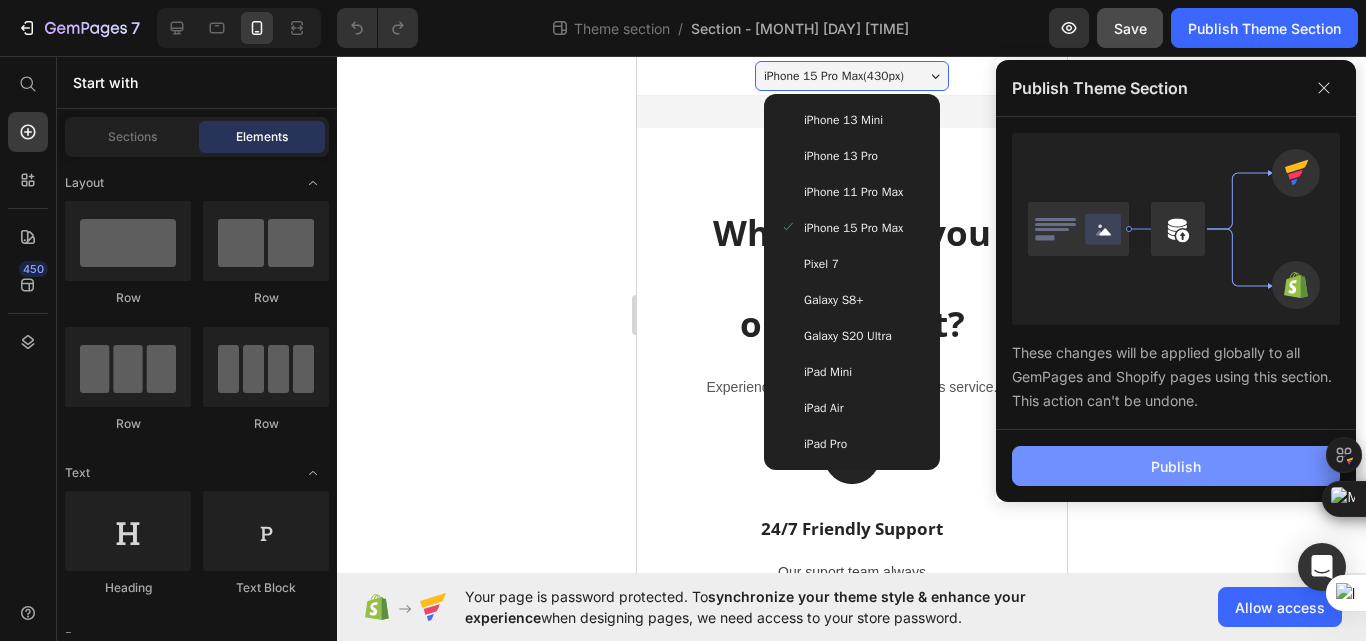 click on "Publish" at bounding box center [1176, 466] 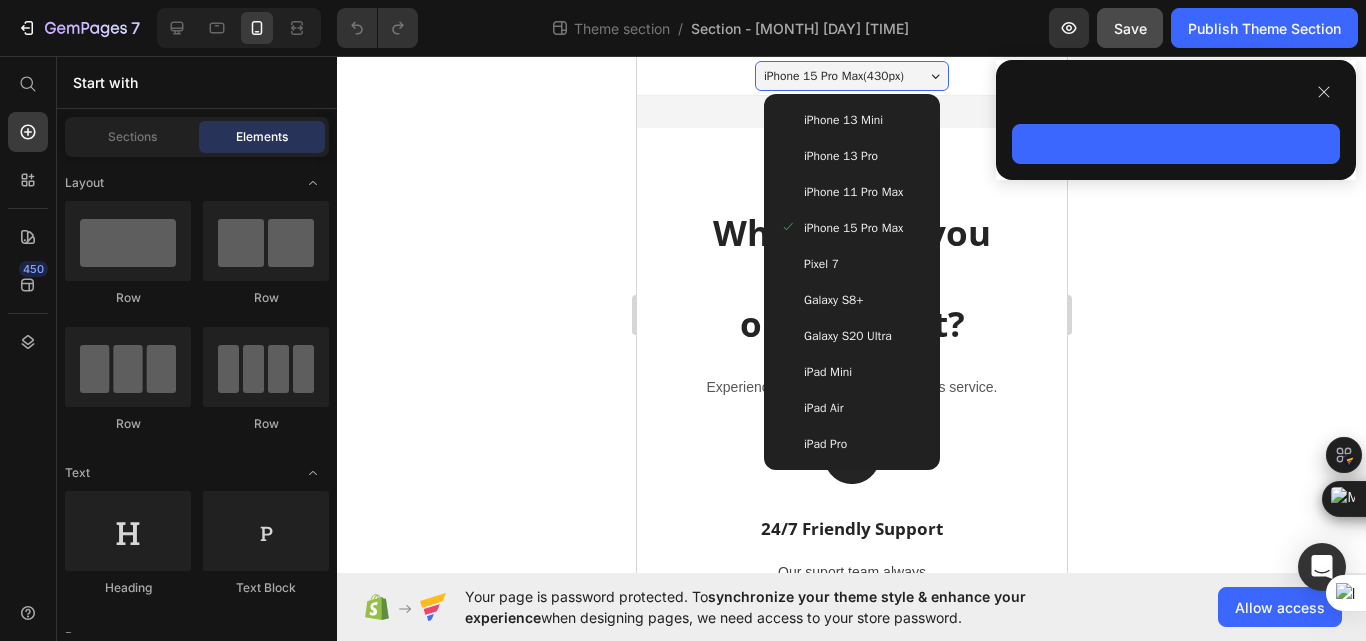 click 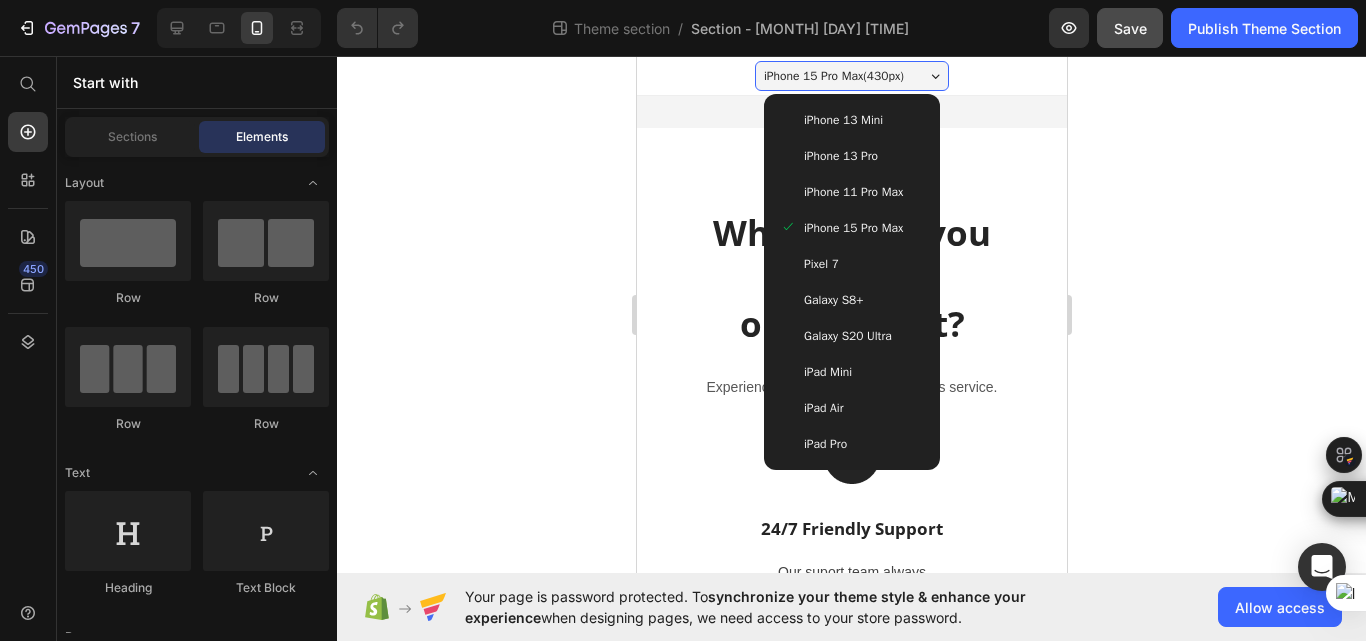 click 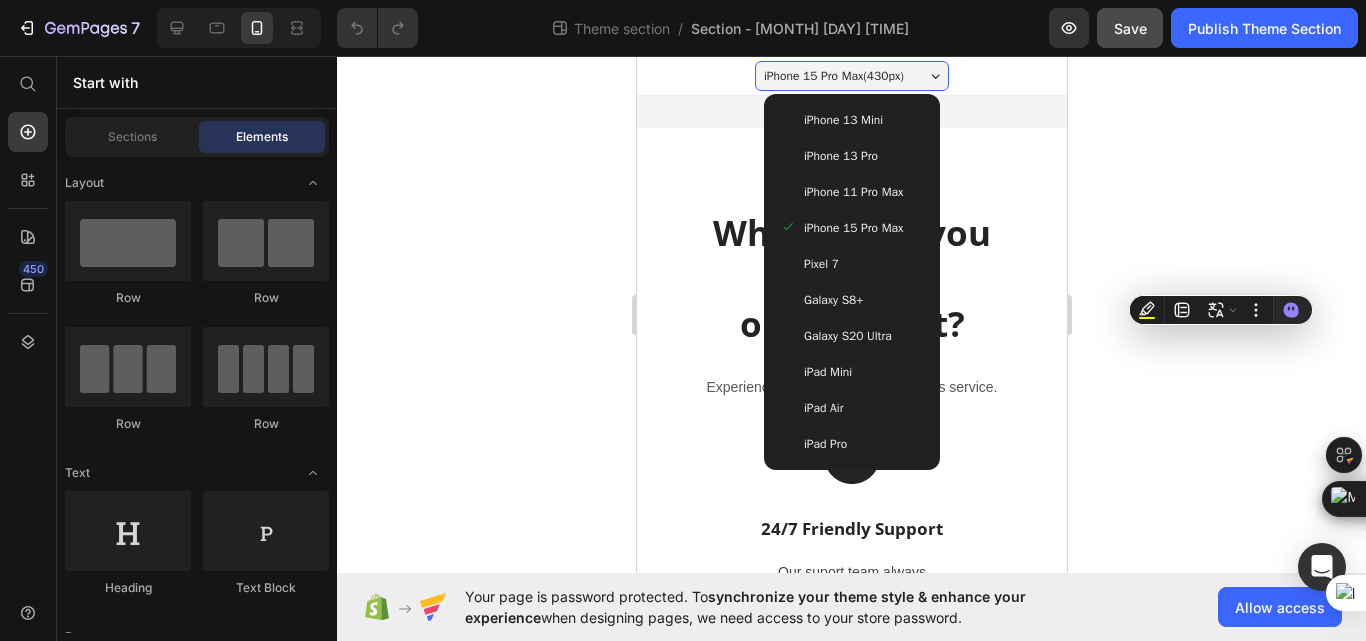 click 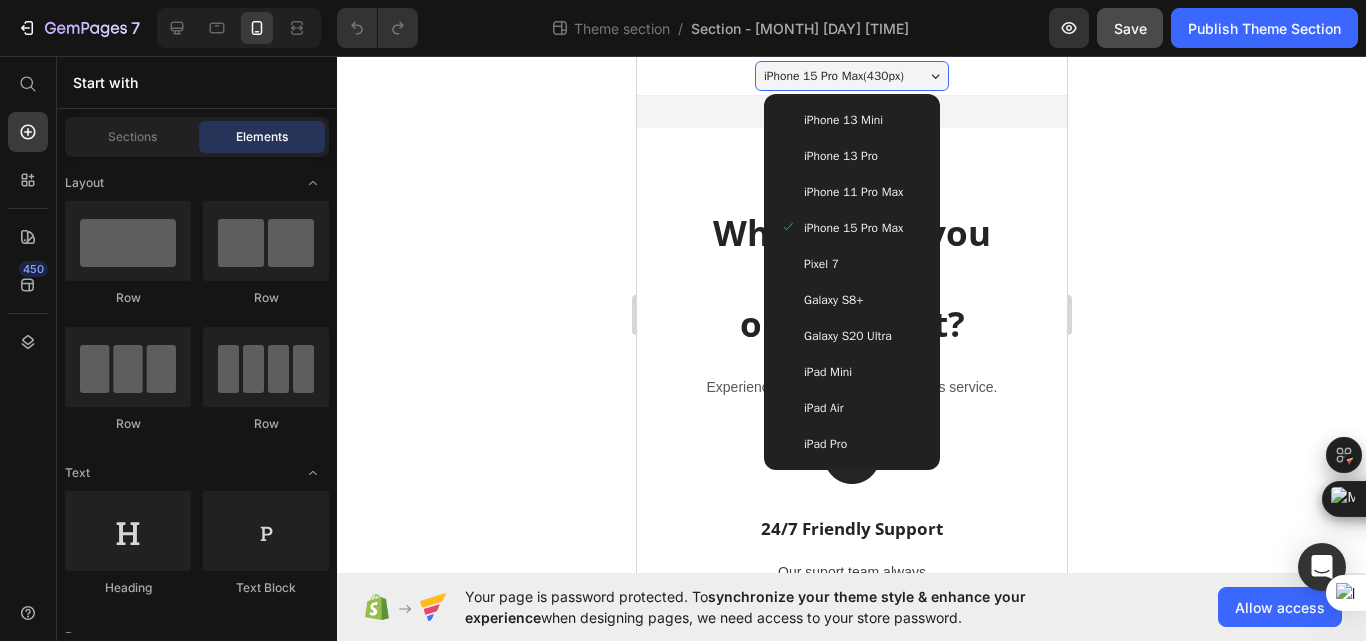 click on "iPhone 15 Pro Max  ( 430 px)" at bounding box center (833, 76) 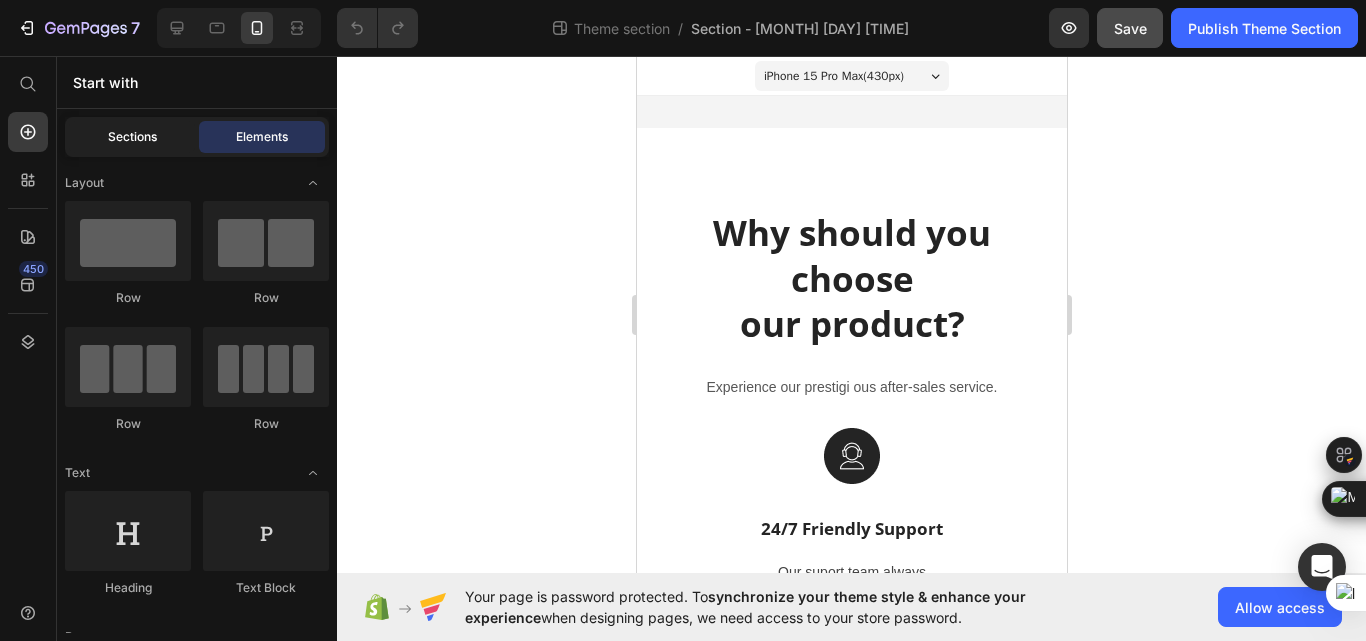 click on "Sections" at bounding box center (132, 137) 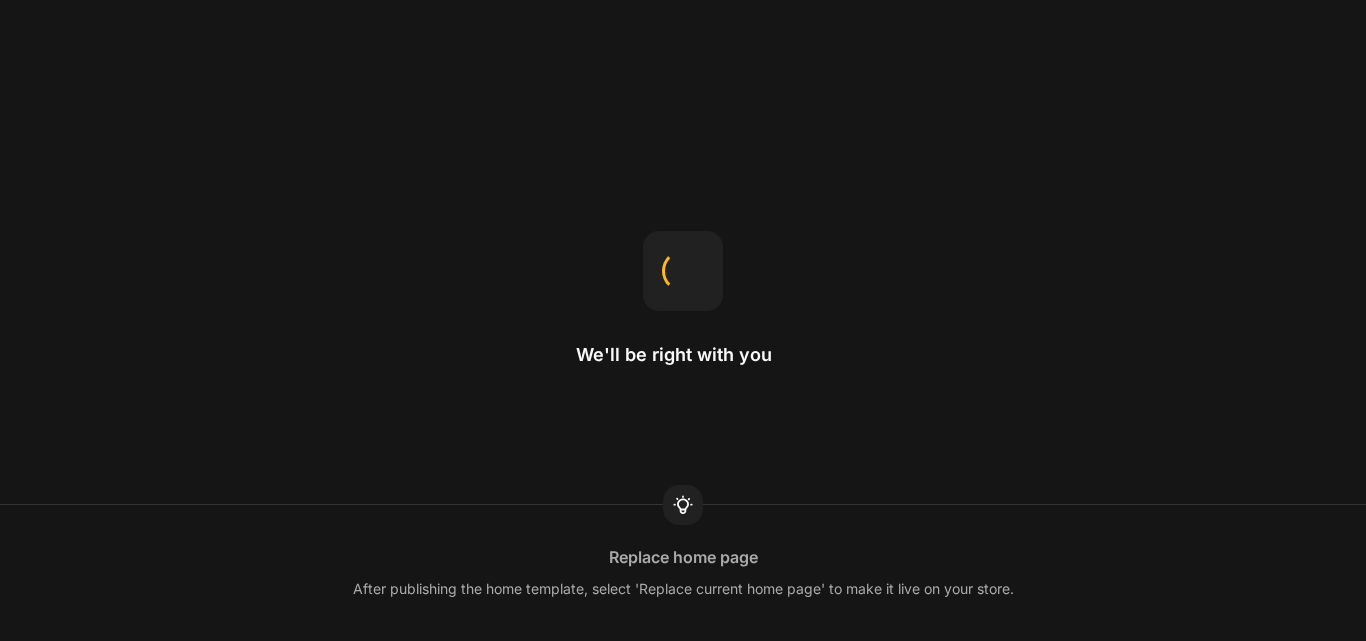 scroll, scrollTop: 0, scrollLeft: 0, axis: both 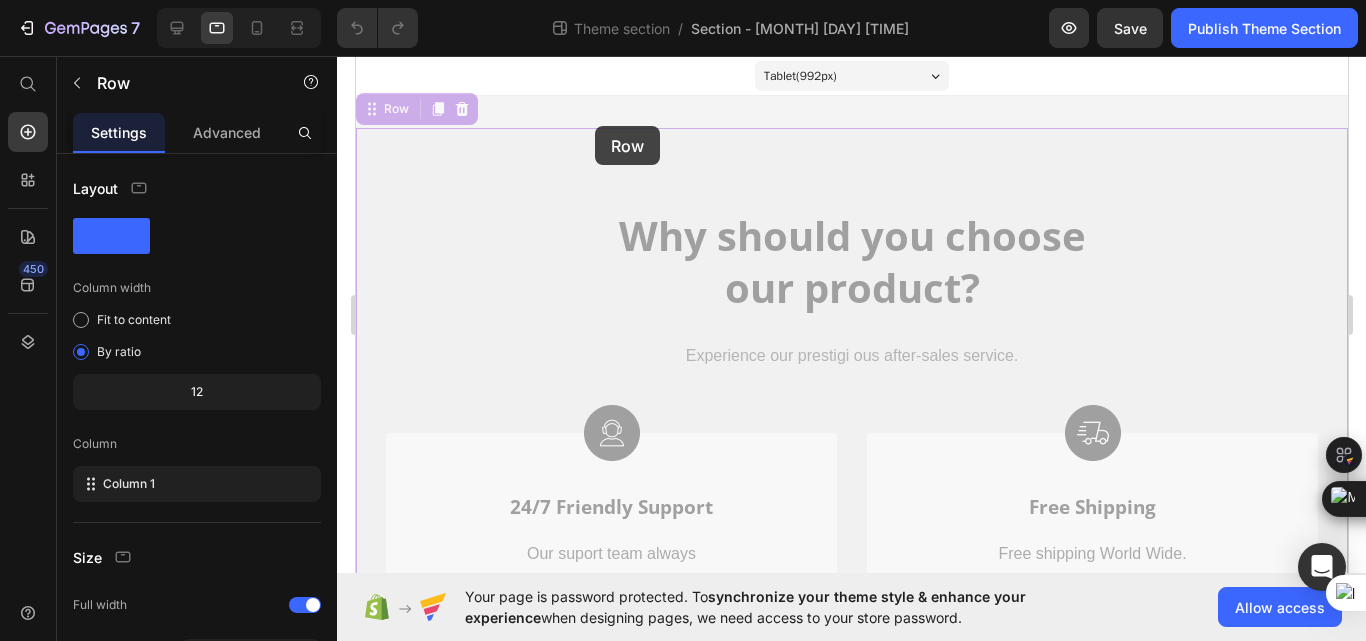 click on "Why should you choose our product? Heading Experience our prestigi ous after-sales service. Text block Row Image 24/7 Friendly Support Text Block Our suport team always  ready for all days a week. Text block Row Image Free Shipping Text Block Free shipping World Wide. Text block Row Image Secure Payment Text Block secure payment  worldwide Text block Row Image Full Refund Text Block If your product is not  perfect, full refund Text block Row Row Row   0 Why should you choose our product? Heading Experience our prestigi ous after-sales service. Text block Row Image 24/7 Friendly Support Text Block Our suport team always  ready for all days a week. Text block Row Image Free Shipping Text Block Free shipping World Wide. Text block Row Image Secure Payment Text Block secure payment  worldwide Text block Row Image Full Refund Text Block If your product is not  perfect, full refund Text block Row Row Row   0" at bounding box center (851, 574) 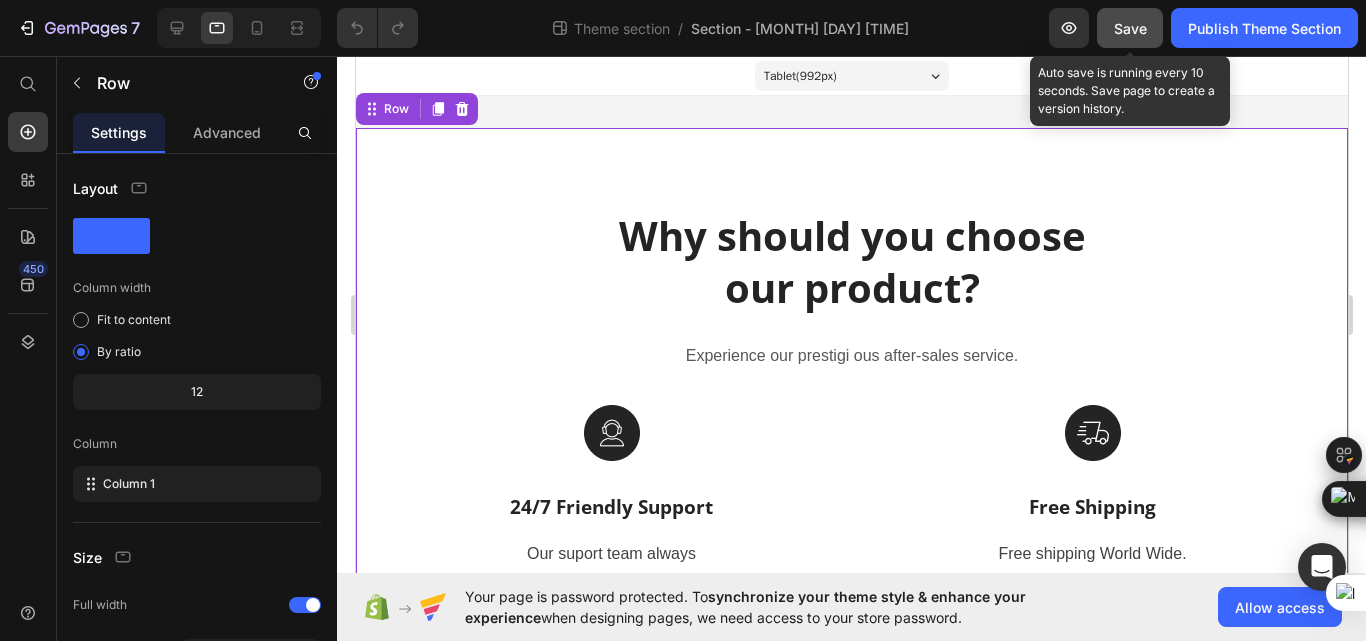 click on "Save" 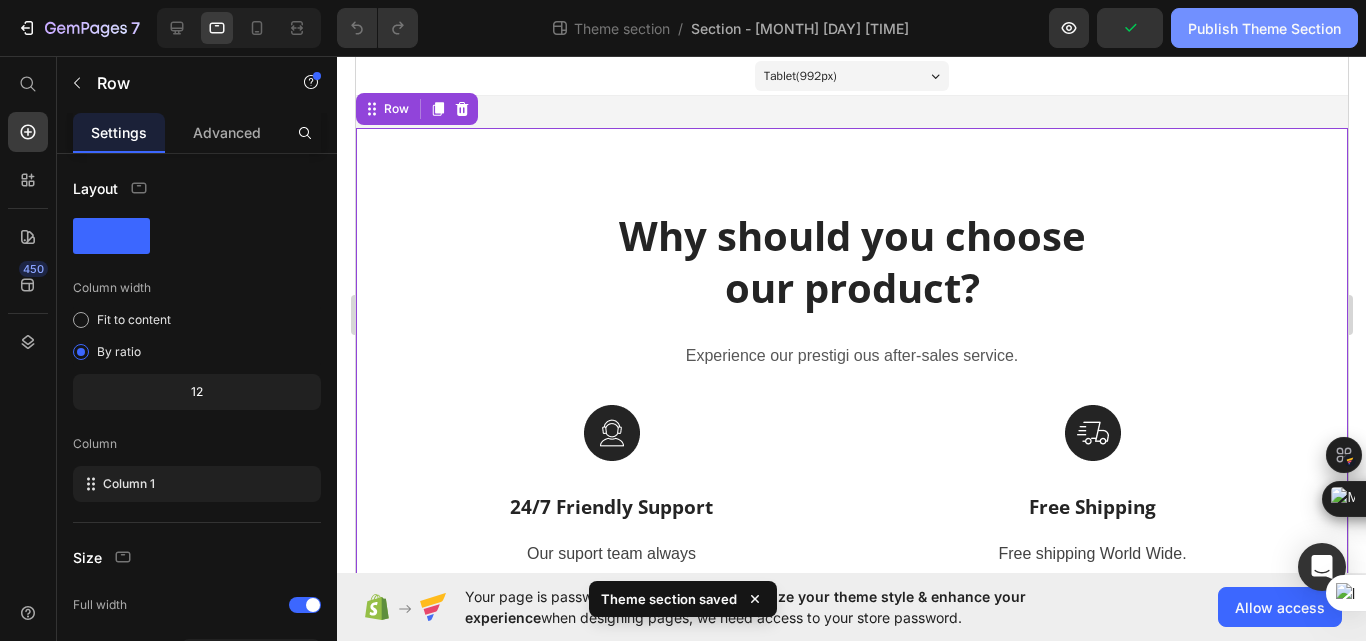 click on "Publish Theme Section" at bounding box center (1264, 28) 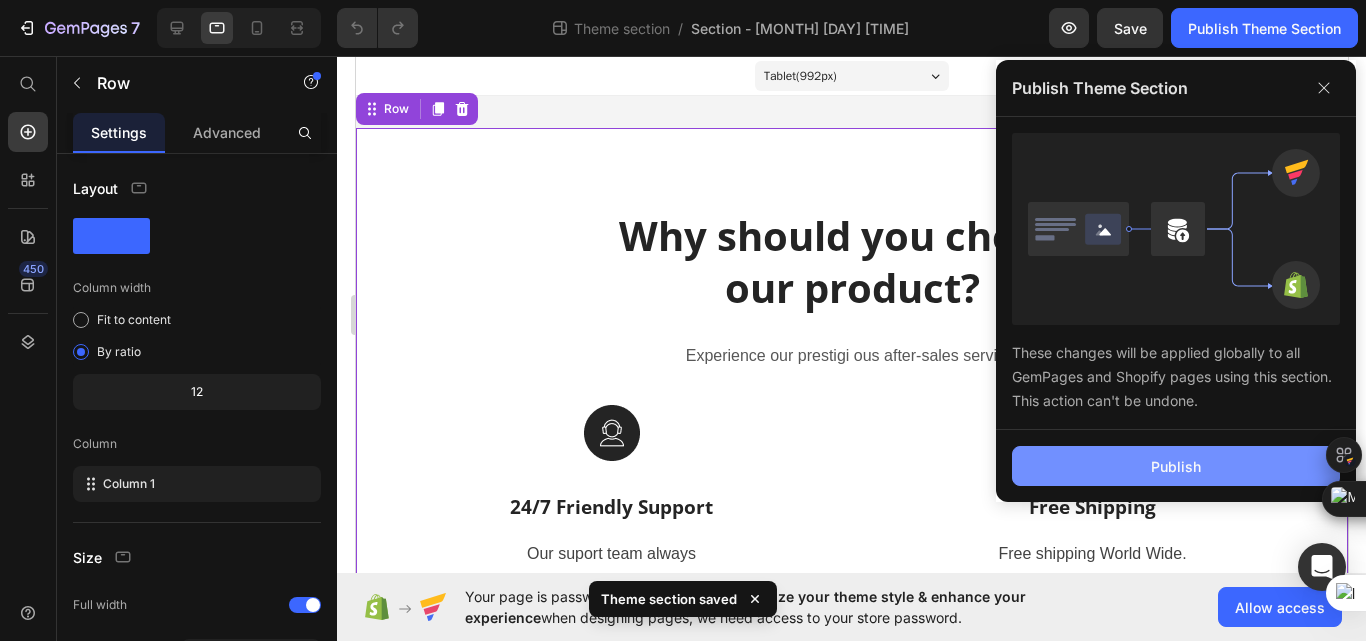click on "Publish" at bounding box center [1176, 466] 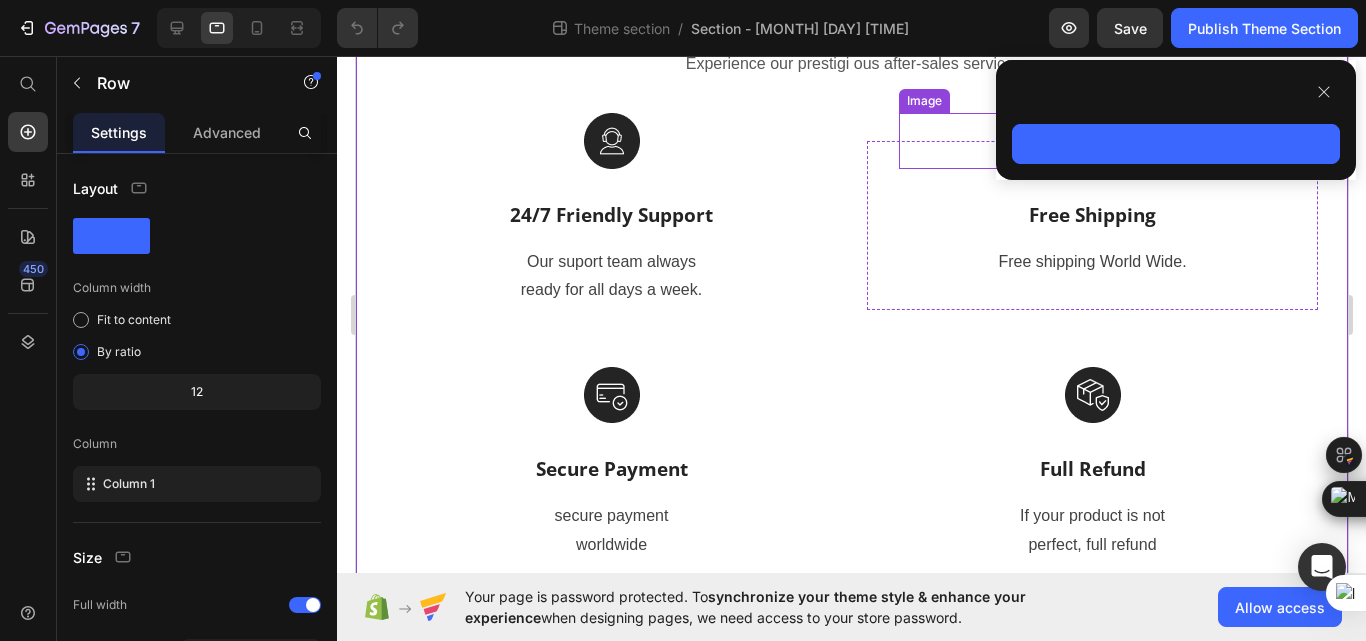 scroll, scrollTop: 300, scrollLeft: 0, axis: vertical 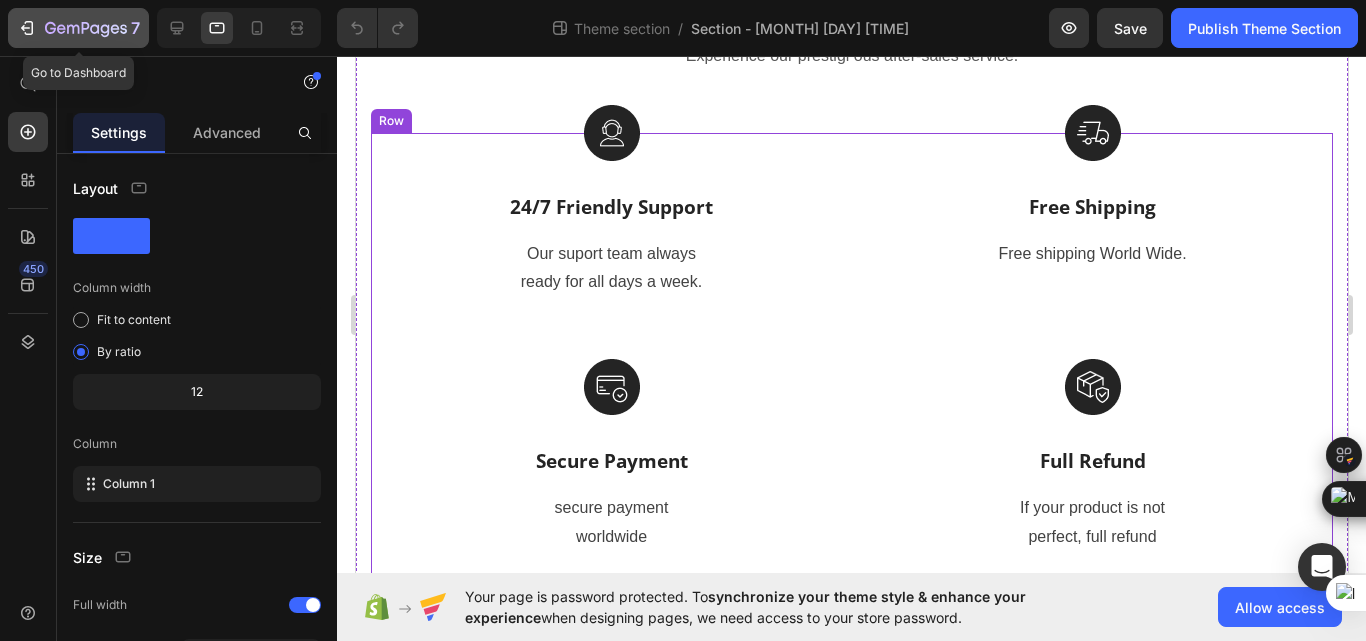 click on "7" 